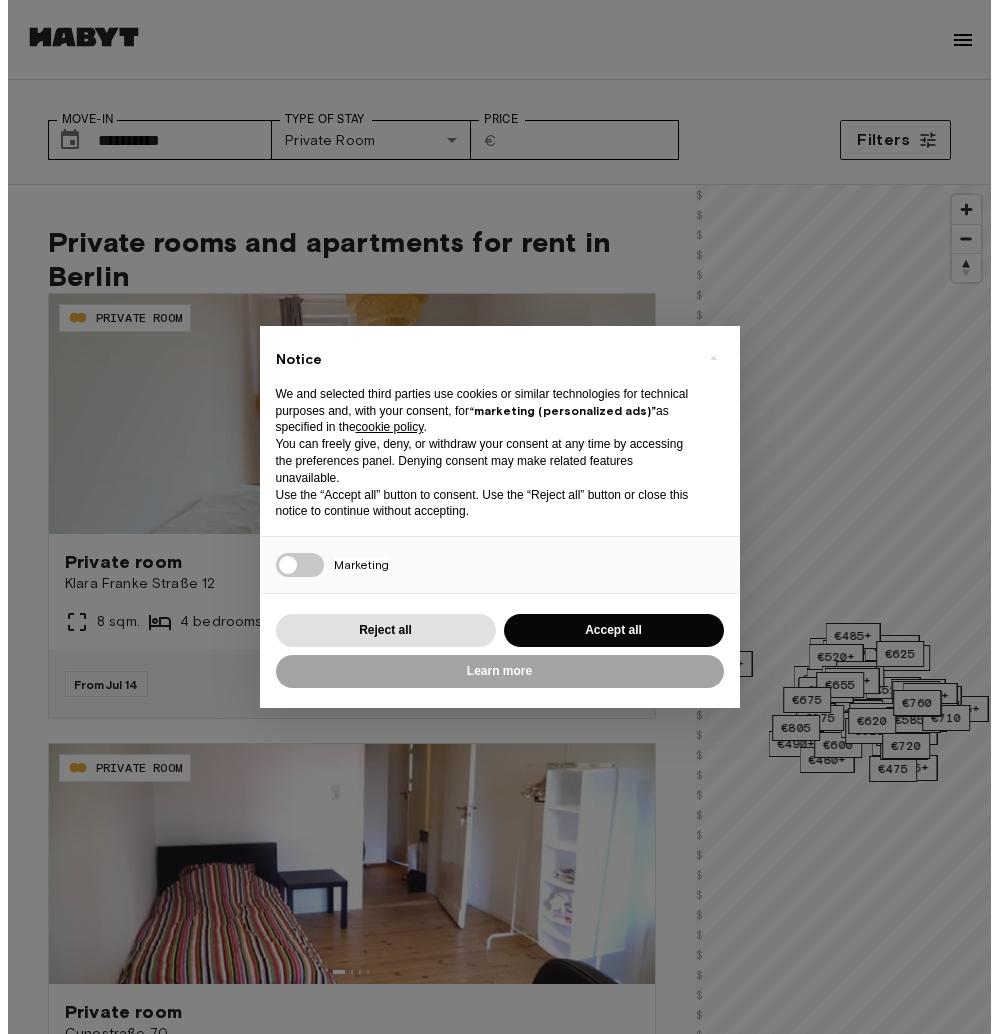 scroll, scrollTop: 0, scrollLeft: 0, axis: both 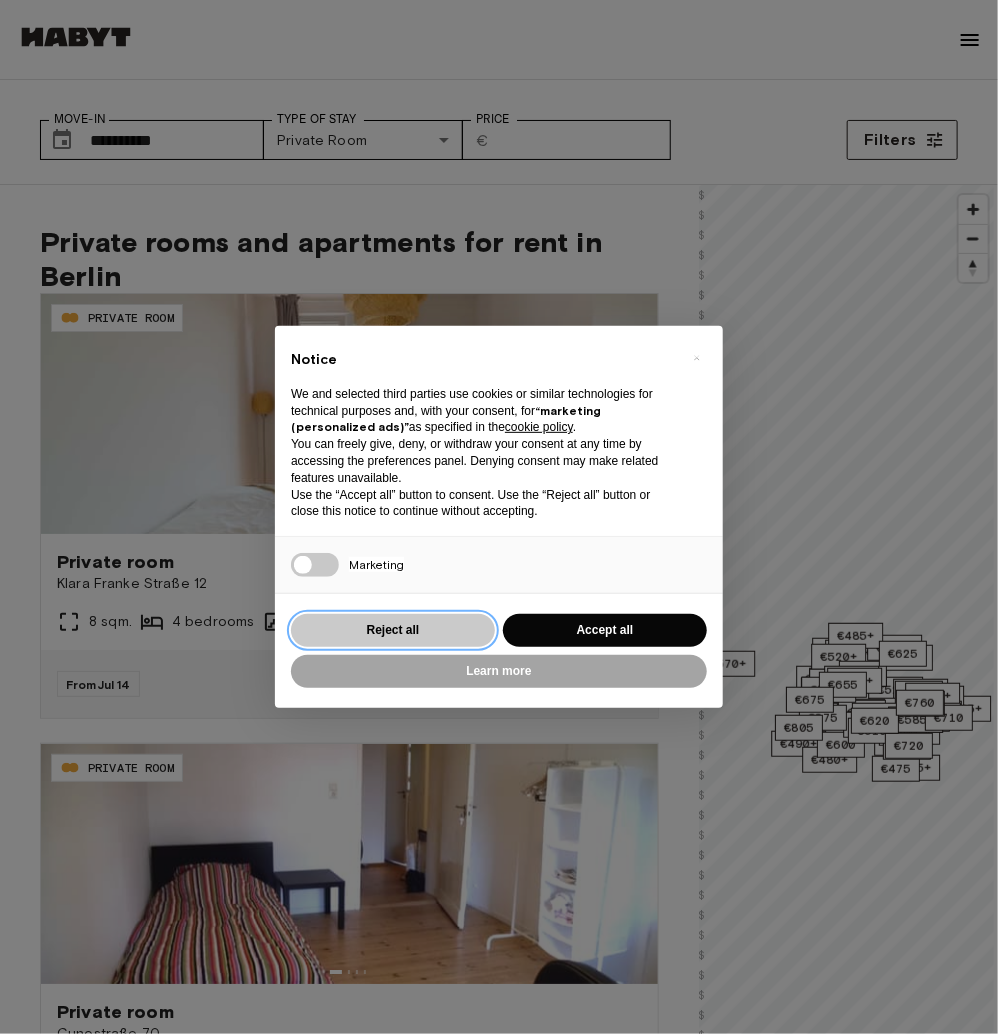 click on "Reject all" at bounding box center (393, 630) 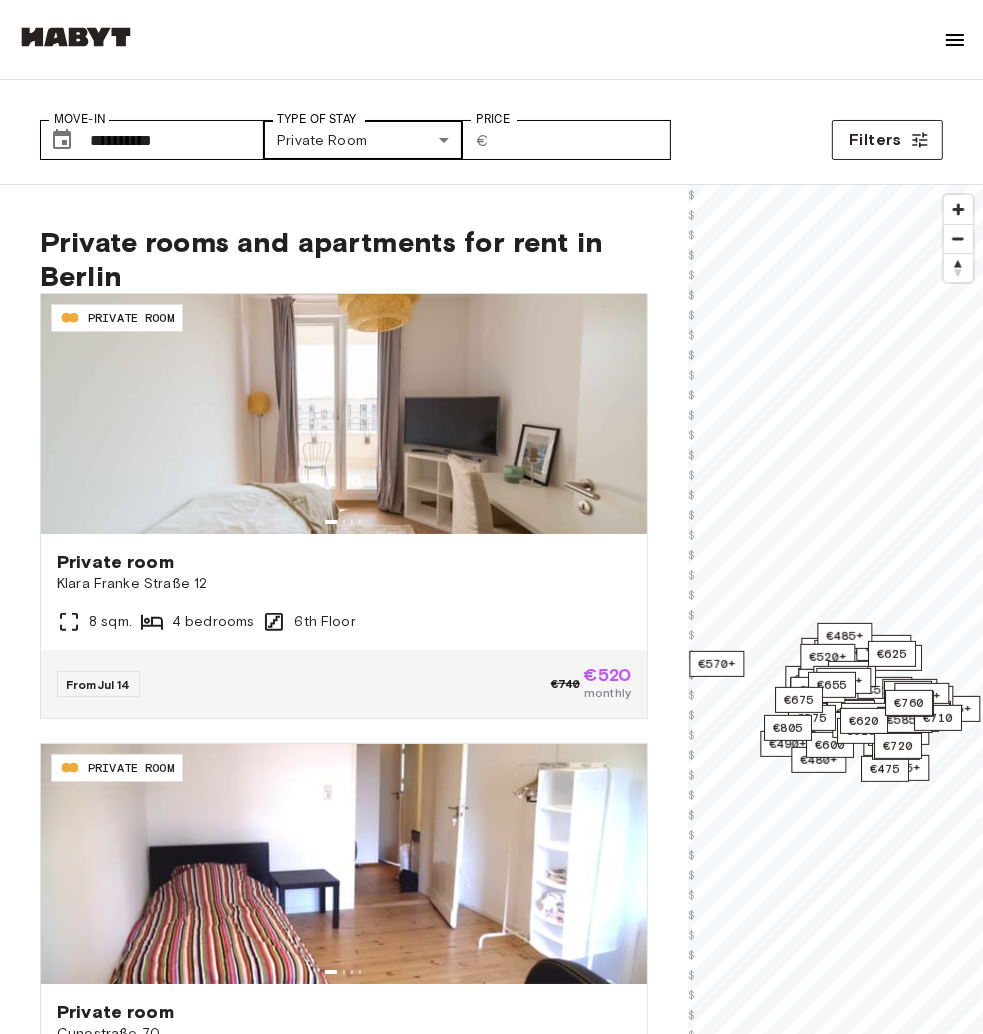 click on "**********" at bounding box center [491, 2911] 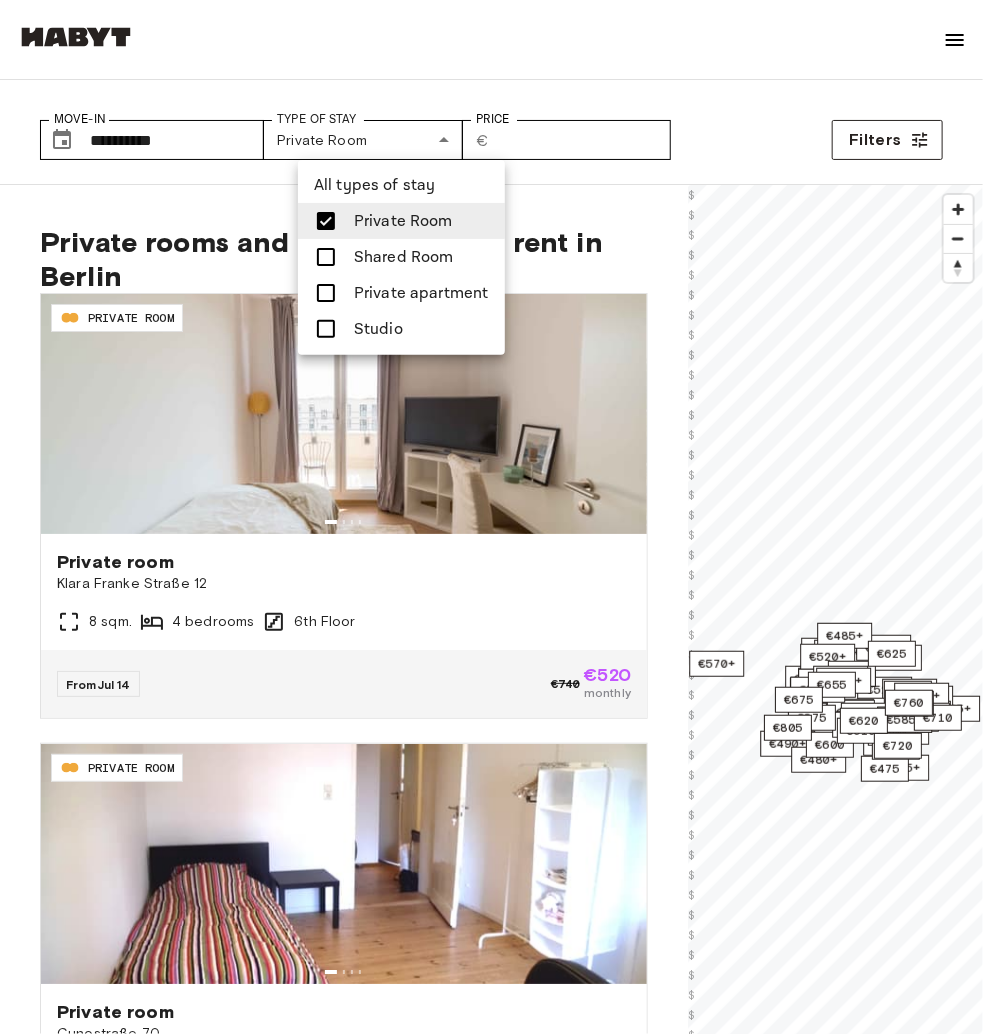 click on "Private apartment" at bounding box center (421, 293) 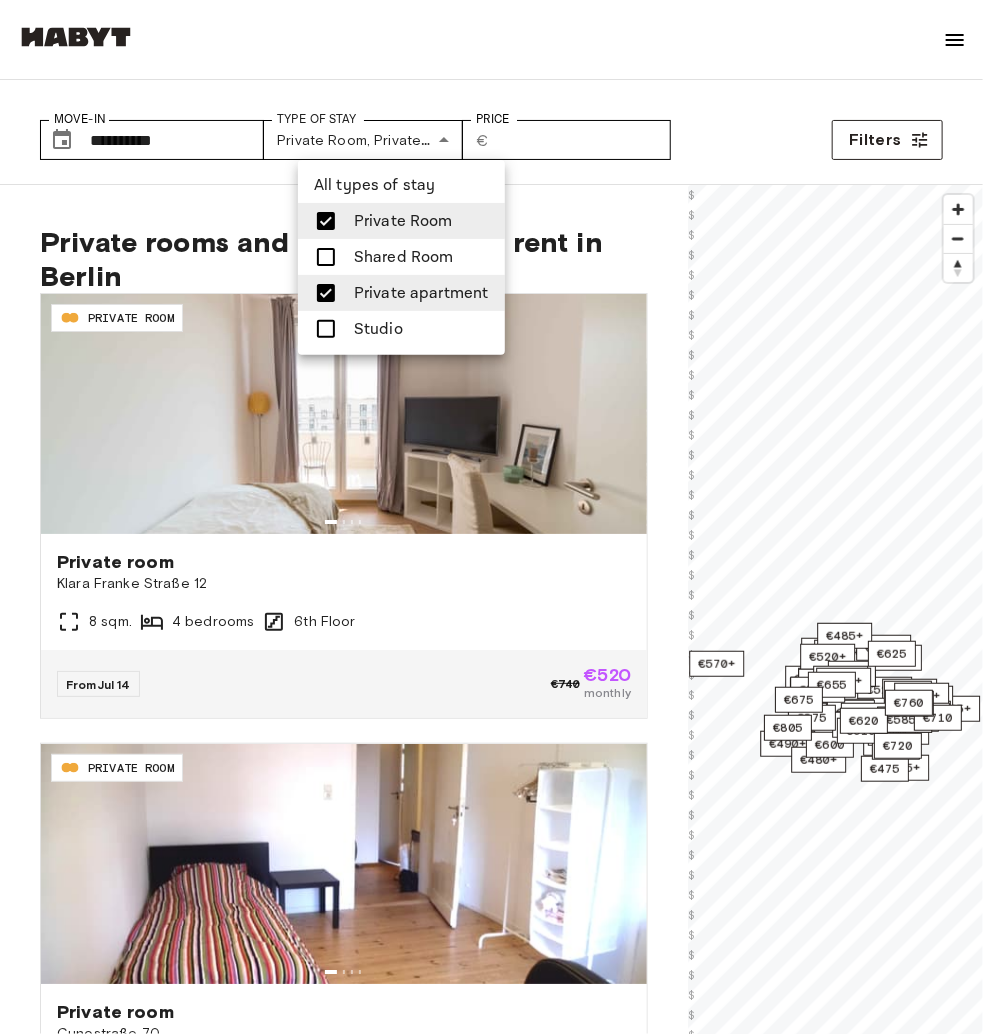 click on "Private Room" at bounding box center (403, 221) 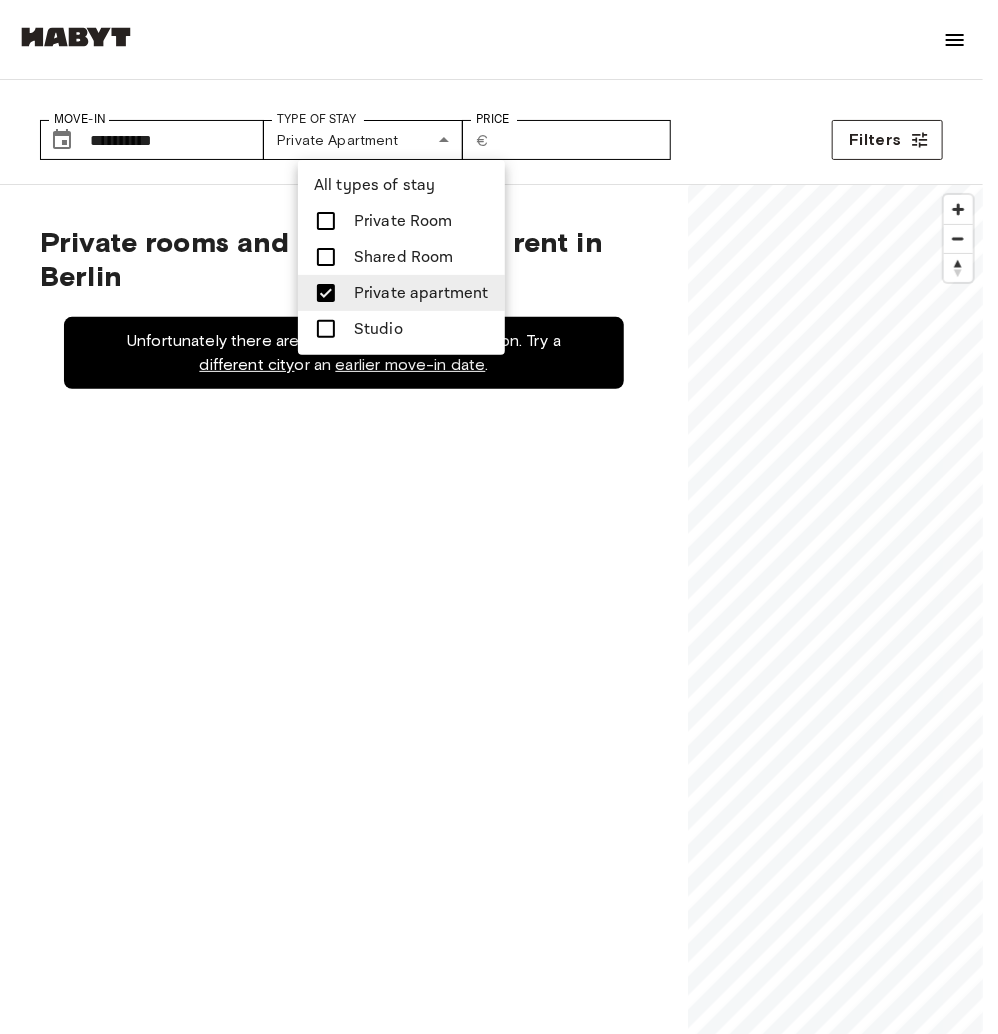 click at bounding box center (499, 517) 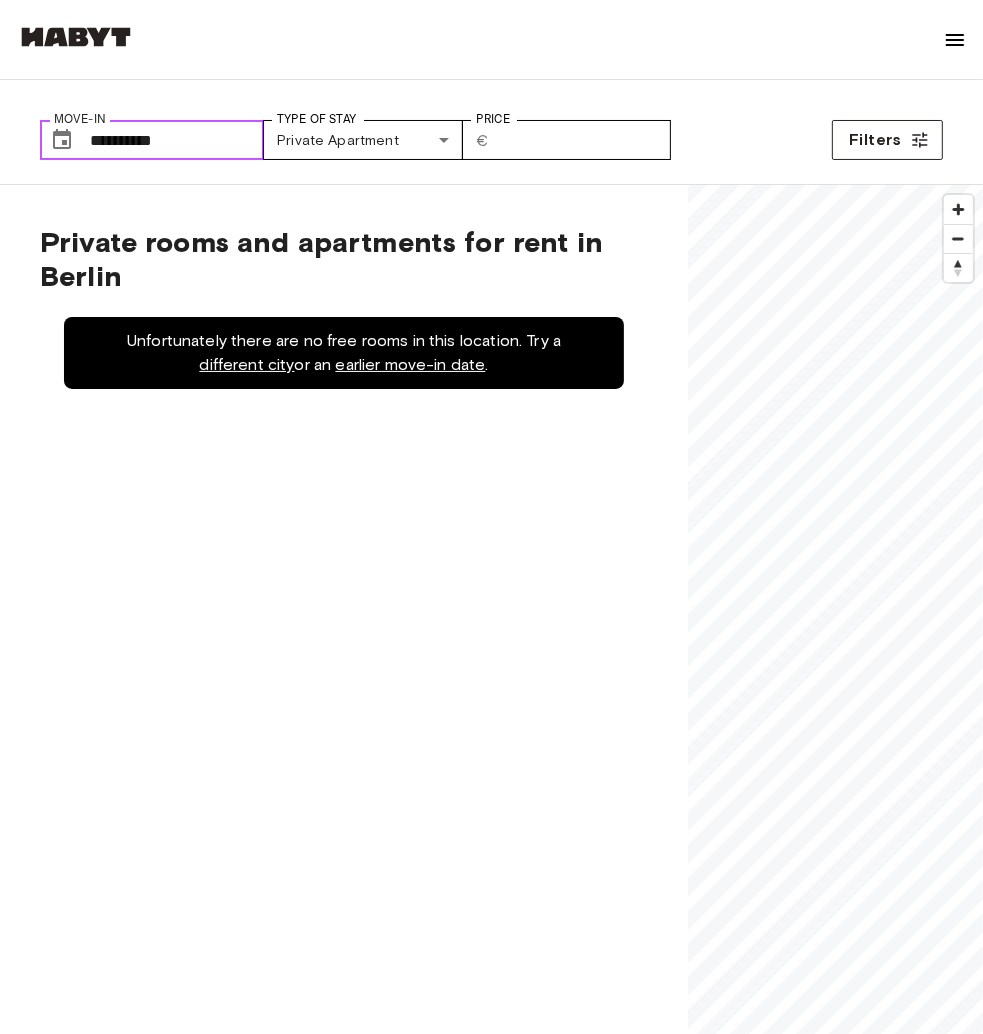 click on "**********" at bounding box center (177, 140) 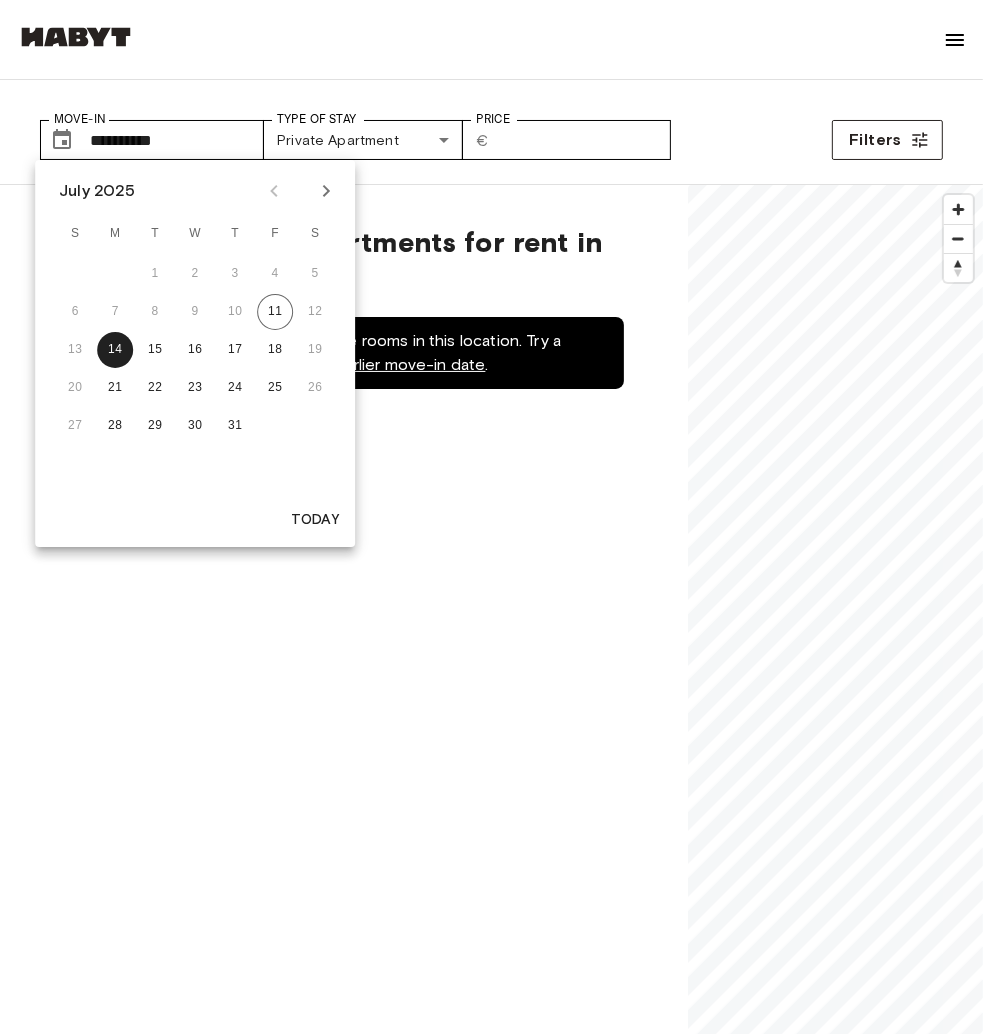 click on "July 2025" at bounding box center [195, 191] 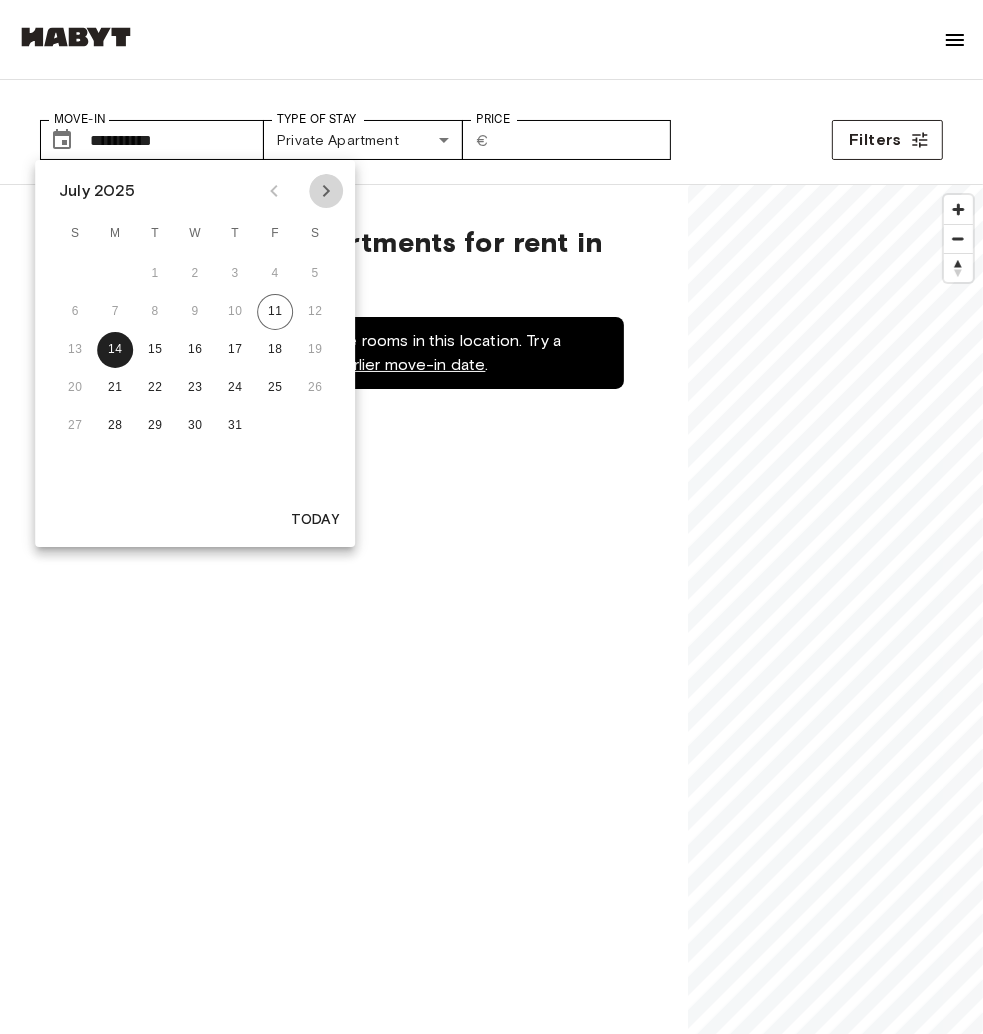 click at bounding box center [326, 191] 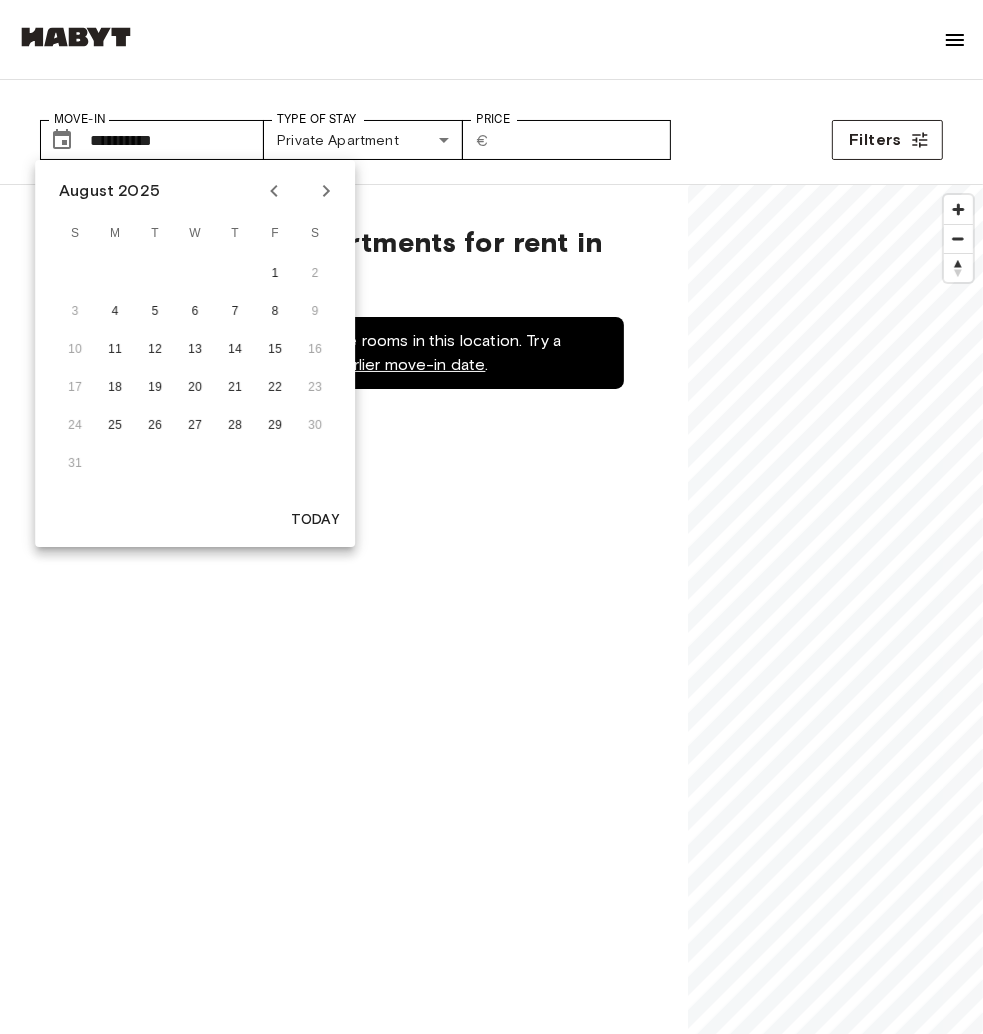 click 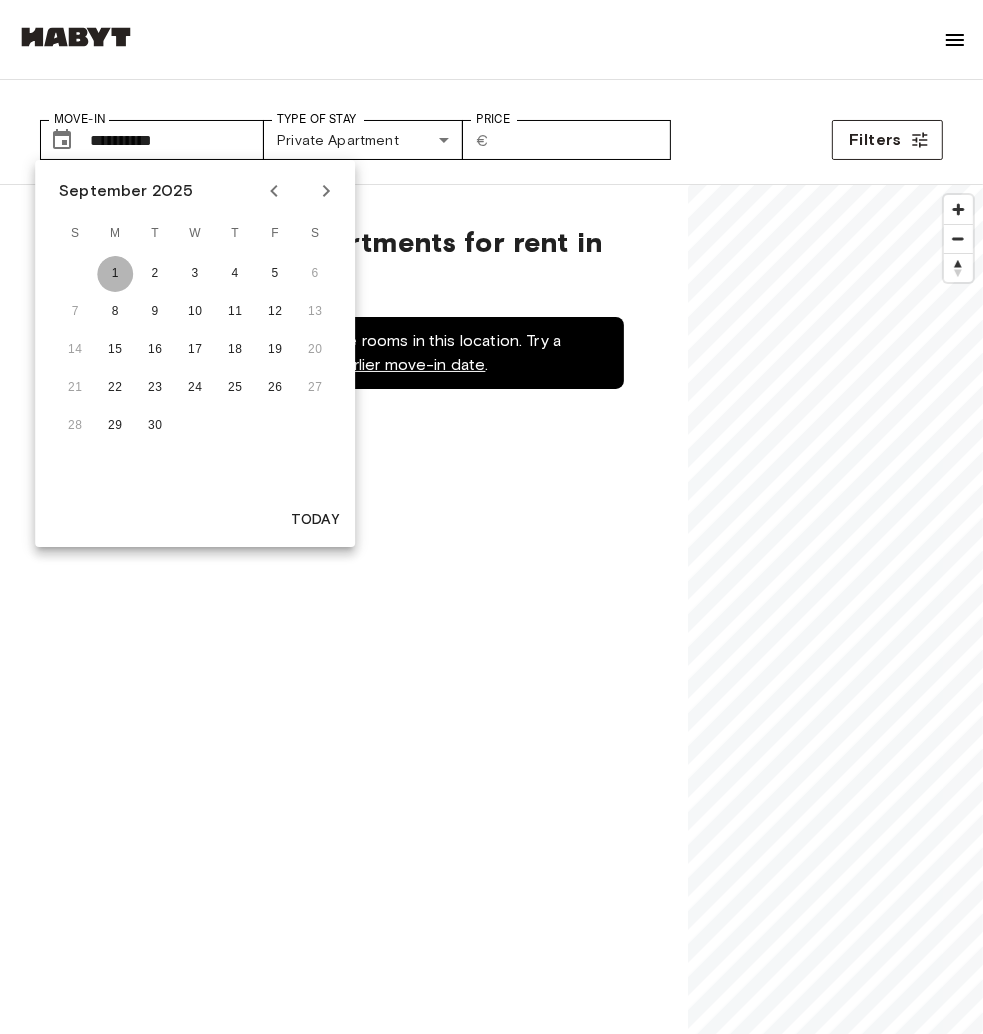 click on "1" at bounding box center [115, 274] 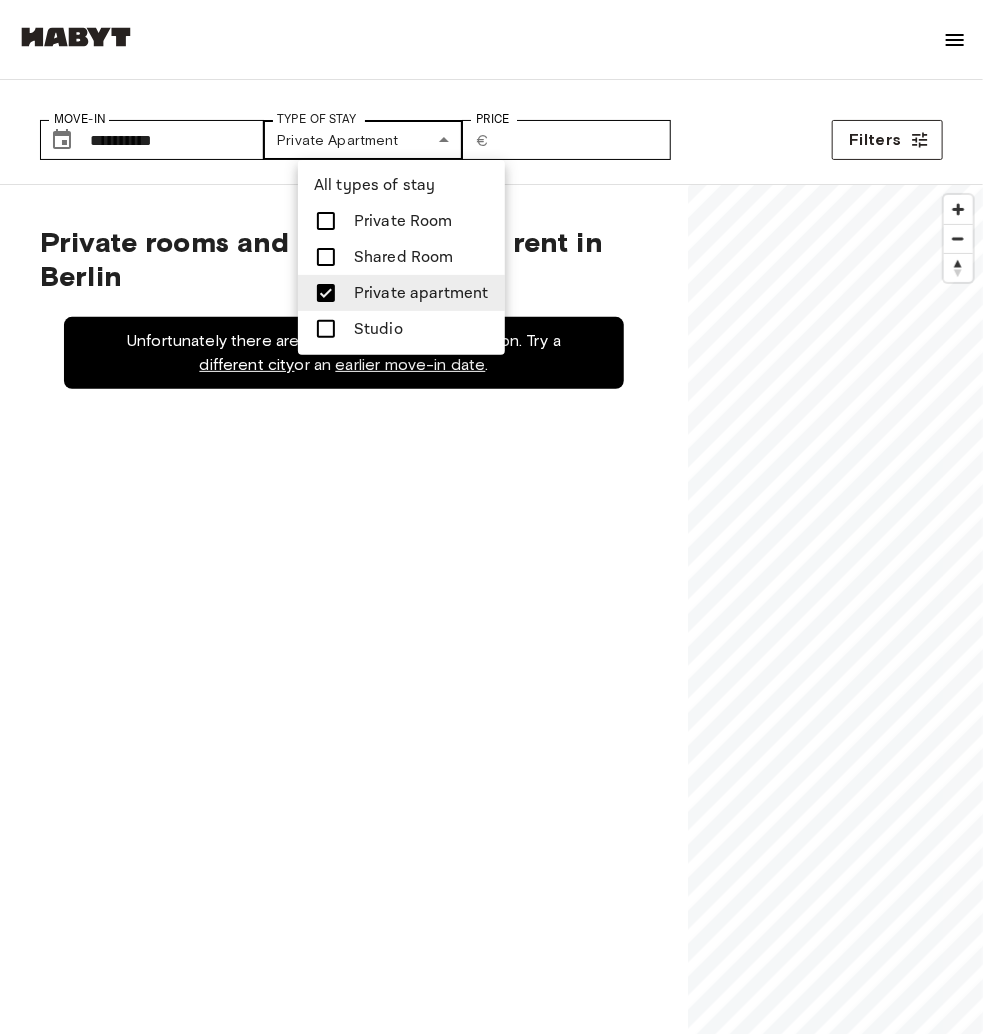 click on "**********" at bounding box center [499, 2911] 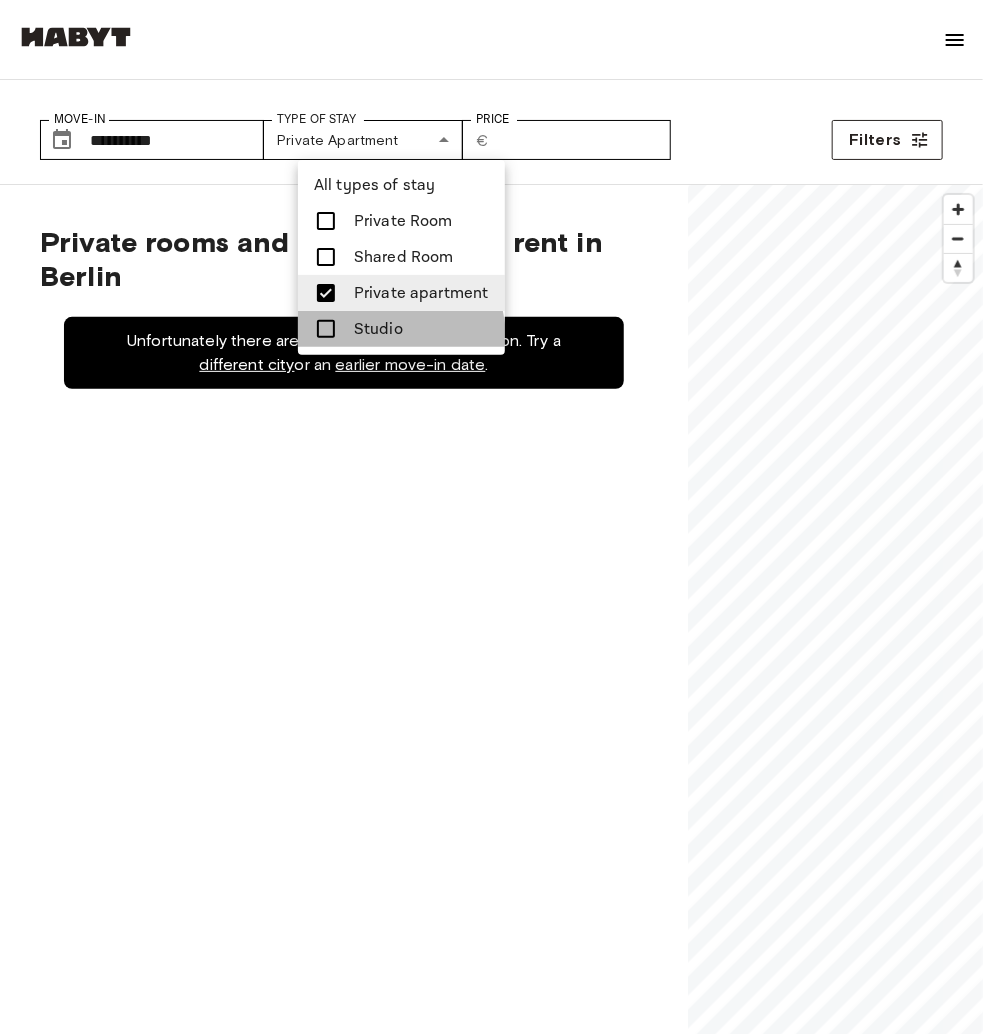click on "Studio" at bounding box center [401, 329] 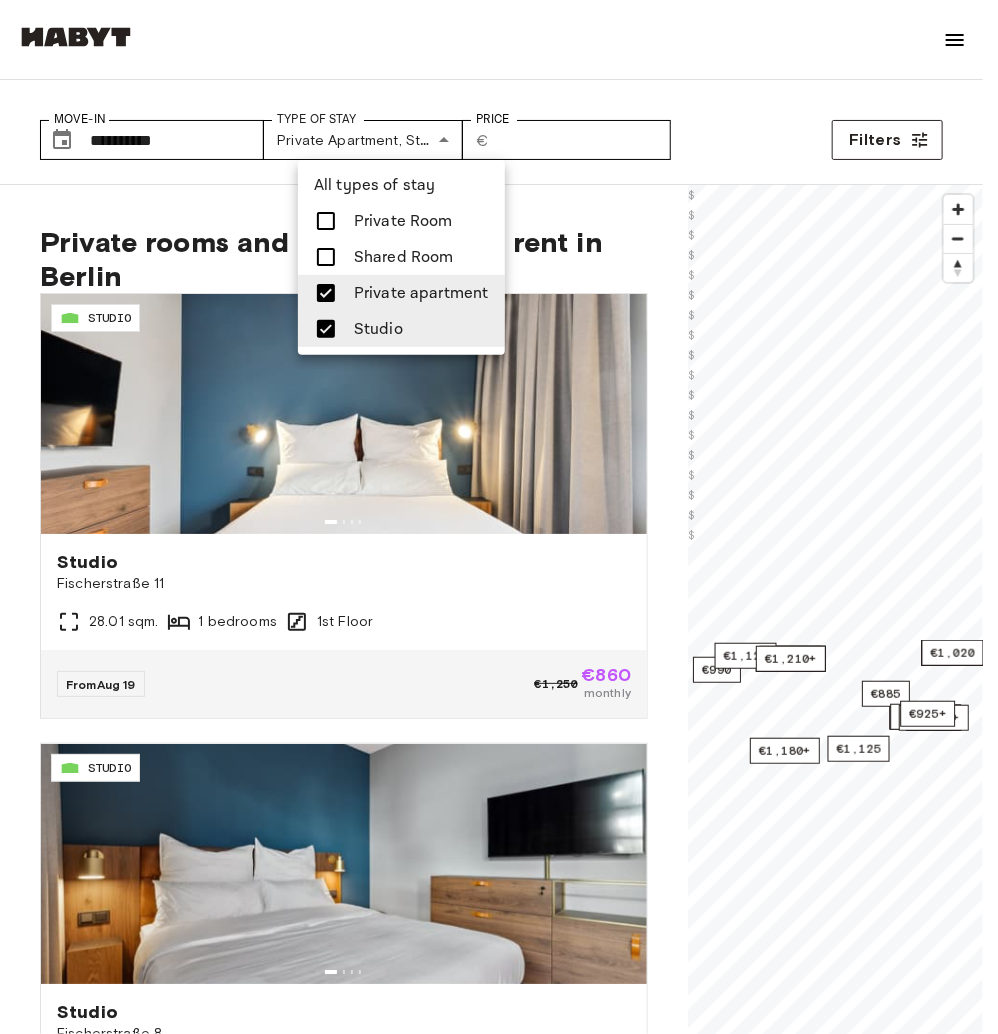 click at bounding box center (499, 517) 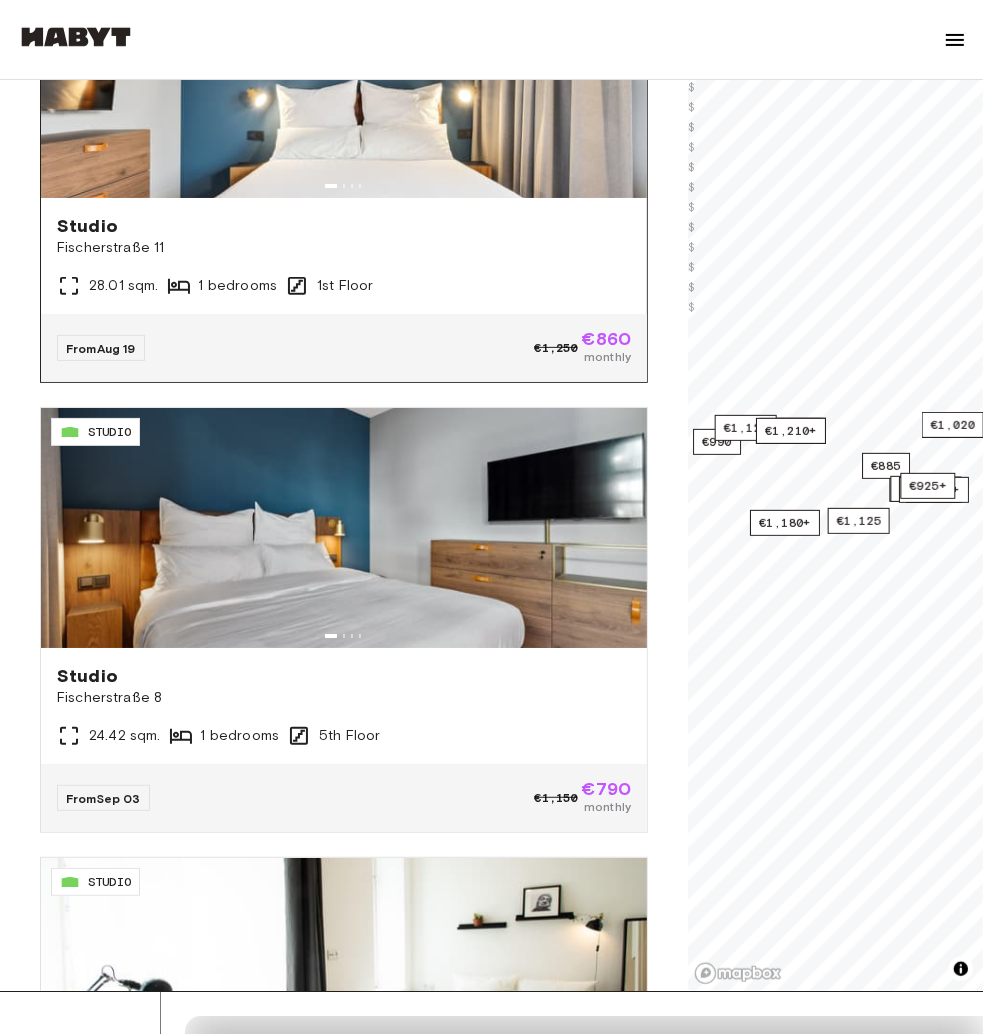 scroll, scrollTop: 360, scrollLeft: 0, axis: vertical 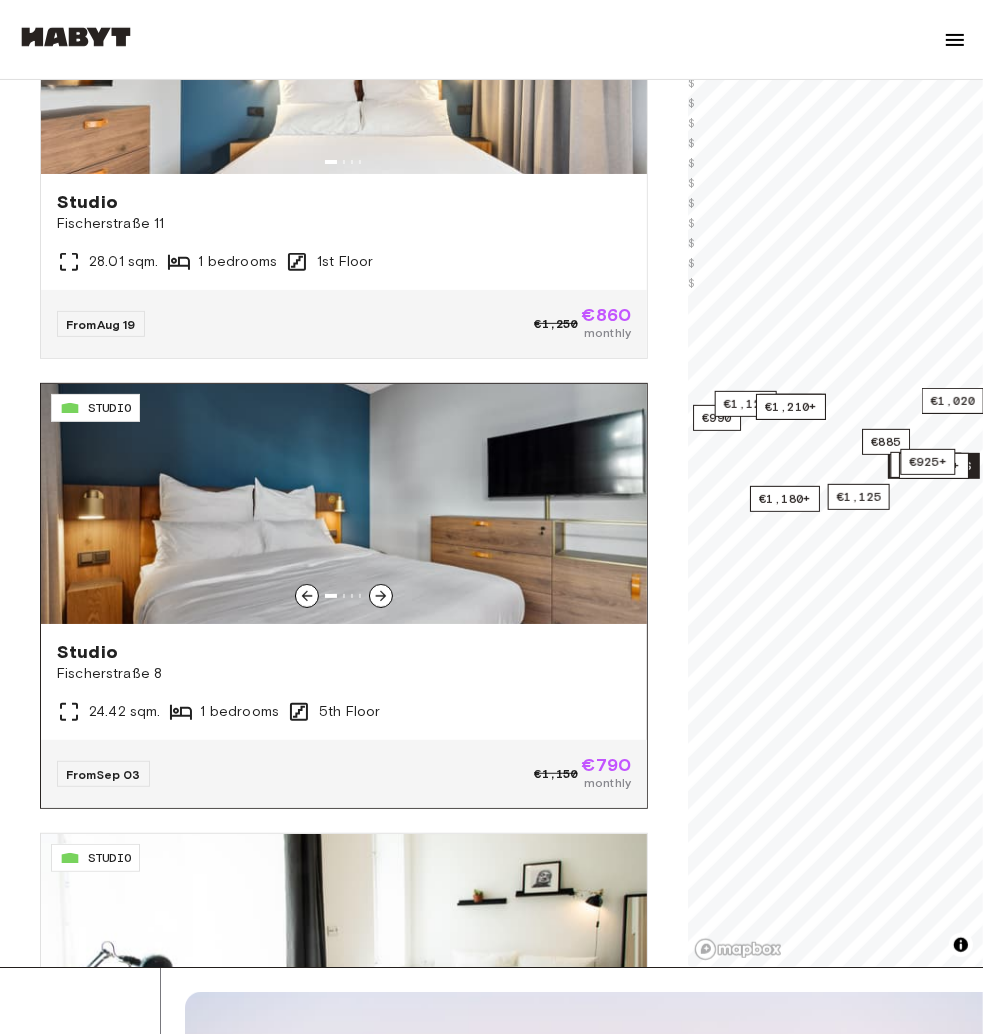 click at bounding box center (344, 504) 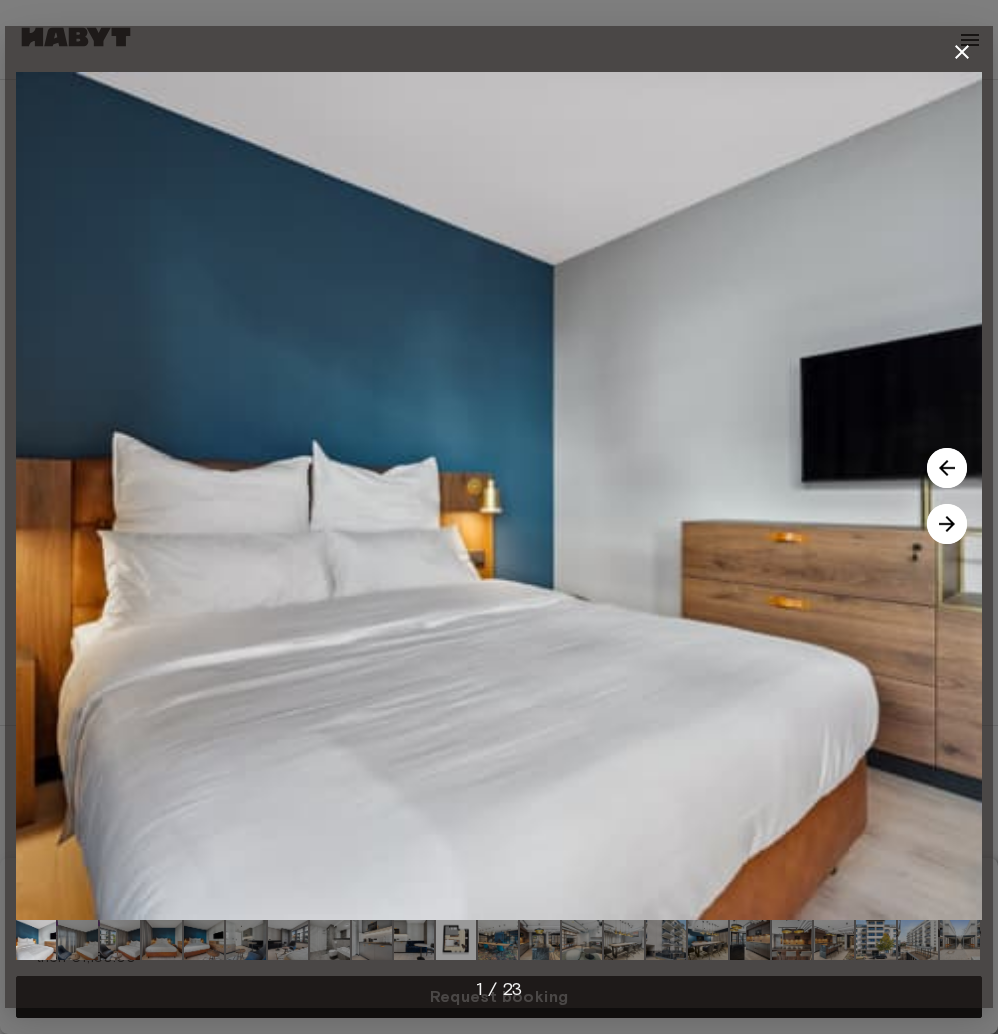 scroll, scrollTop: 0, scrollLeft: 0, axis: both 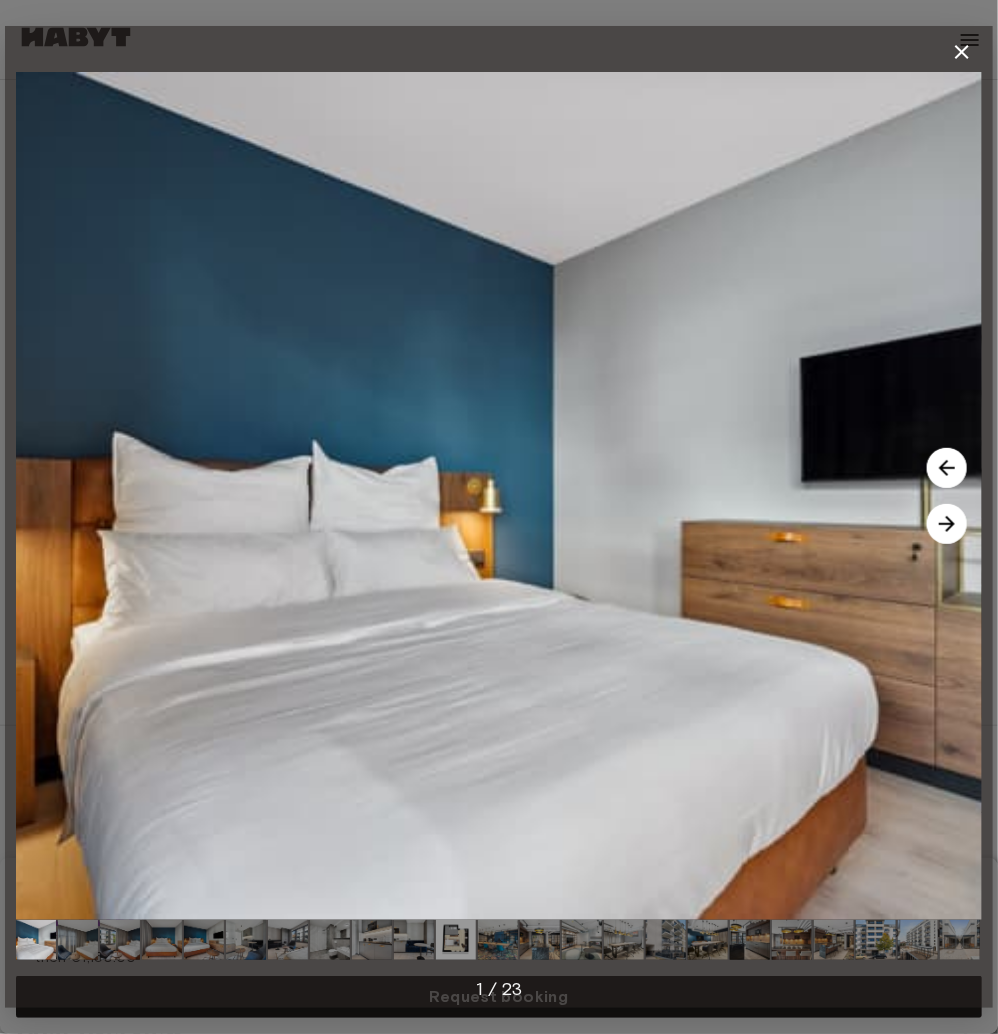 click at bounding box center [947, 524] 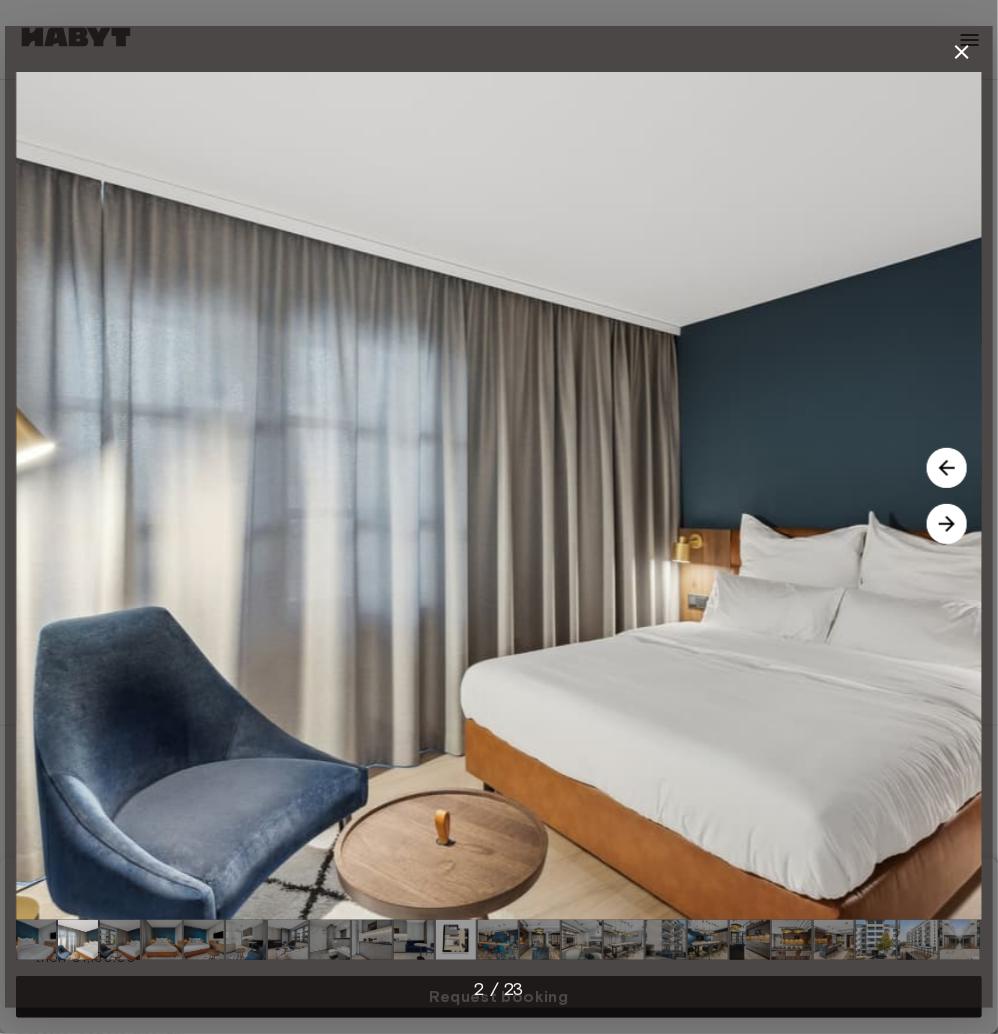 click at bounding box center [947, 524] 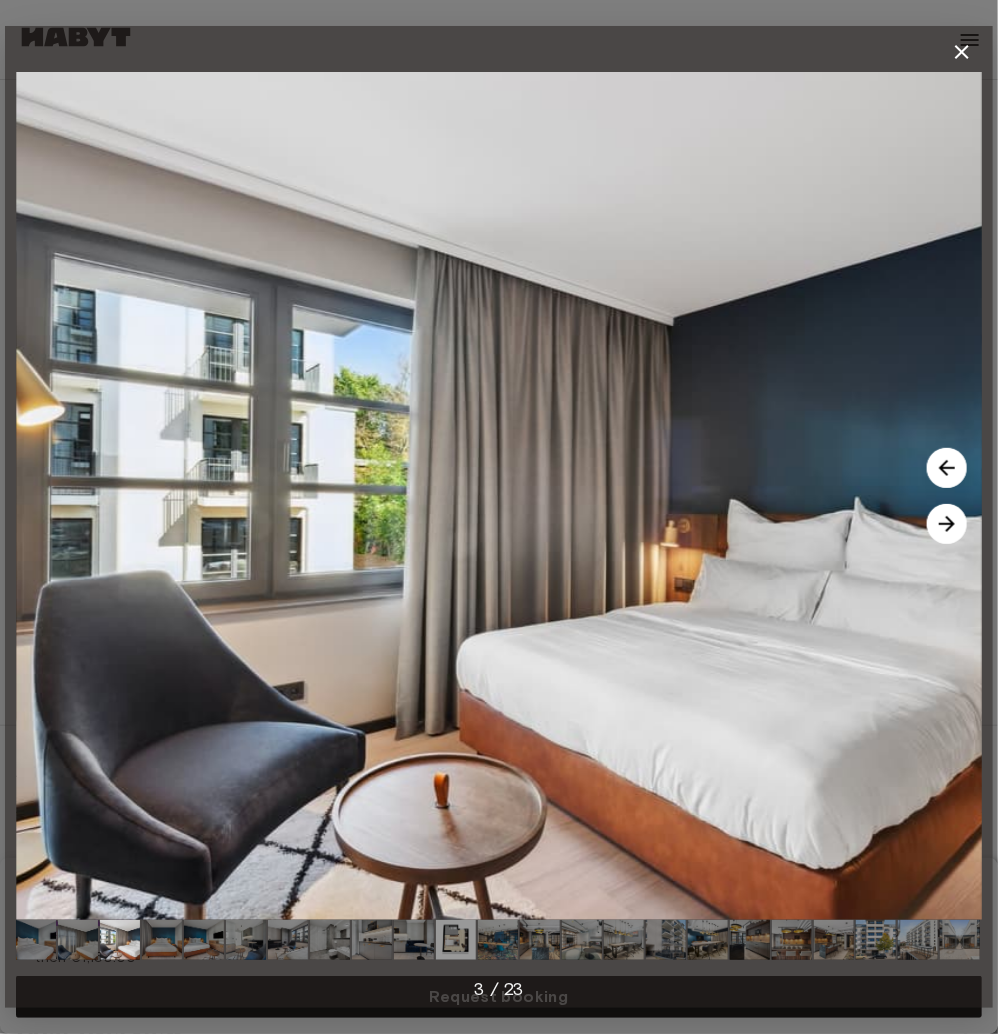 click at bounding box center [947, 524] 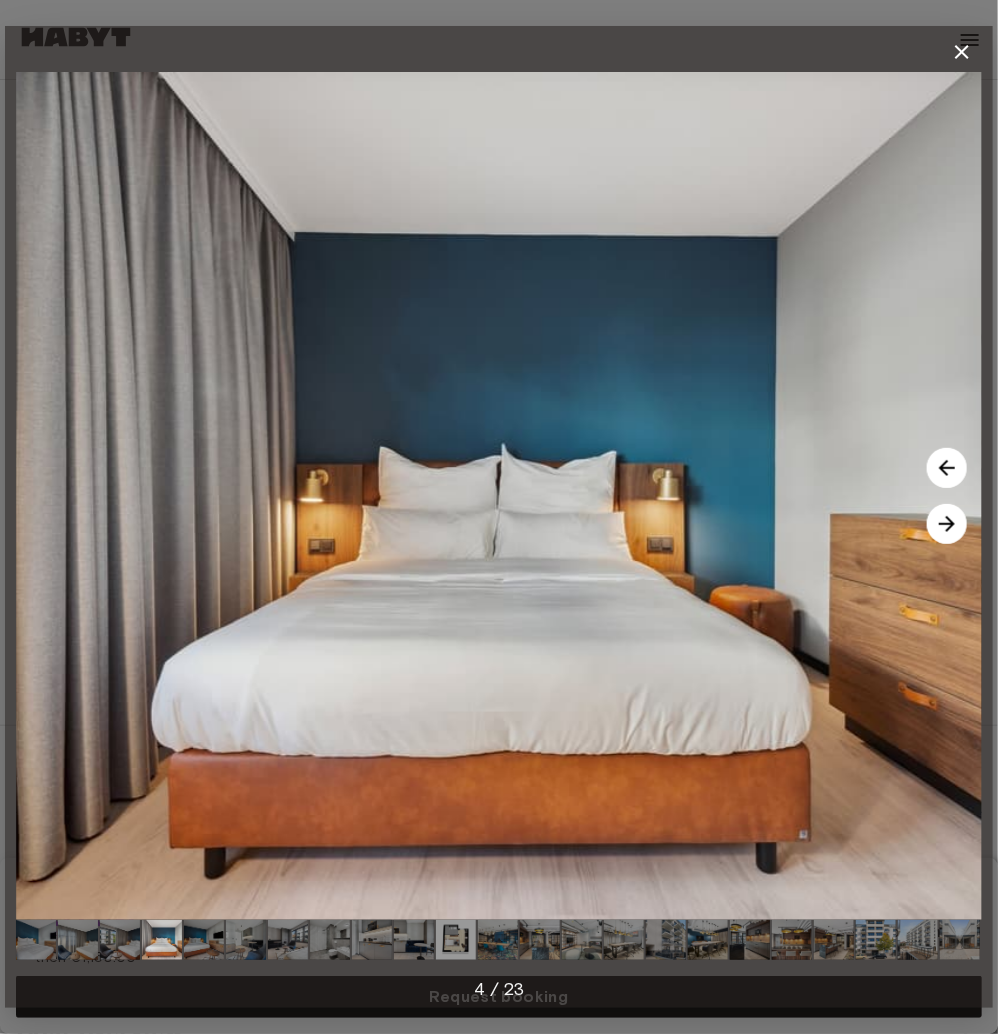 click at bounding box center [947, 524] 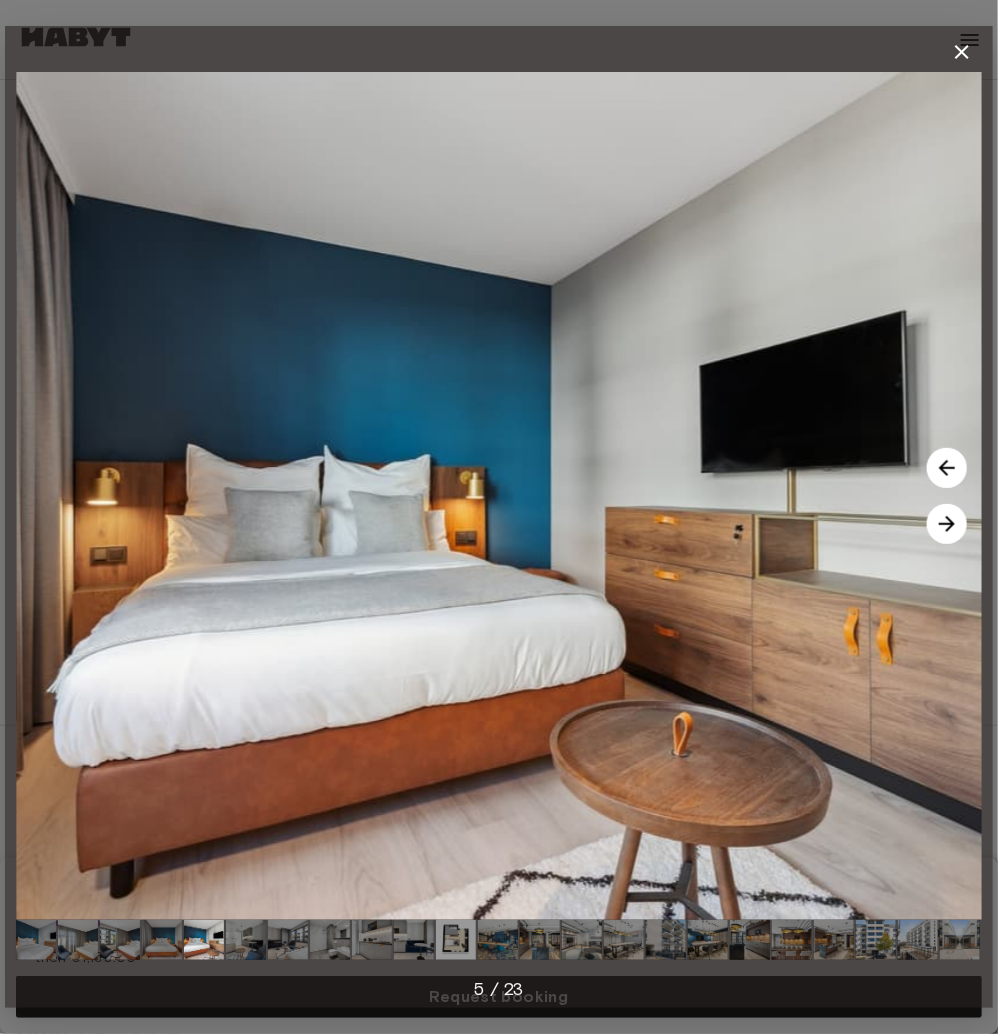 click at bounding box center (947, 524) 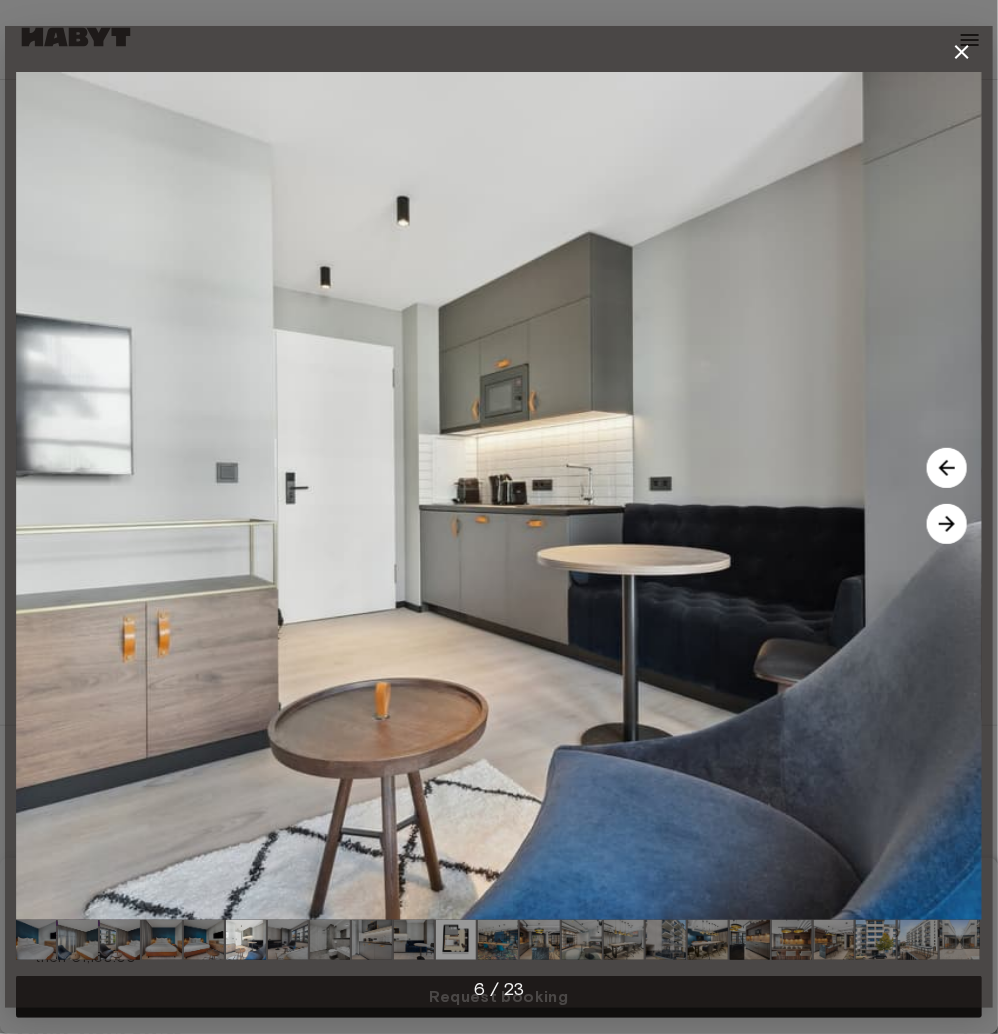 click at bounding box center [499, 496] 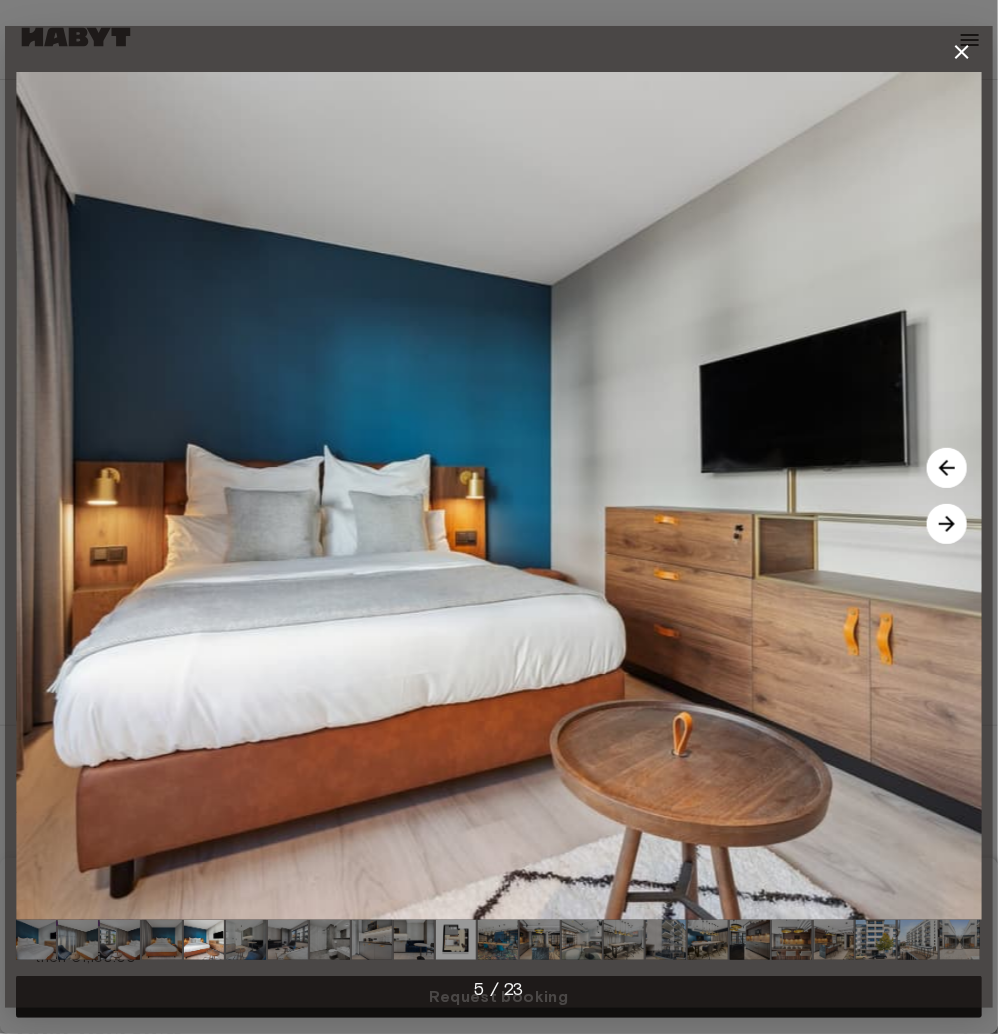 click at bounding box center [947, 524] 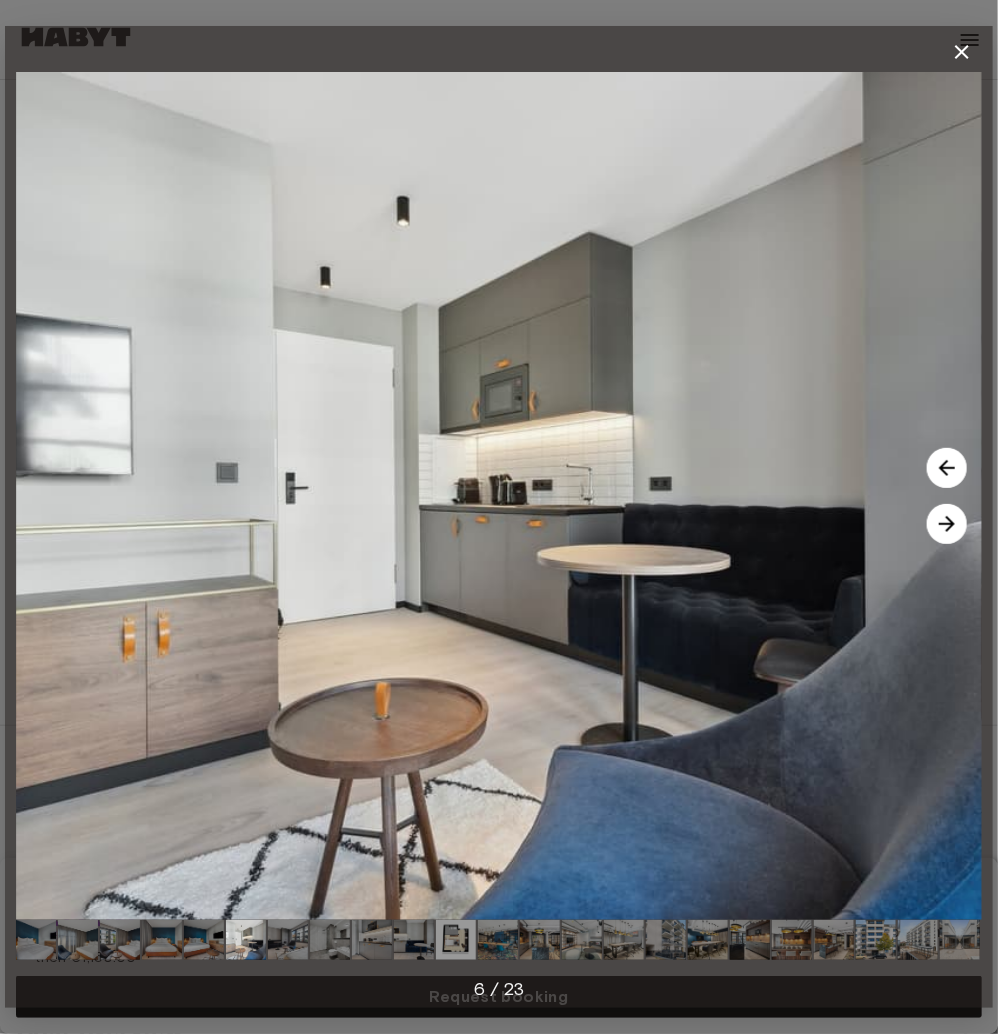 click at bounding box center [947, 524] 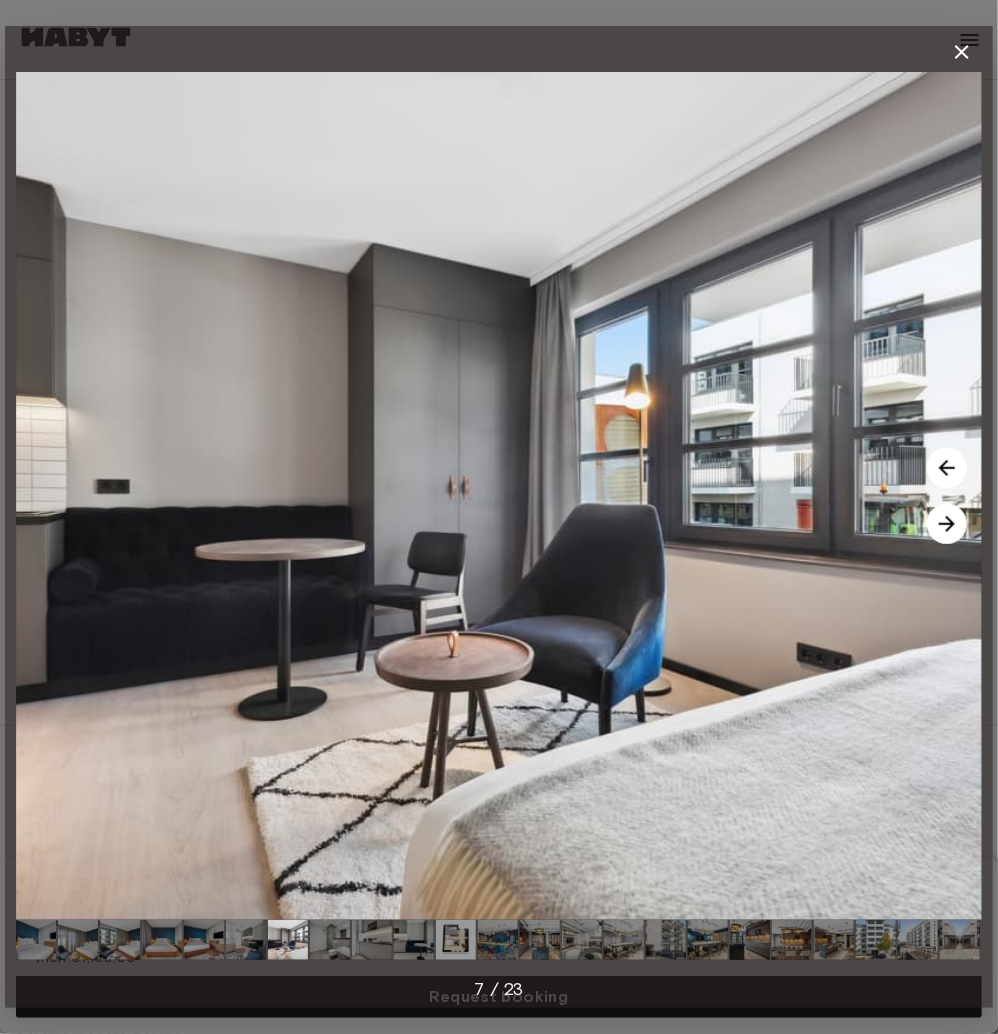 click 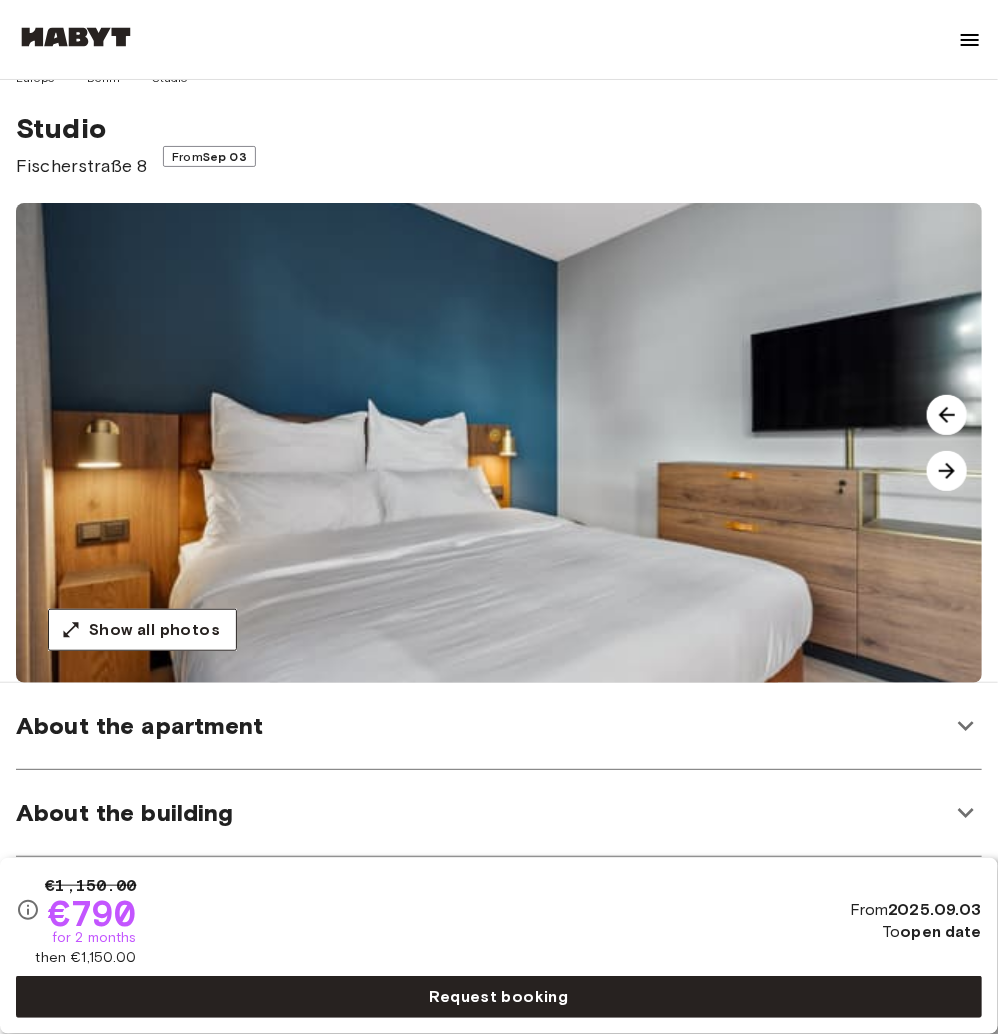 scroll, scrollTop: 0, scrollLeft: 0, axis: both 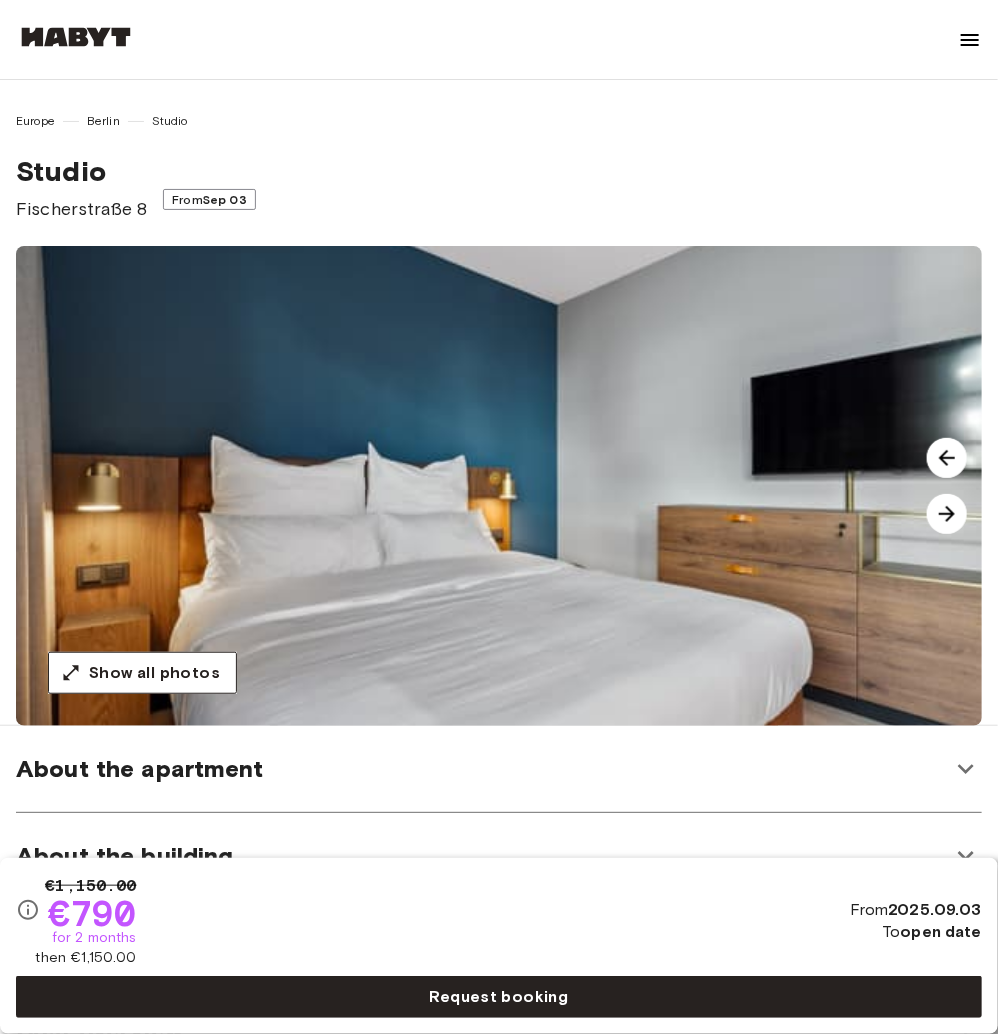 click on "Fischerstraße 8" at bounding box center [81, 209] 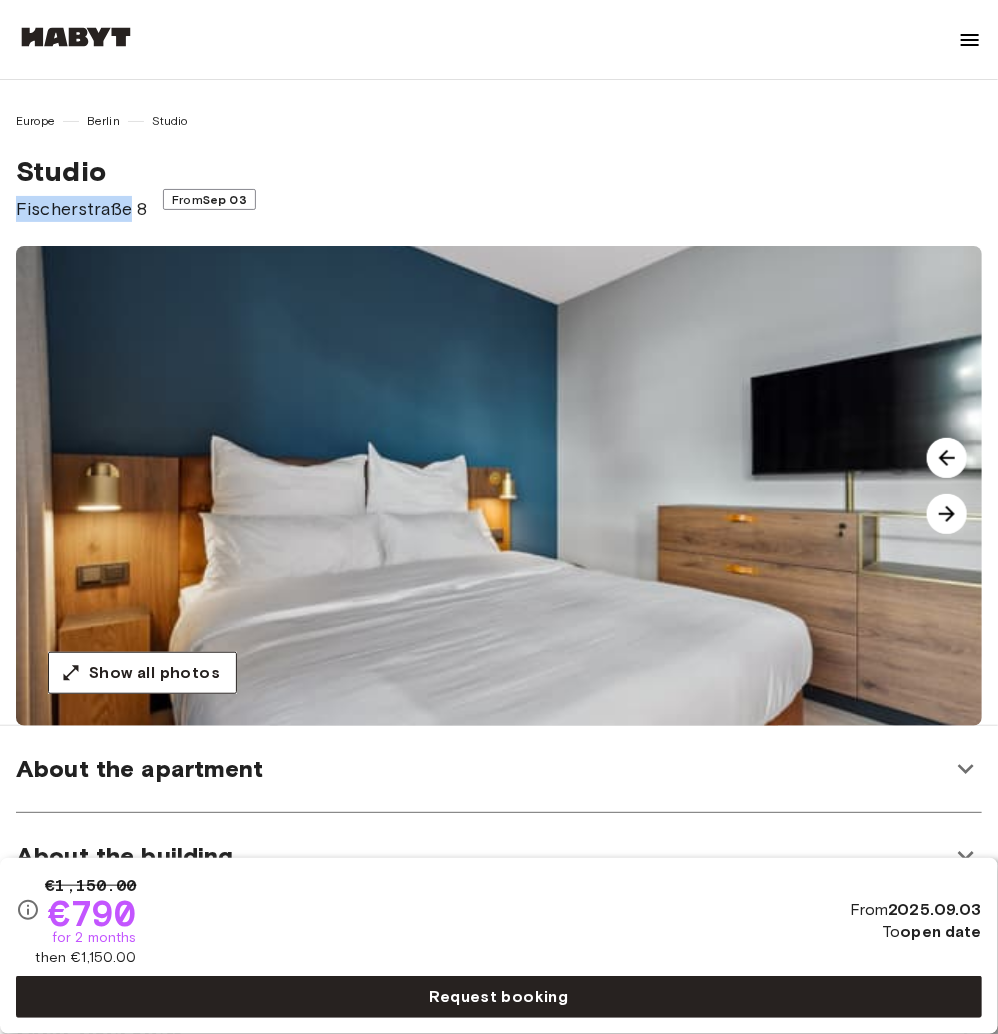 click on "Fischerstraße 8" at bounding box center (81, 209) 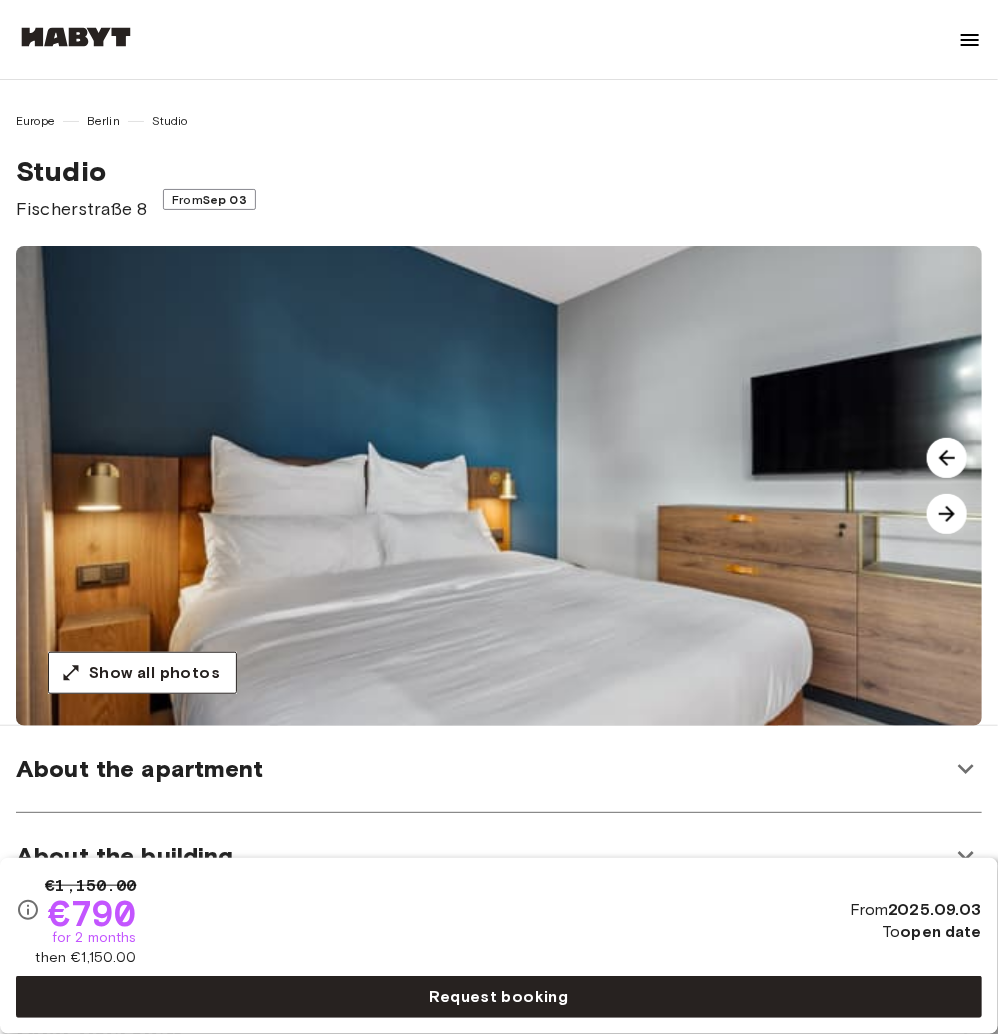 click on "Studio Fischerstraße 8" at bounding box center (81, 188) 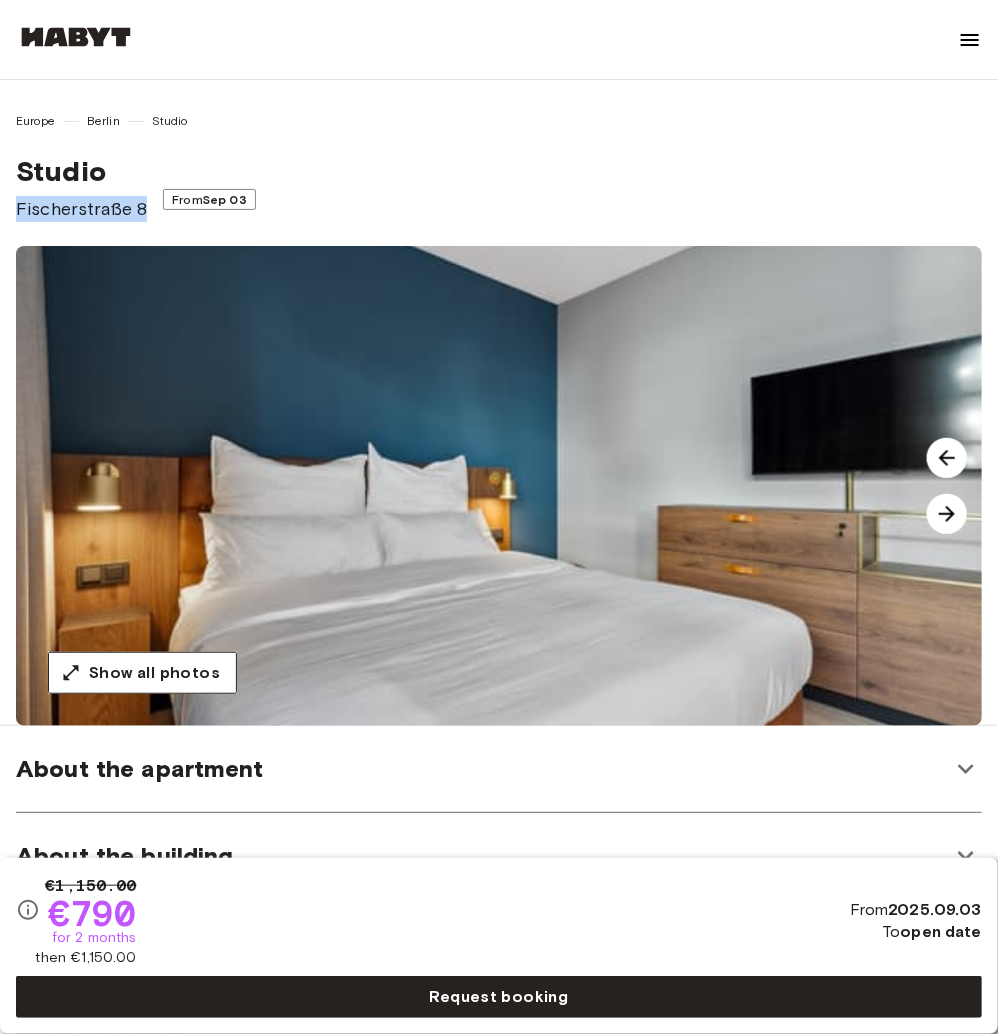 drag, startPoint x: 150, startPoint y: 199, endPoint x: -7, endPoint y: 203, distance: 157.05095 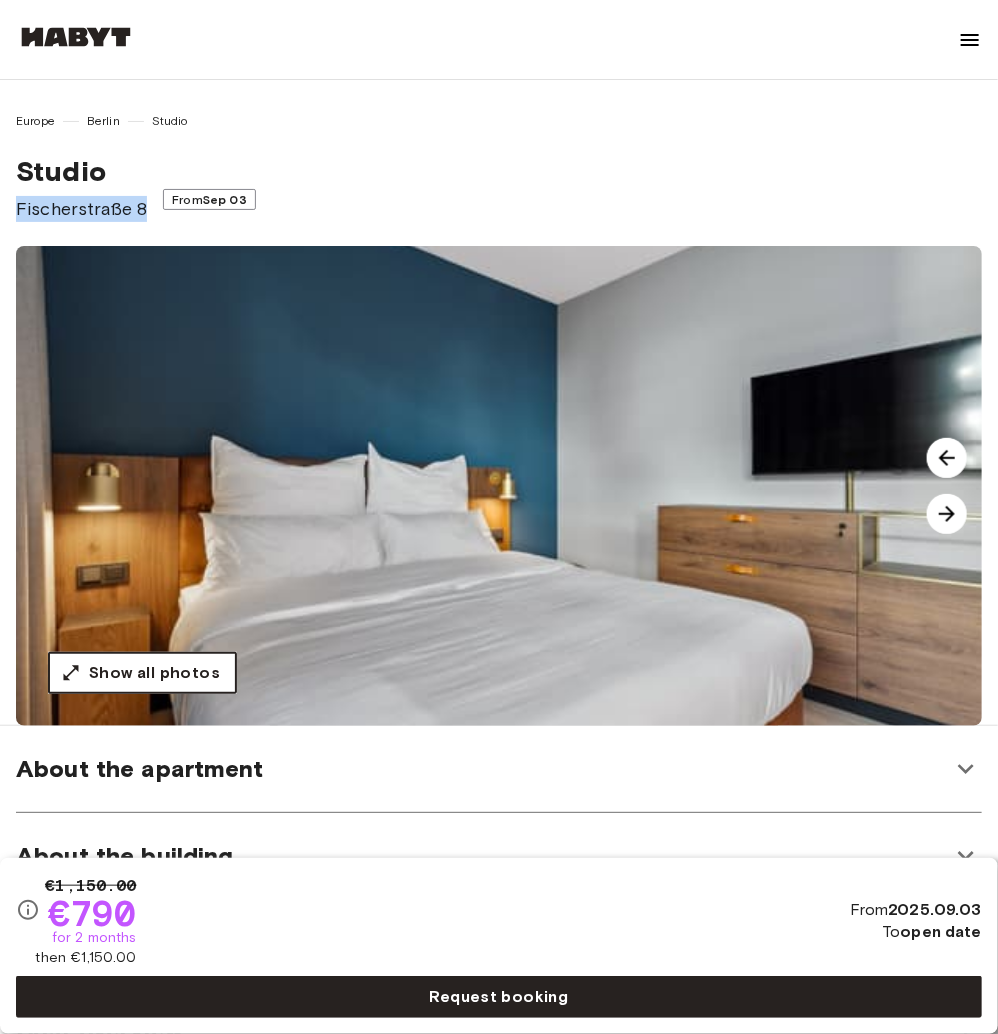click on "Show all photos" at bounding box center [154, 673] 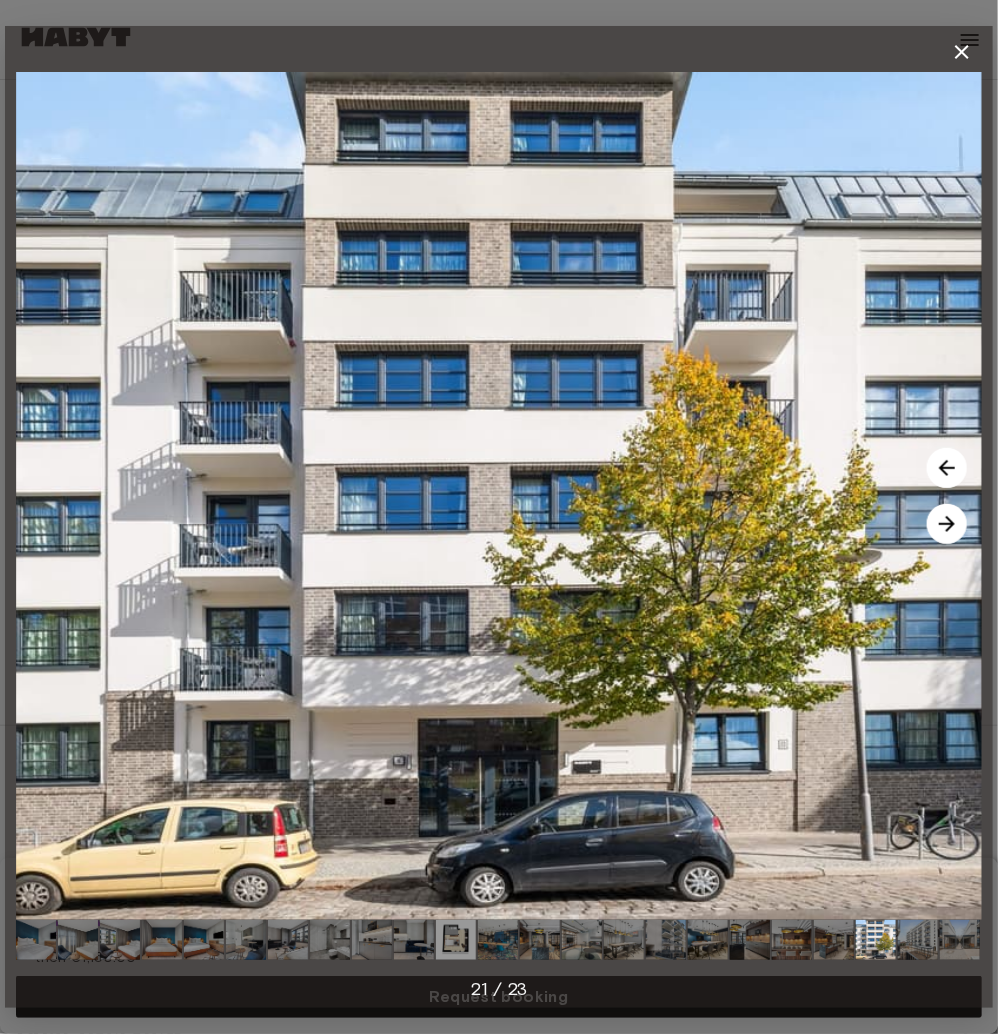 click 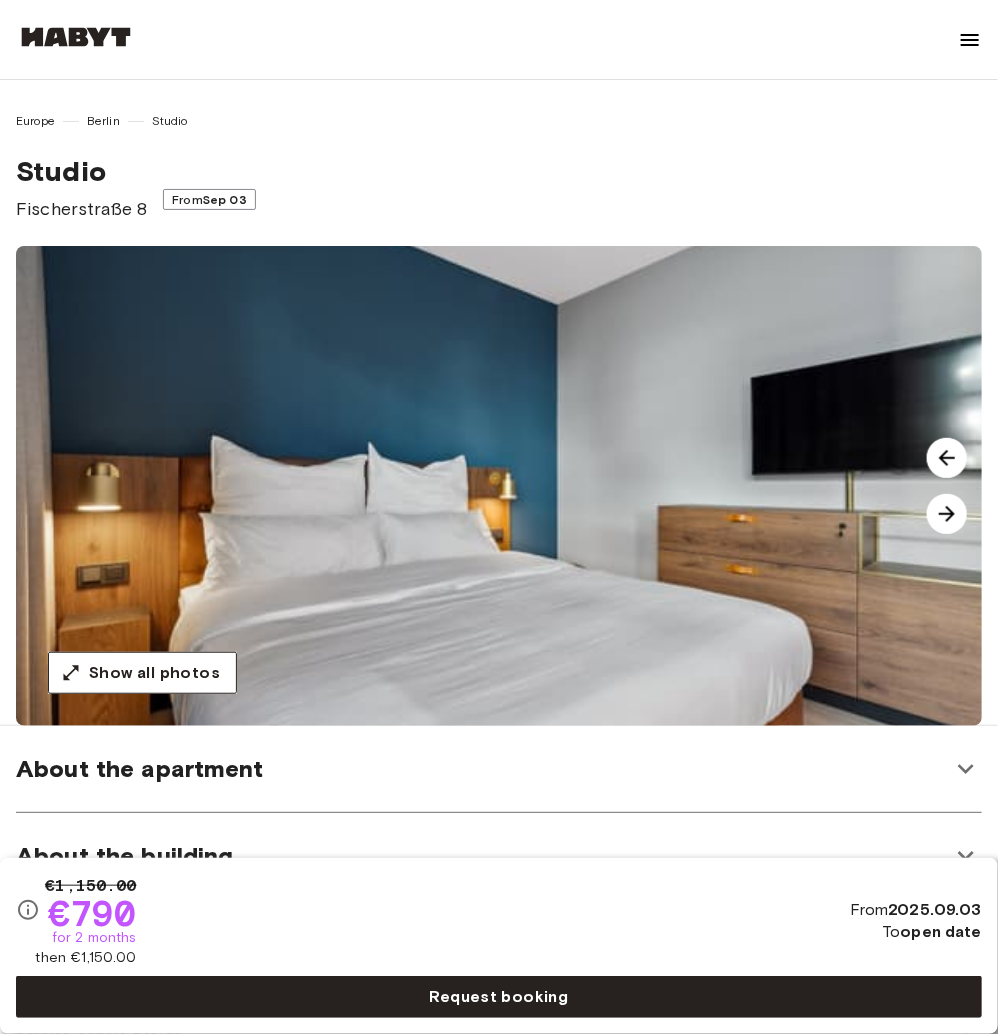 click on "About Habyt For Business For Landlords Blog Get in Touch Log in" at bounding box center (499, 40) 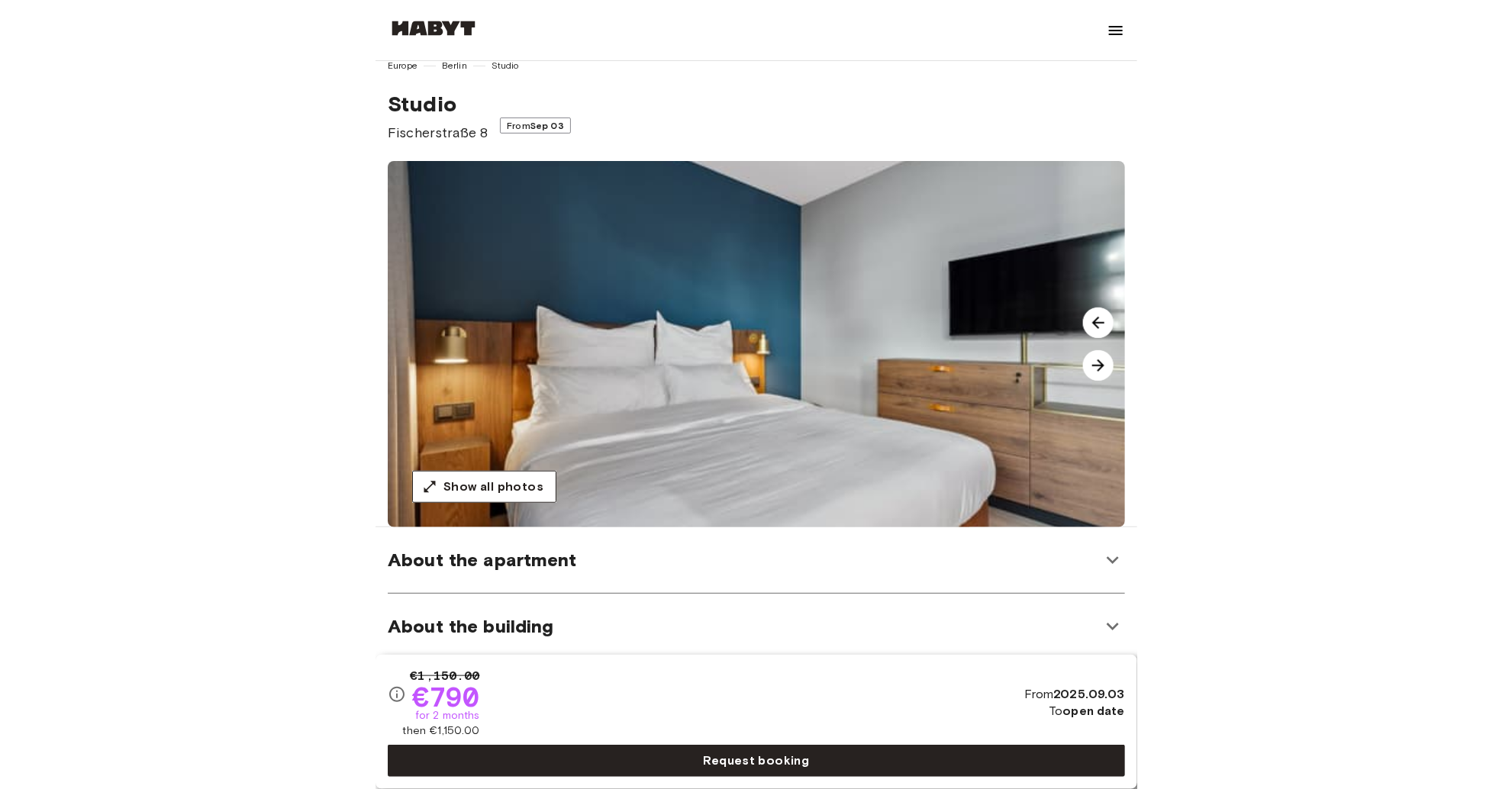 scroll, scrollTop: 0, scrollLeft: 0, axis: both 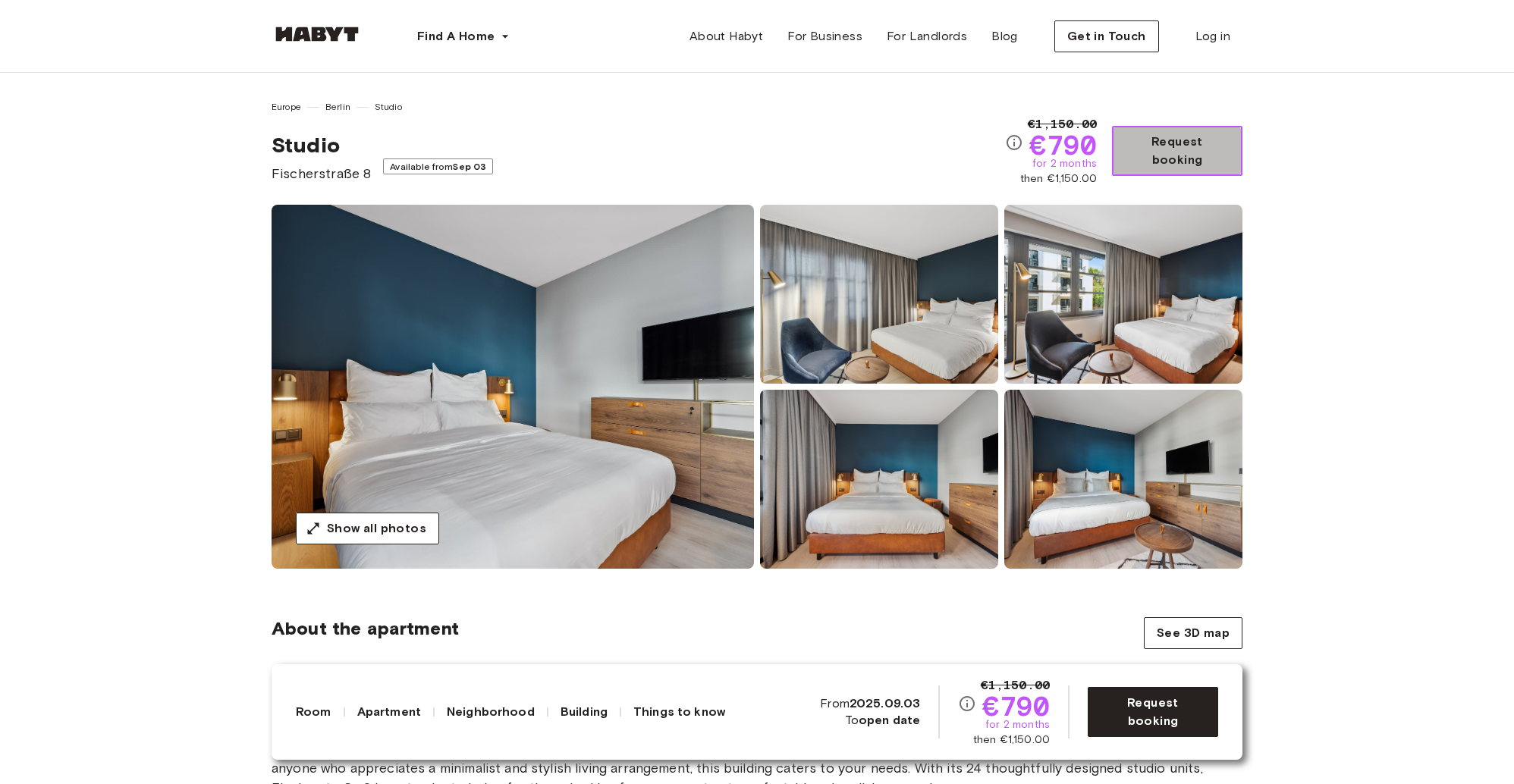 click on "Request booking" at bounding box center (1177, 151) 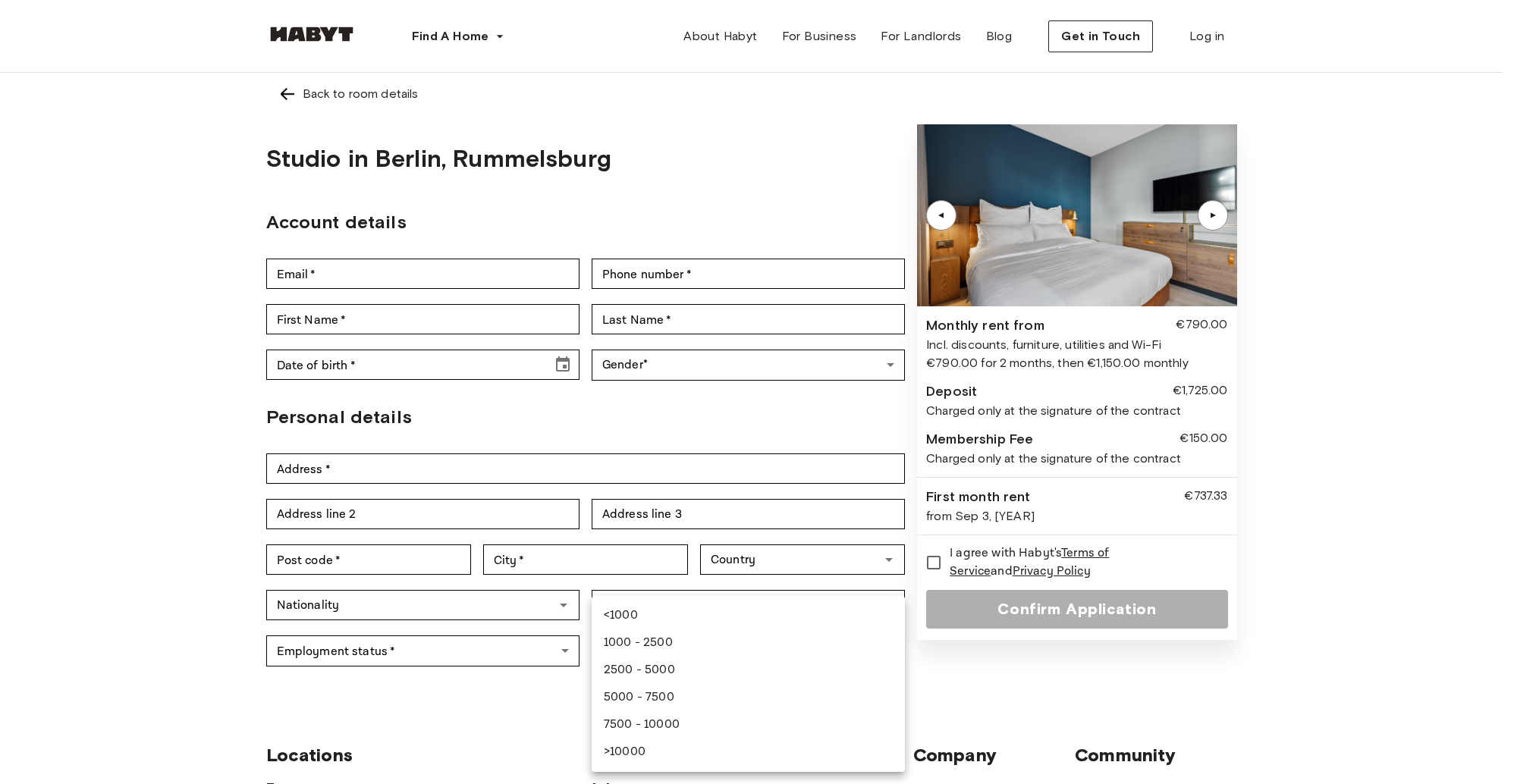 click on "Find A Home Europe Amsterdam Berlin Frankfurt Hamburg Lisbon Madrid Milan Modena Paris Turin Munich Rotterdam Stuttgart Dusseldorf Cologne Zurich The Hague Graz Brussels Leipzig Asia Hong Kong Singapore Seoul Phuket Tokyo About Habyt For Business For Landlords Blog Get in Touch Log in Back to room details Studio in Berlin, Rummelsburg Account details Email   * Email   * Phone number   * Phone number   * First Name   * First Name   * Last Name   * Last Name   * Date of birth   * Date of birth   * Gender  * ​ Gender Personal details Address   * Address   * Address line 2 Address line 2 Address line 3 Address line 3 Post code   * Post code   * City   * City   * Country Country Nationality Nationality ID Number   * ID Number   * Employment status   * ​ Employment status   * Monthly income   * ​ Monthly income   * ▲ ▲ Monthly rent from €790.00 Incl. discounts, furniture, utilities and Wi-Fi €790.00 for 2 months, then €1,150.00 monthly Deposit €1,725.00" at bounding box center [757, 696] 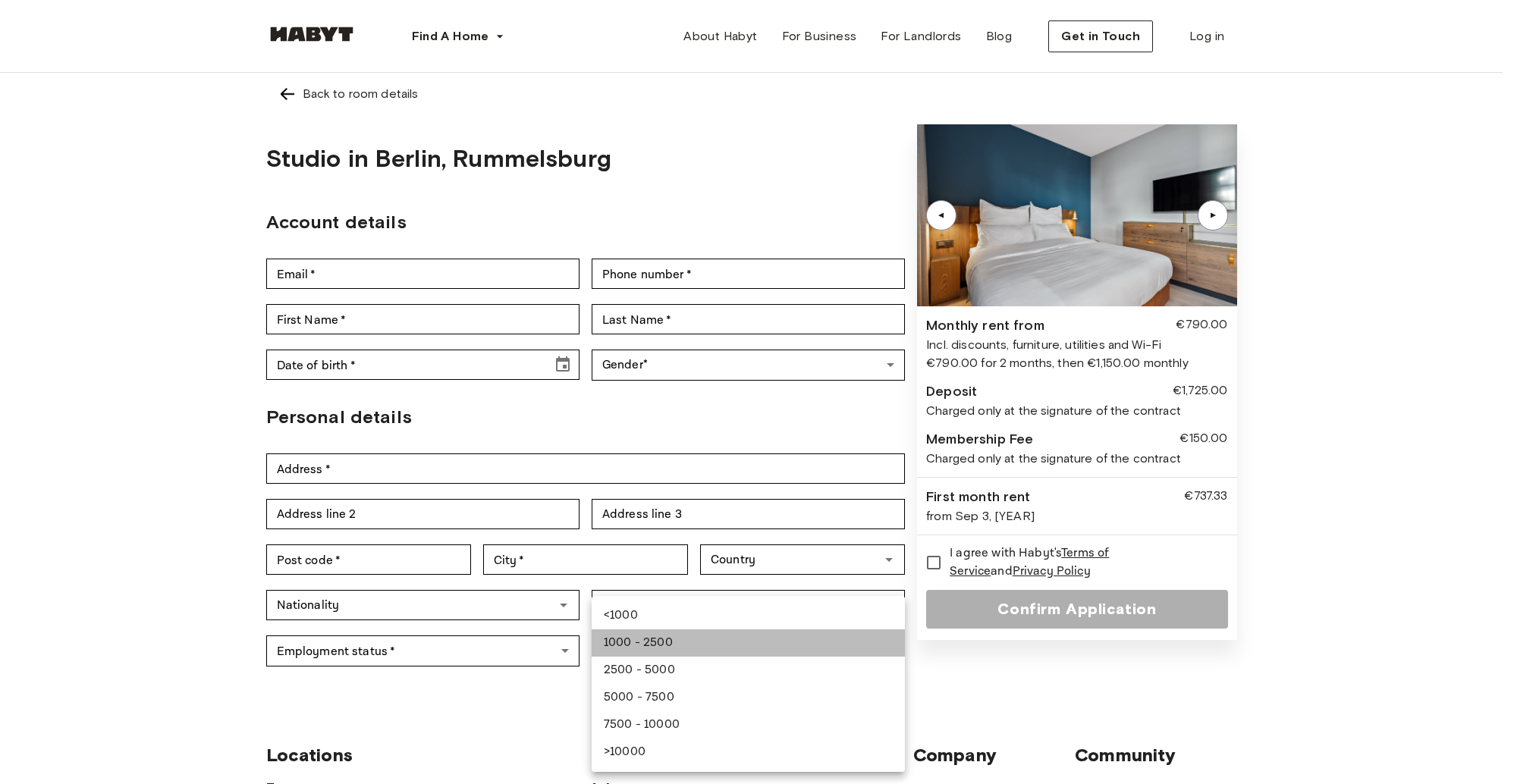 click on "1000 - 2500" at bounding box center (748, 643) 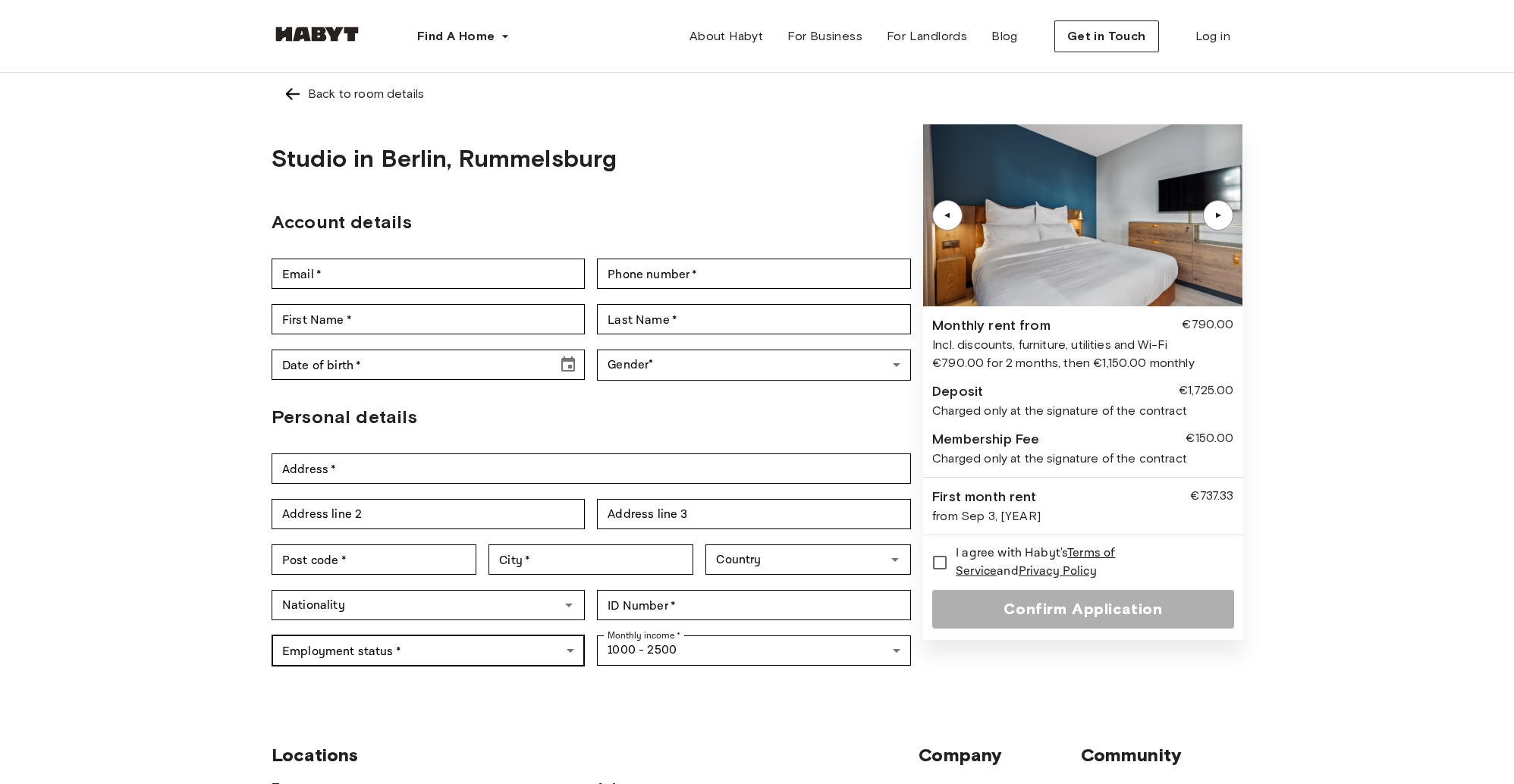 click on "**********" at bounding box center [757, 696] 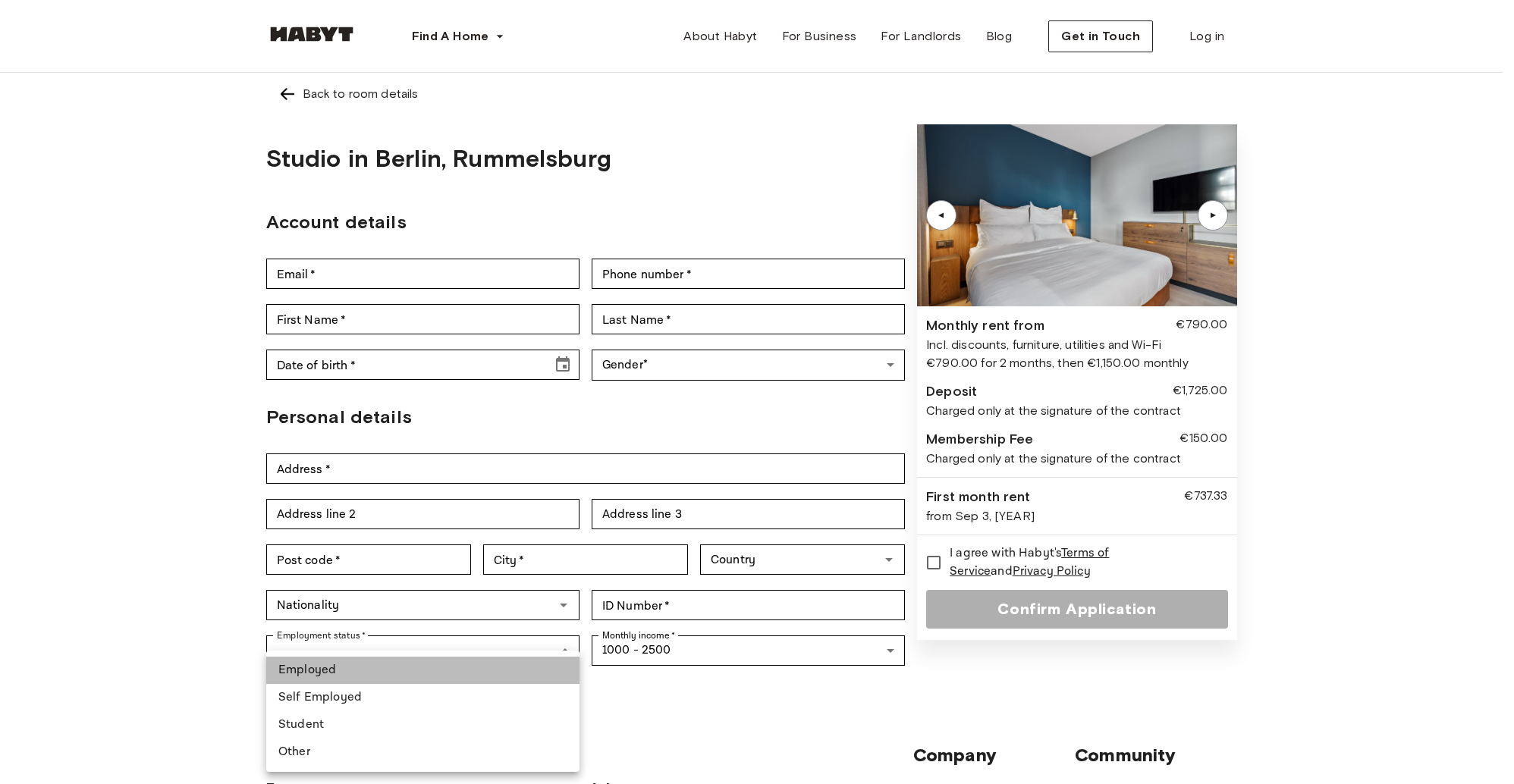 click on "Employed" at bounding box center (422, 670) 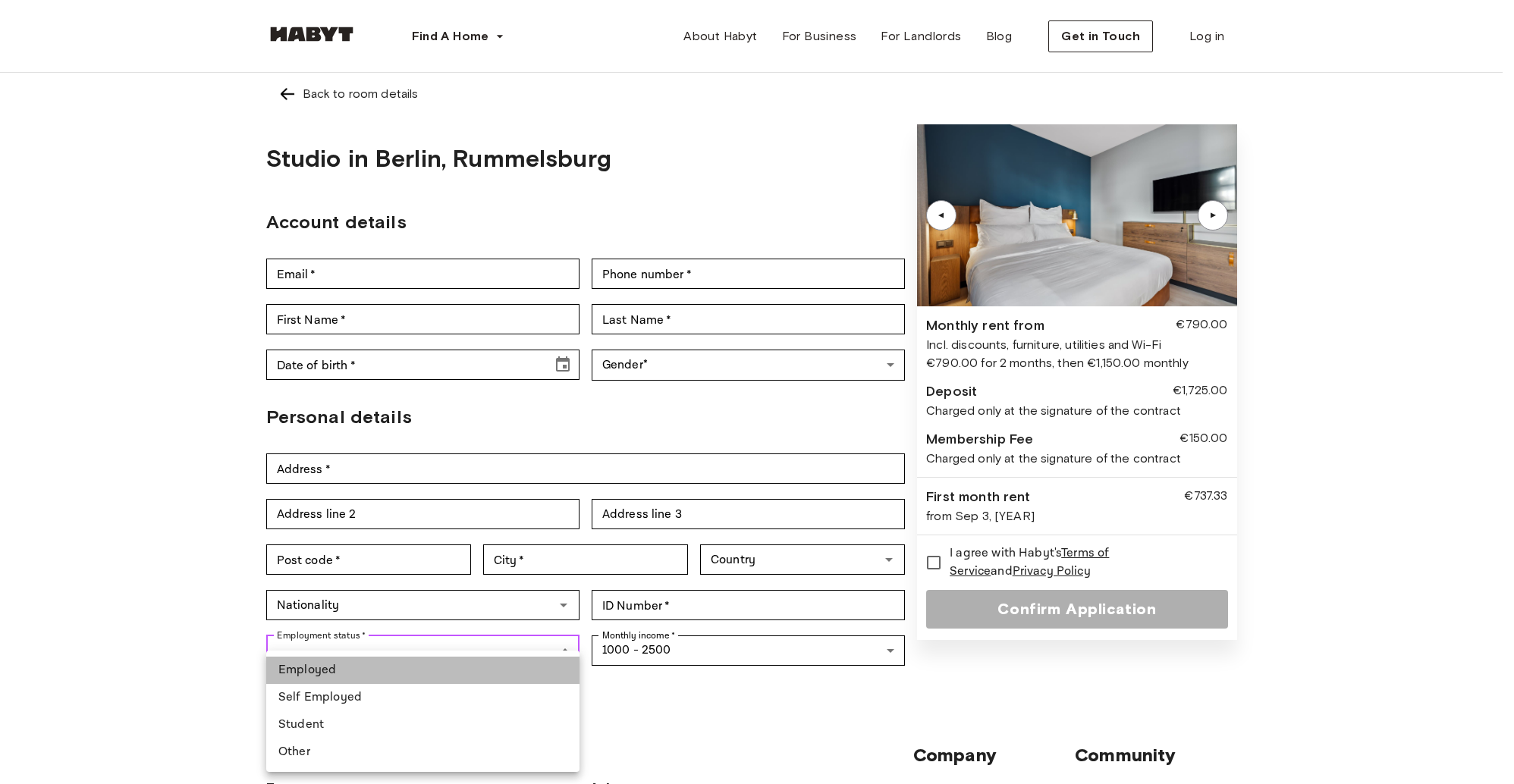 type on "********" 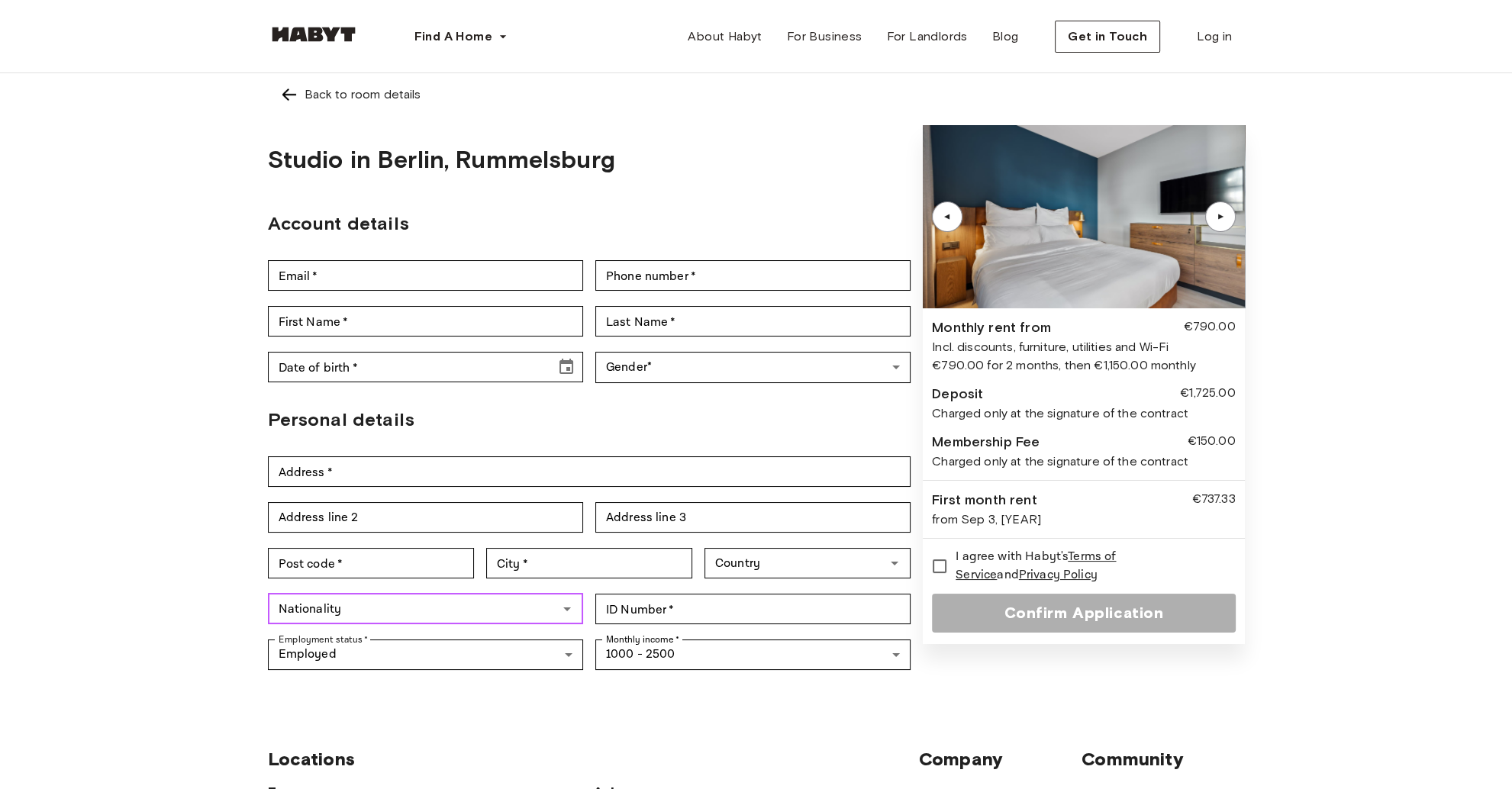 click on "Nationality Nationality" at bounding box center [425, 609] 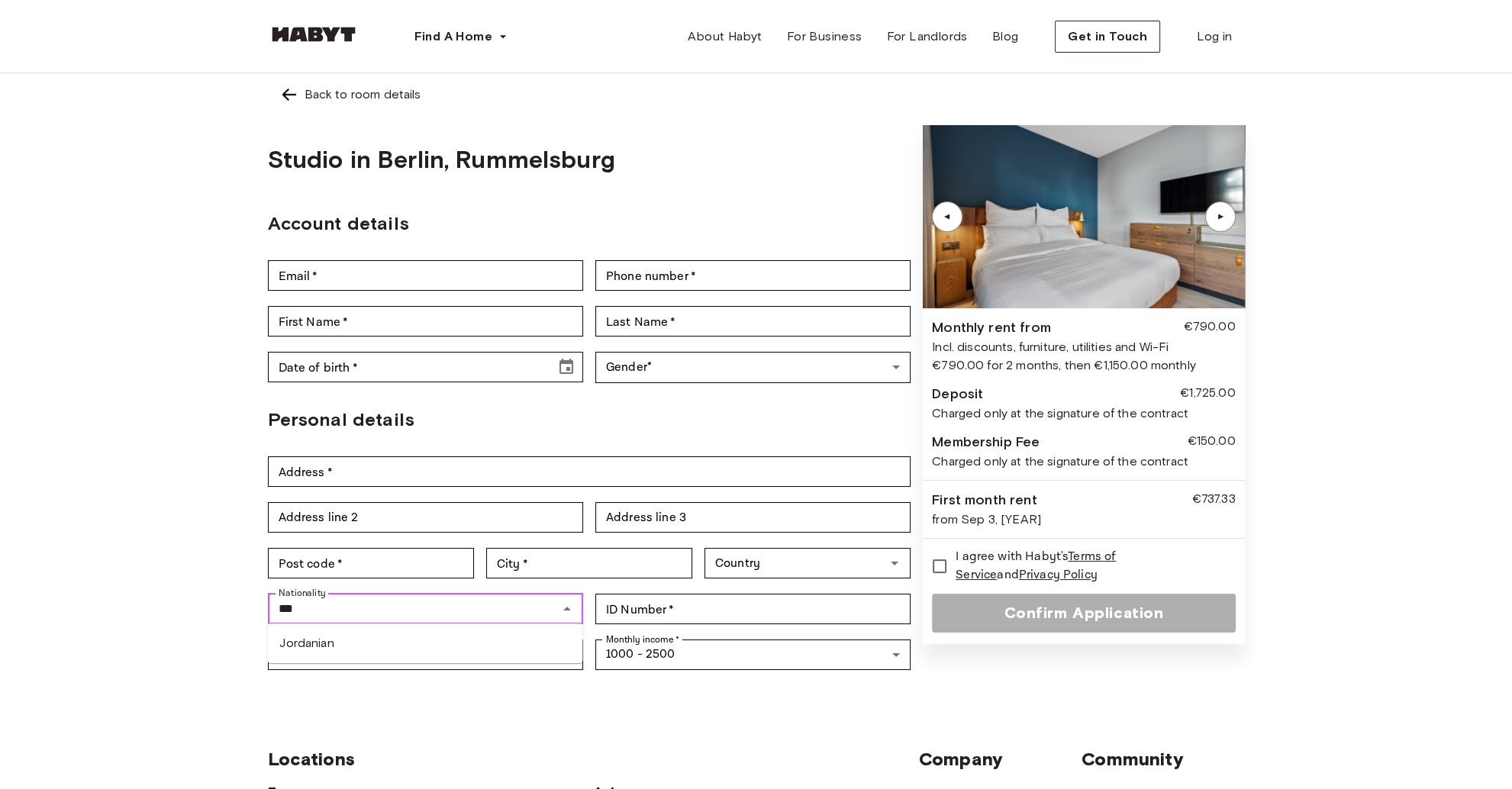 click on "Jordanian" at bounding box center (424, 643) 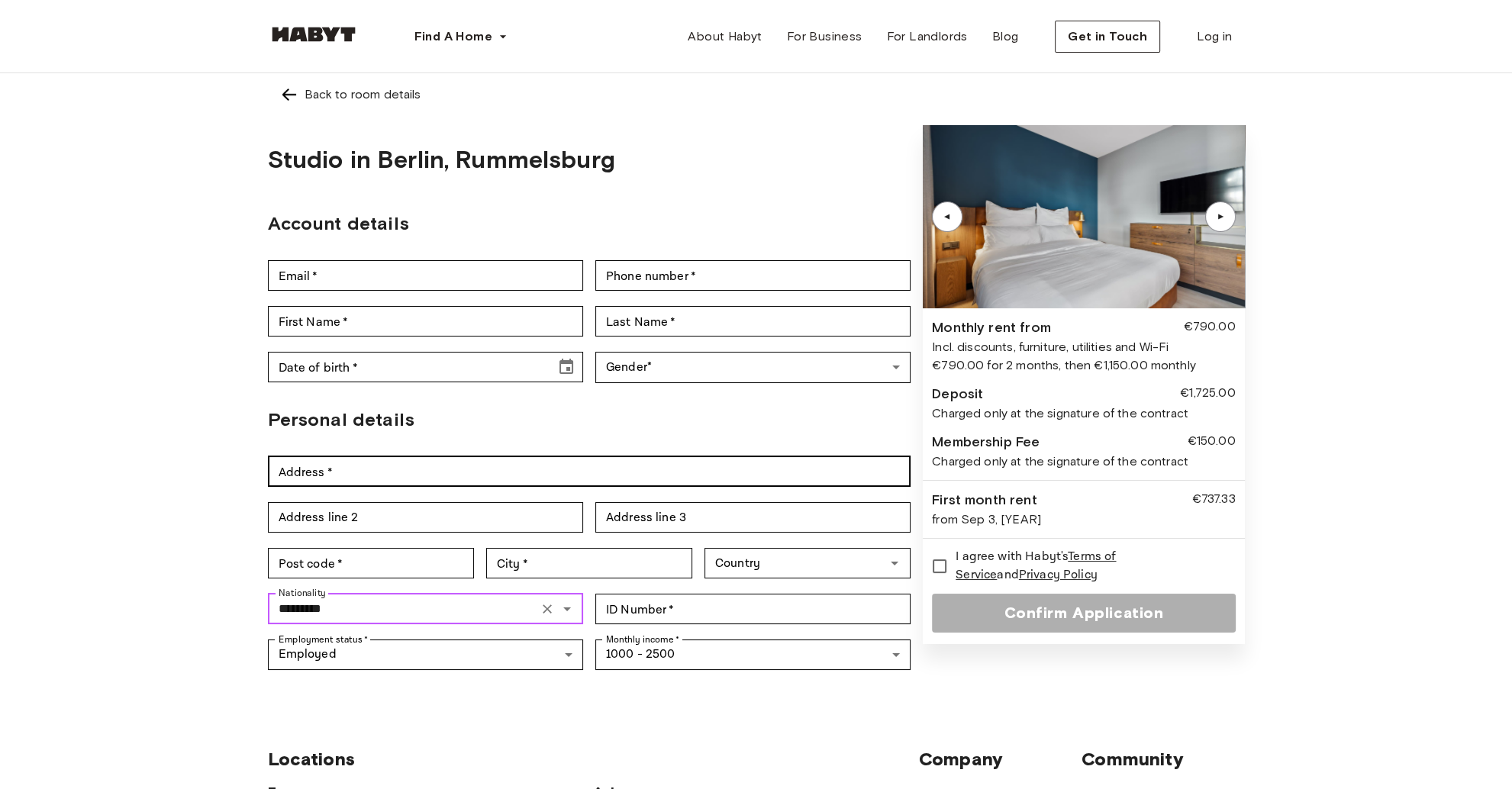 type on "*********" 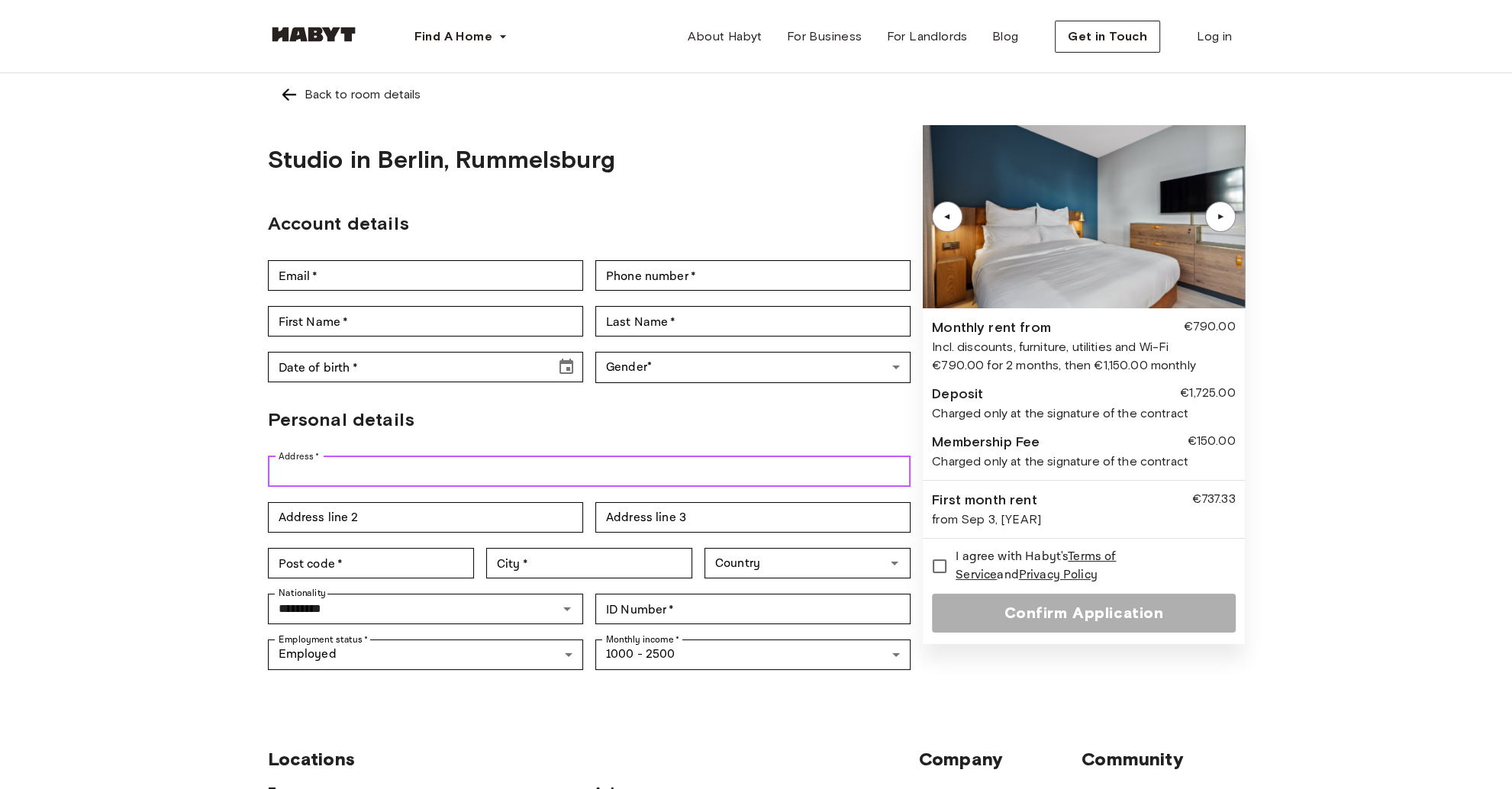 click on "Address   *" at bounding box center (589, 472) 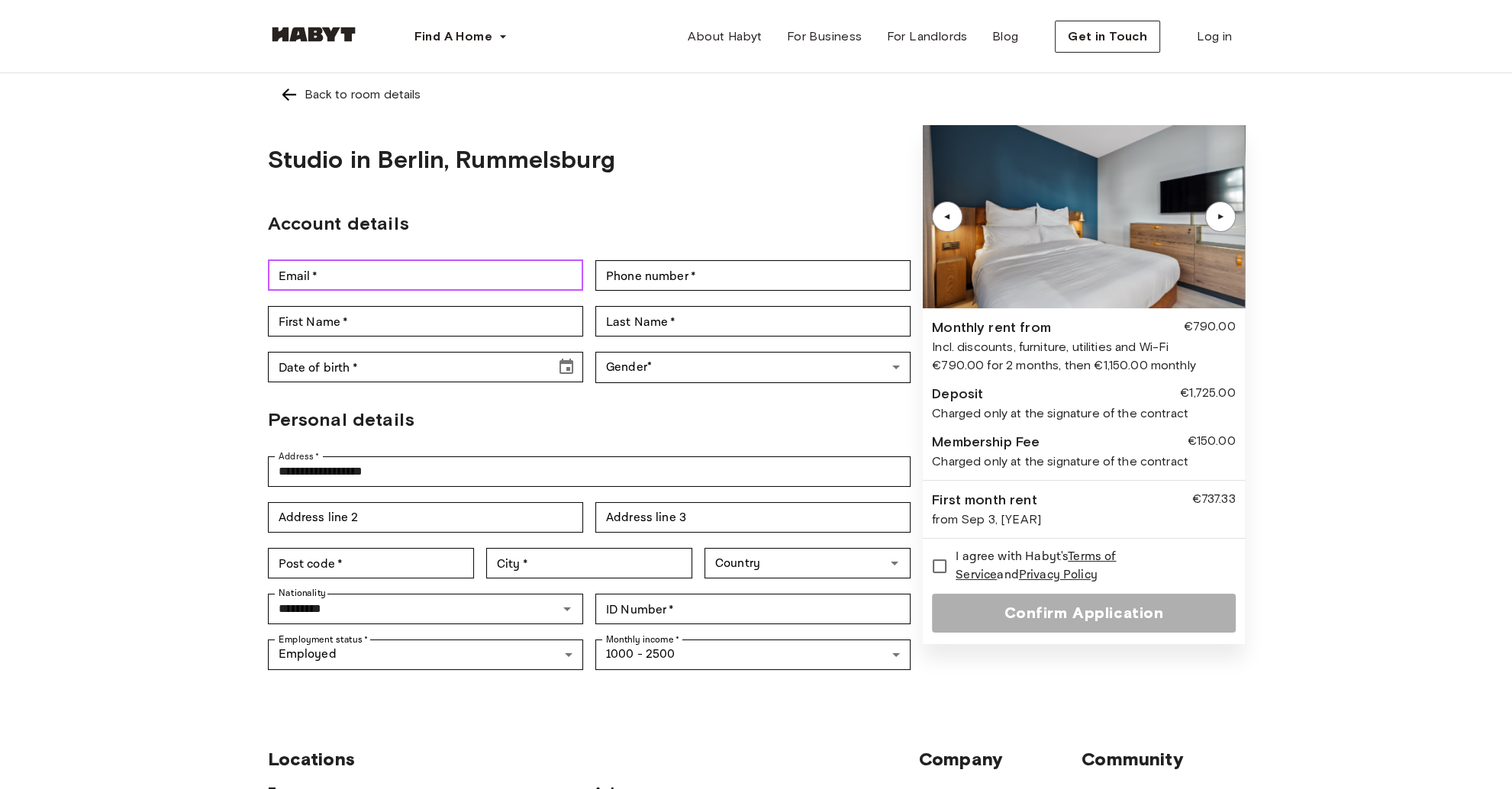 type on "**********" 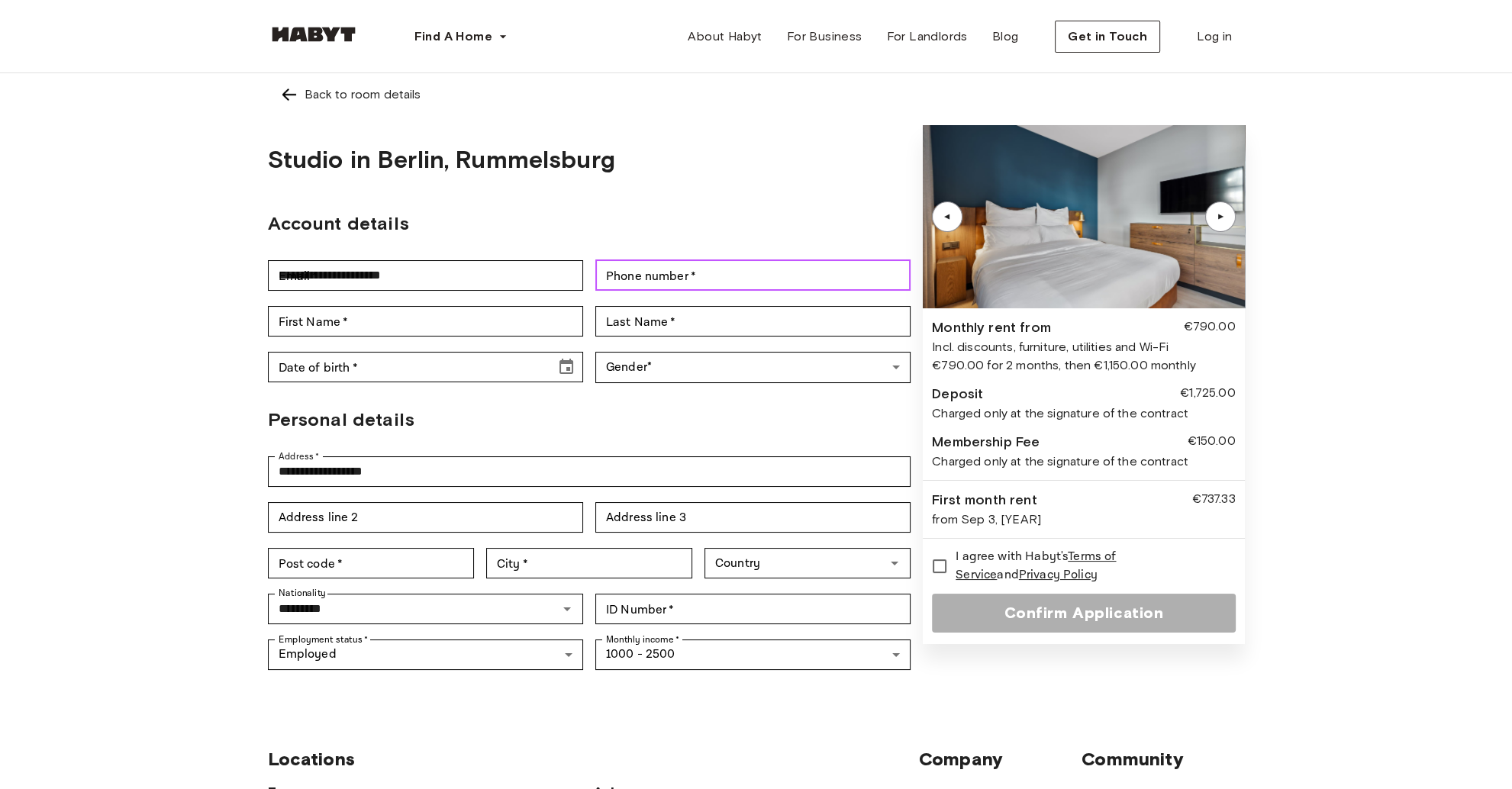 type on "**********" 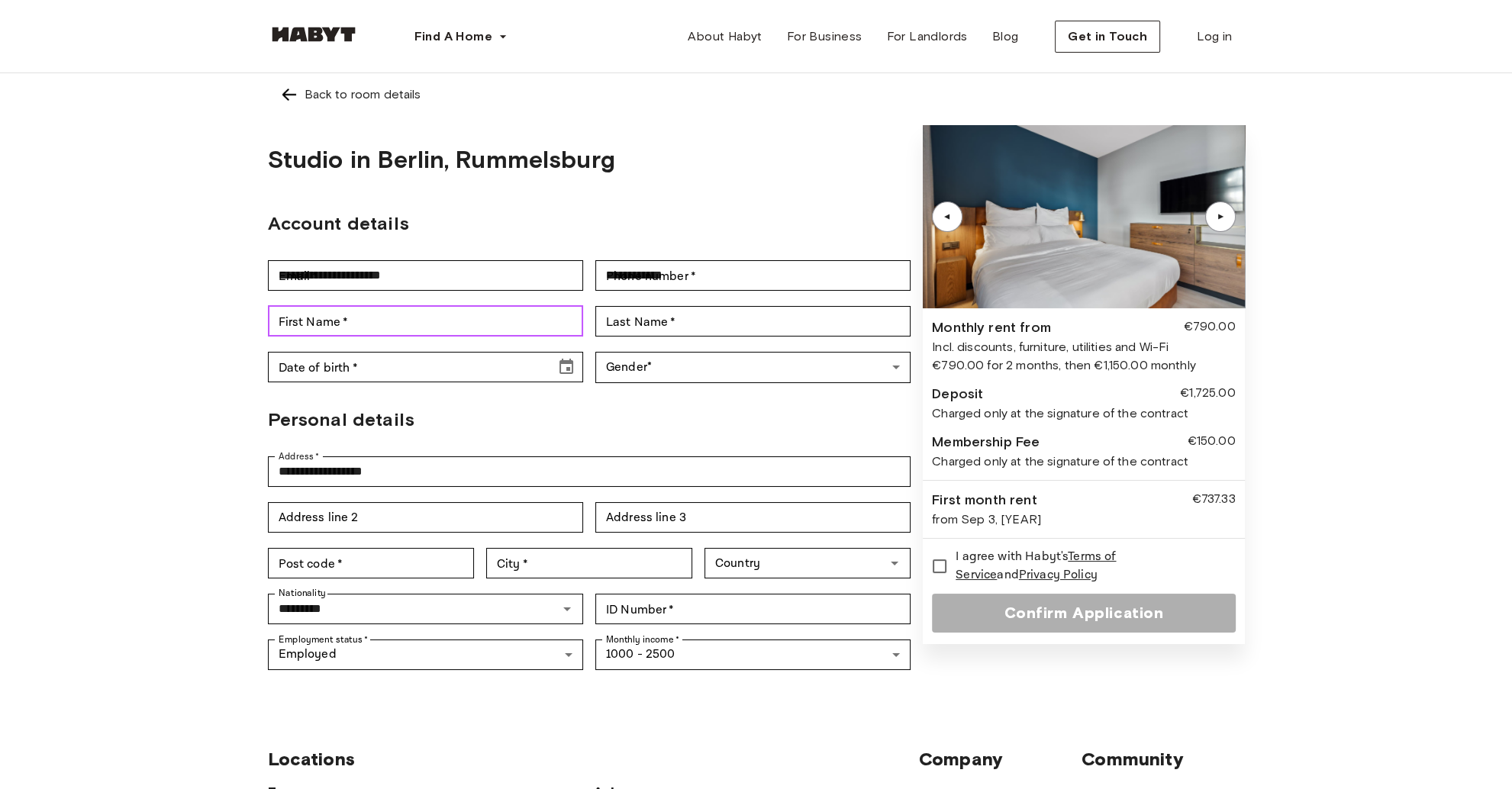 type on "***" 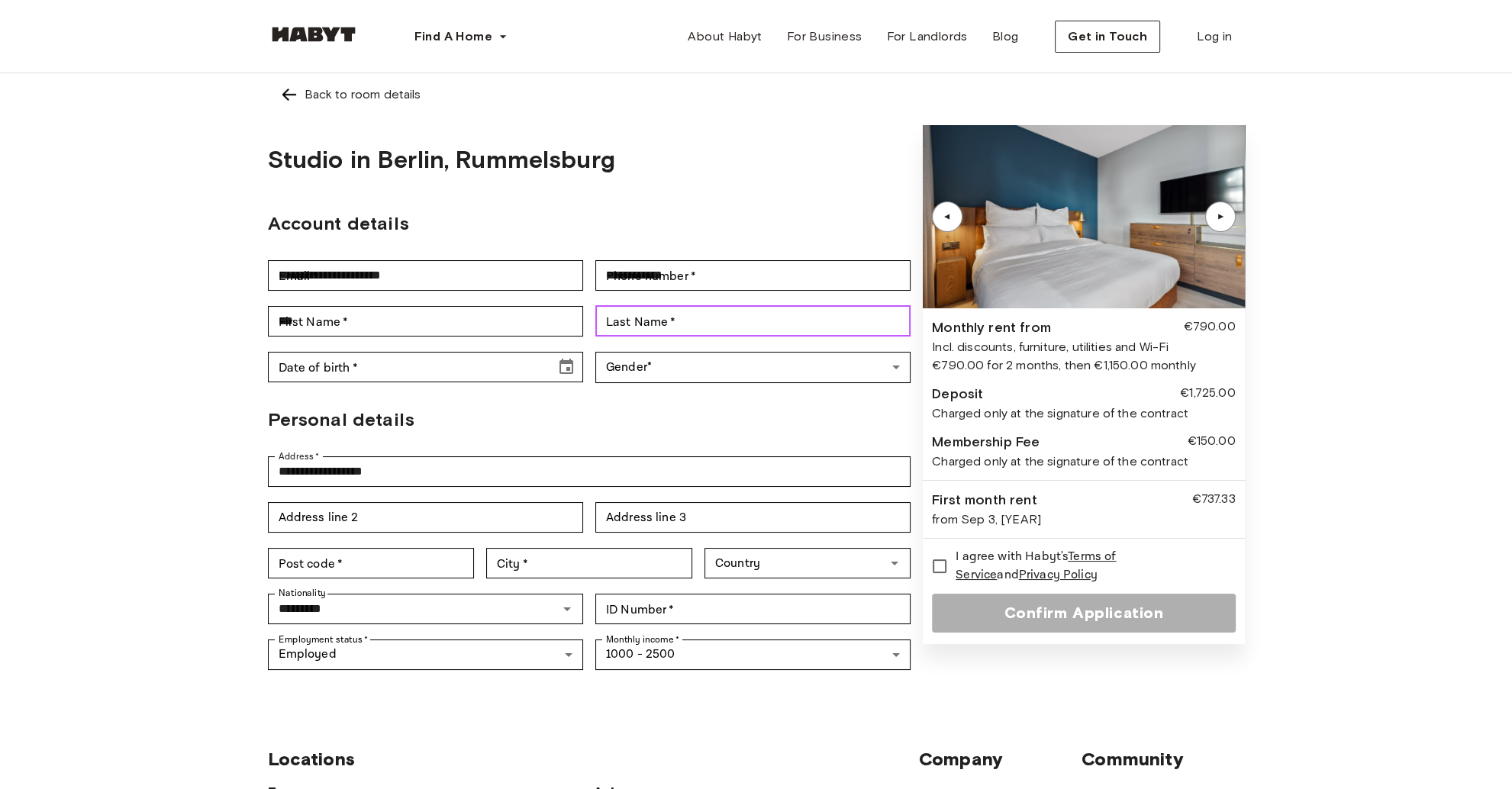 type on "*******" 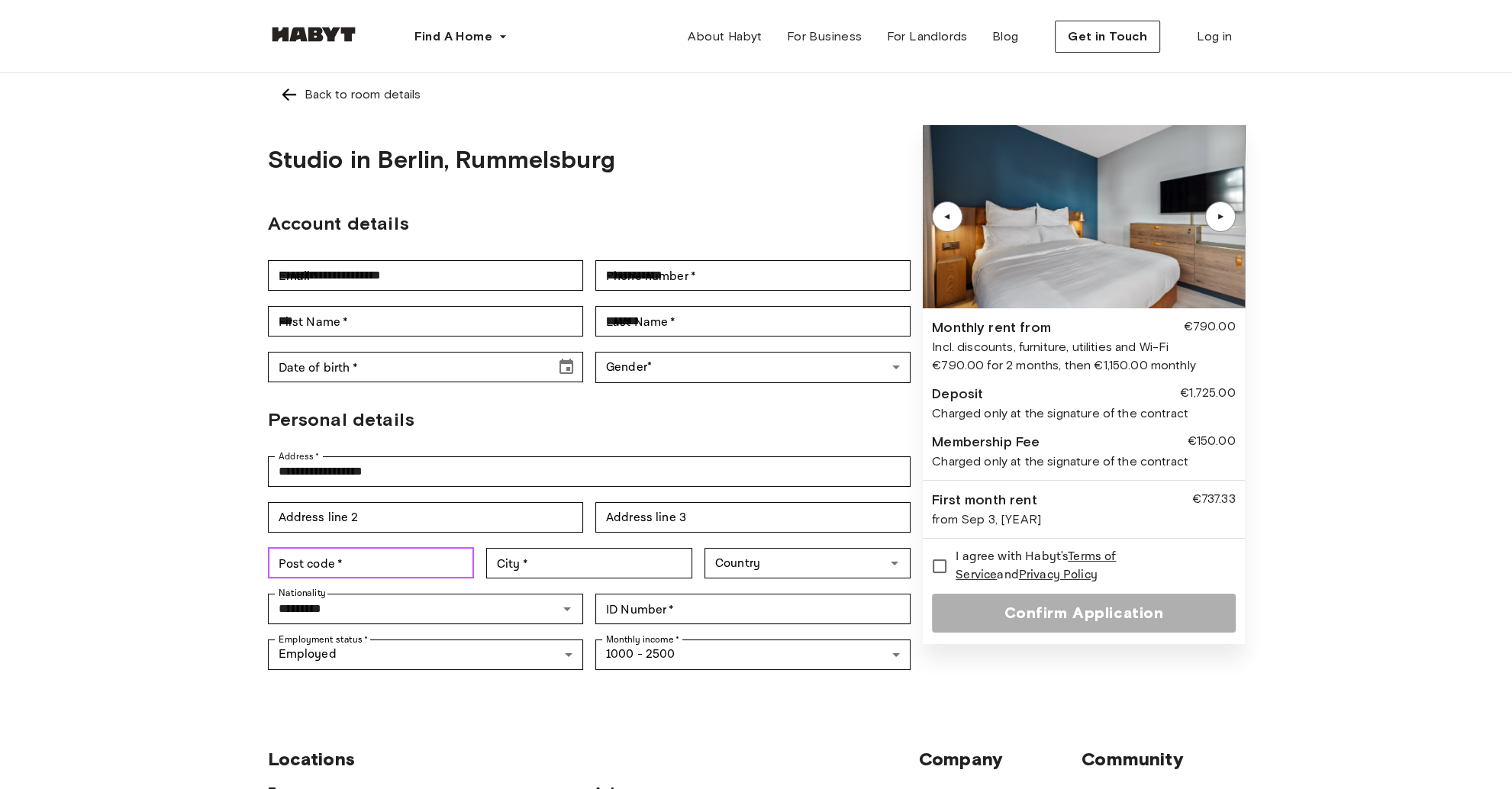 type on "*****" 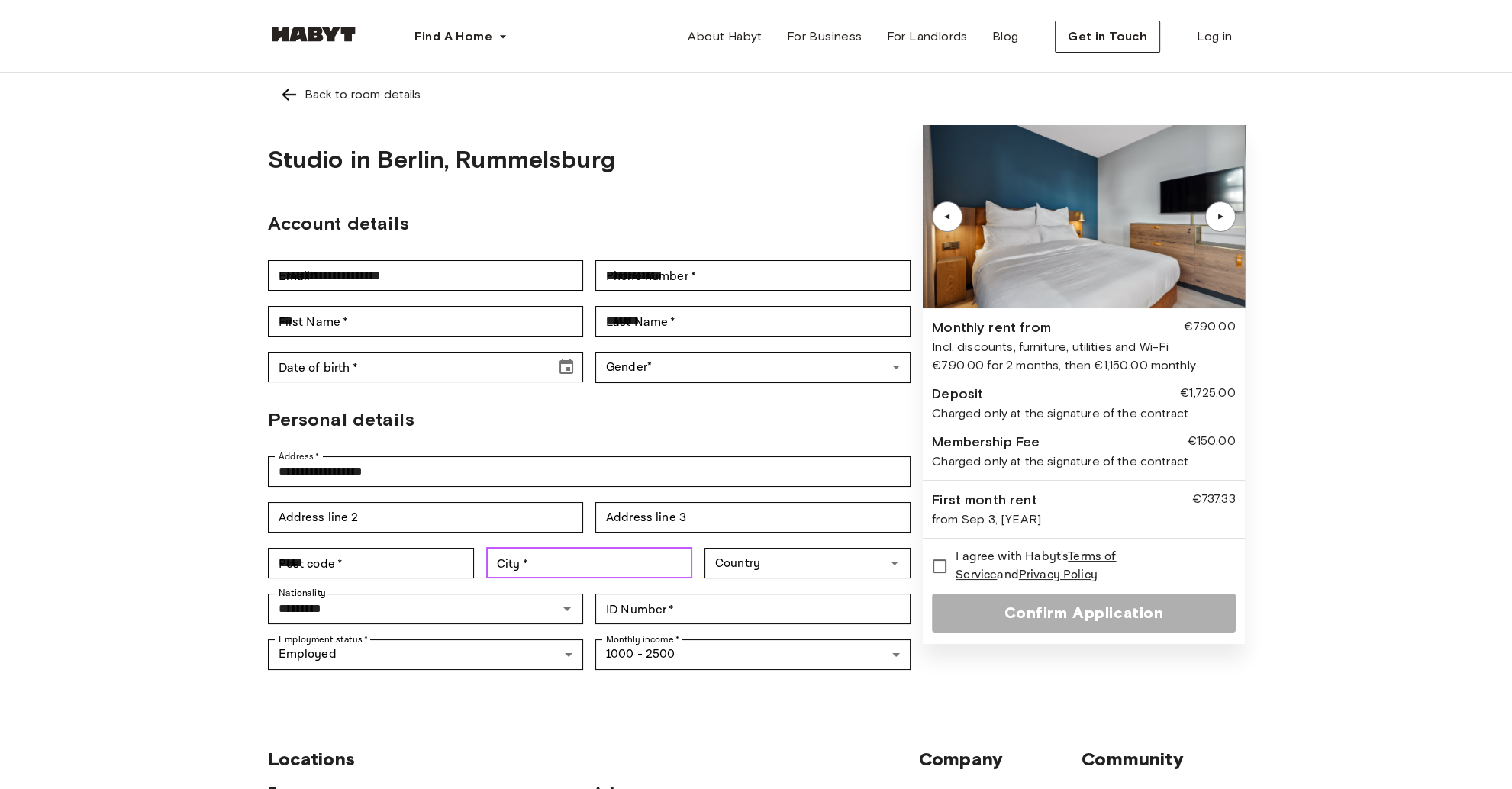 type on "******" 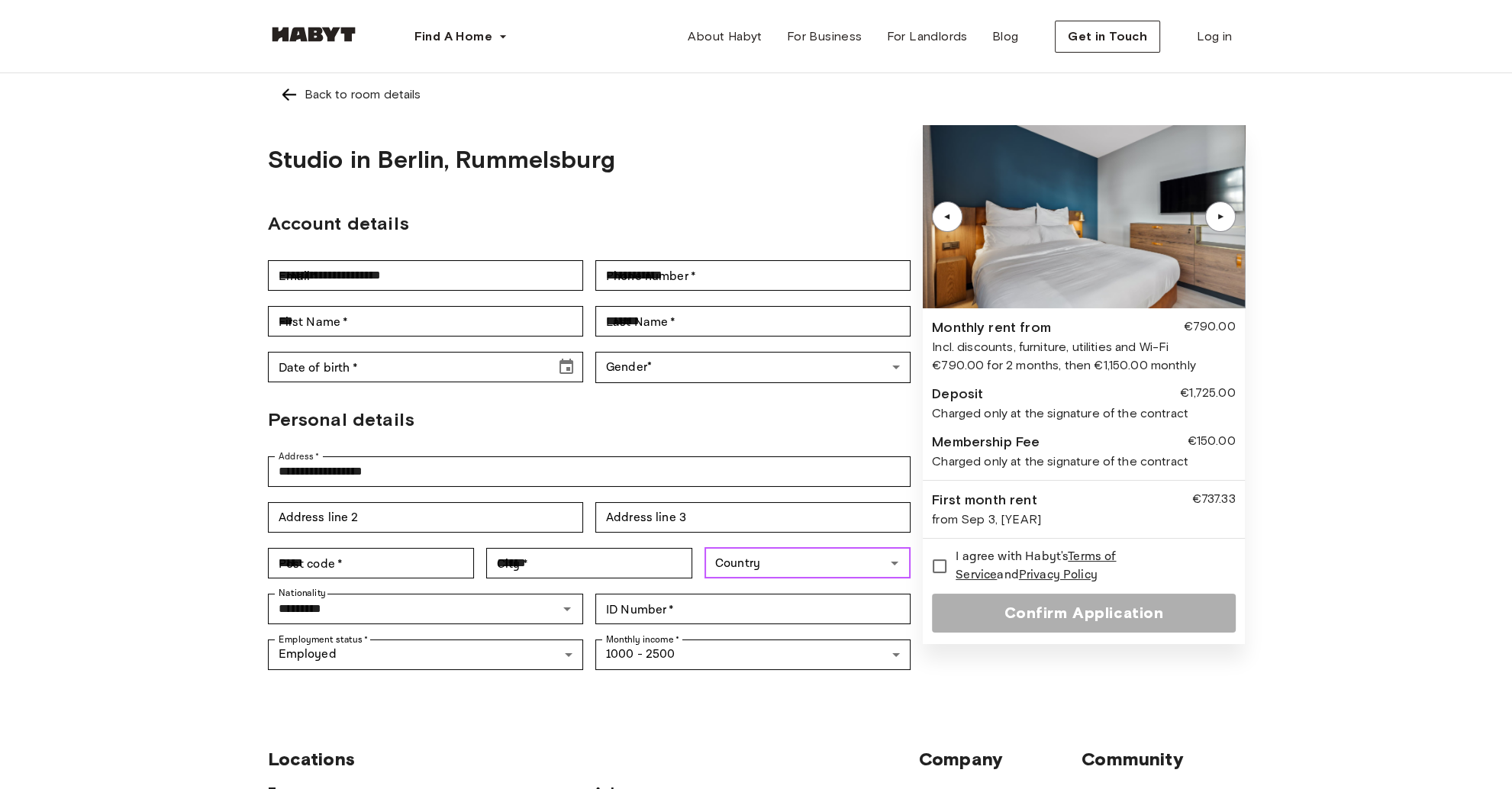 type on "*******" 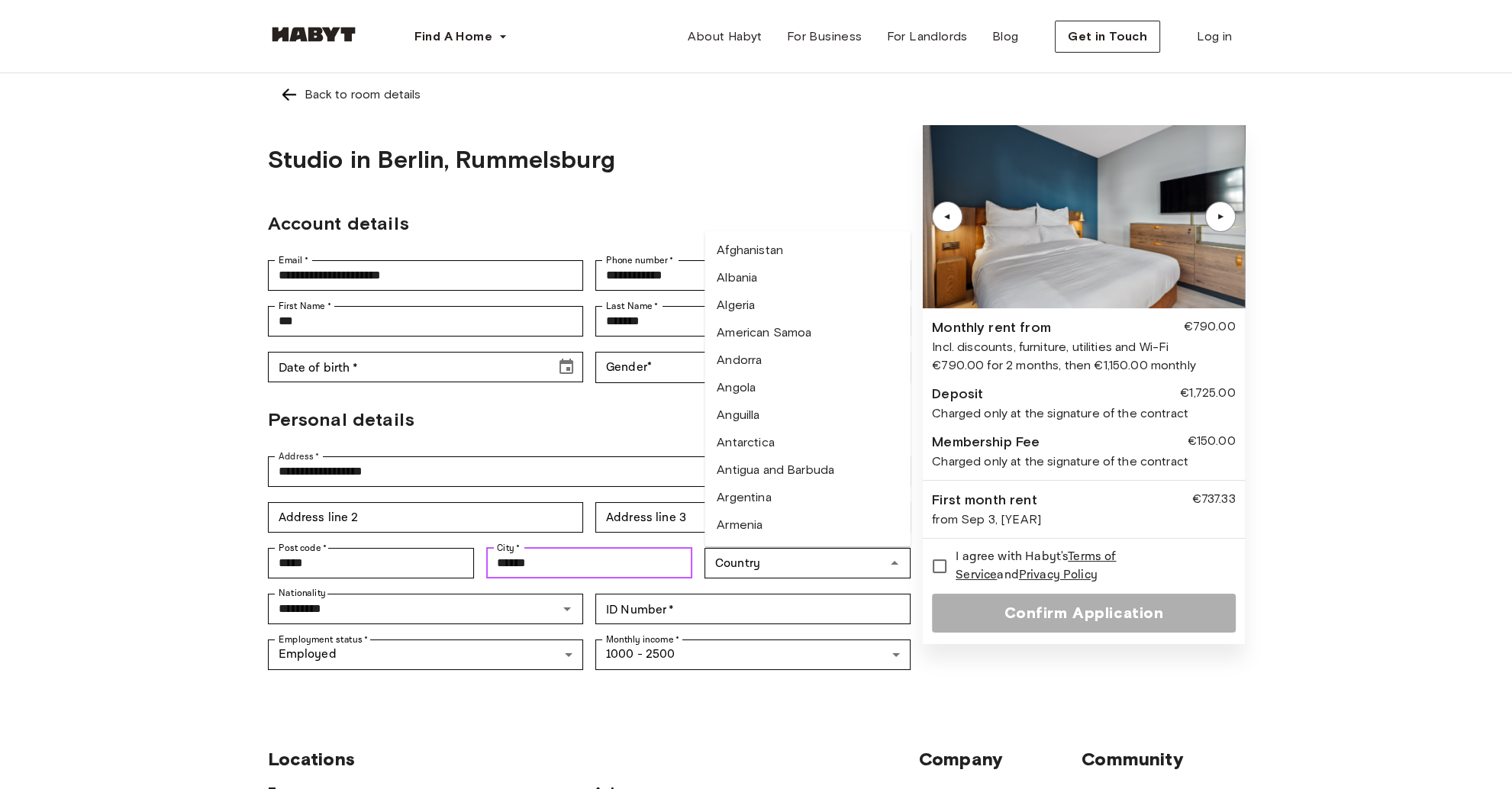click on "******" at bounding box center (589, 563) 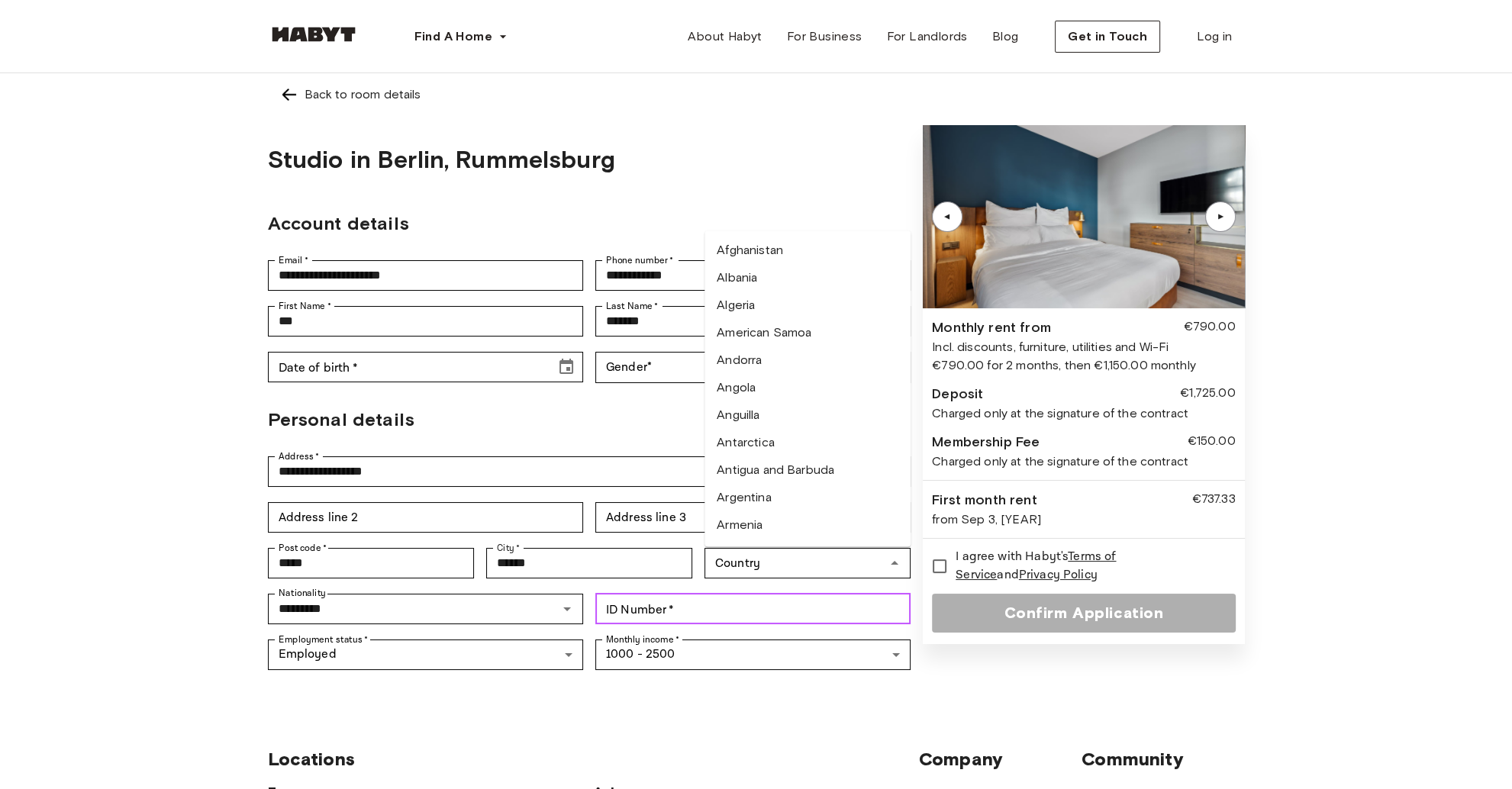 click on "ID Number   *" at bounding box center (753, 609) 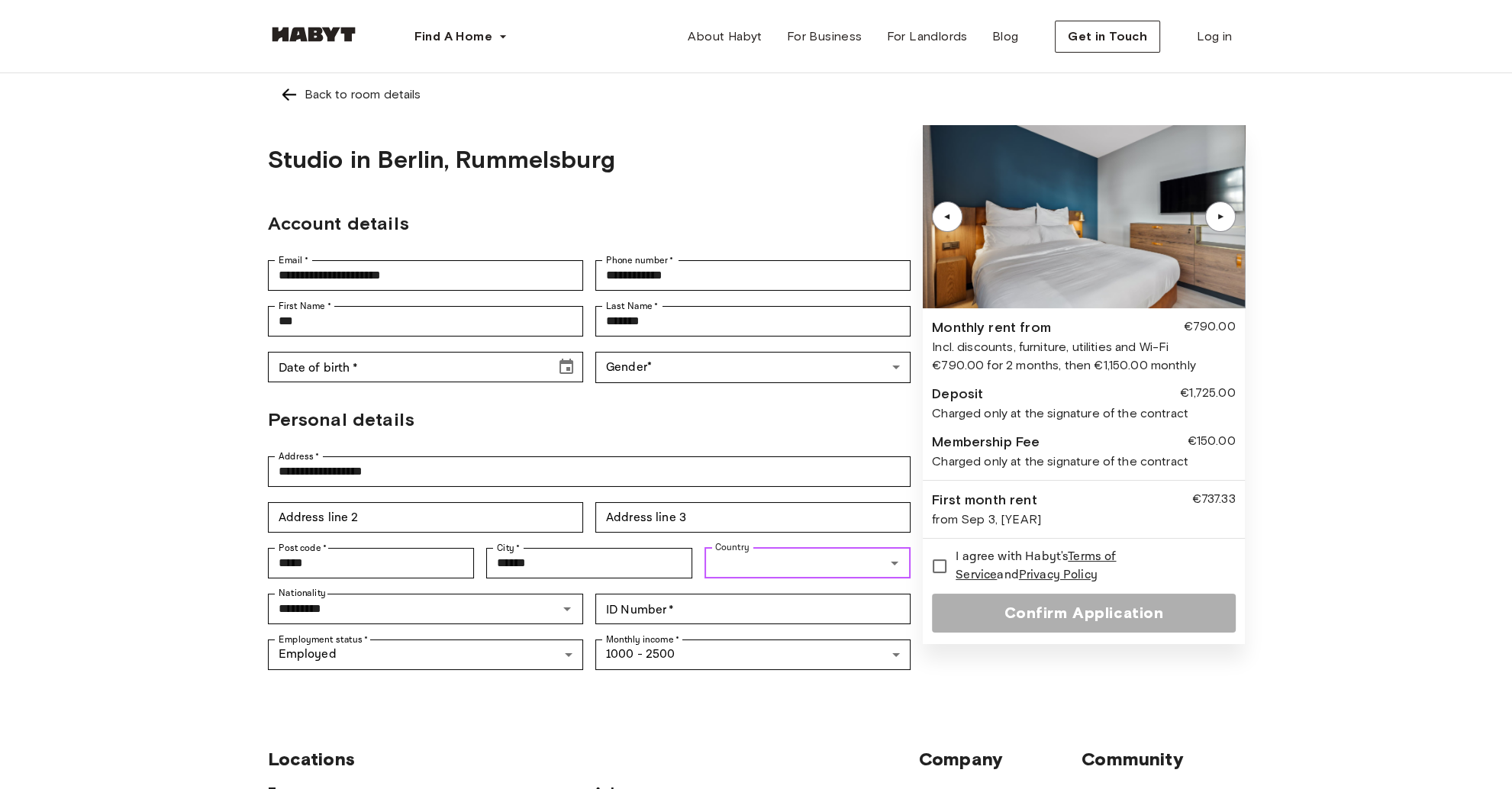 click on "Country" at bounding box center [795, 563] 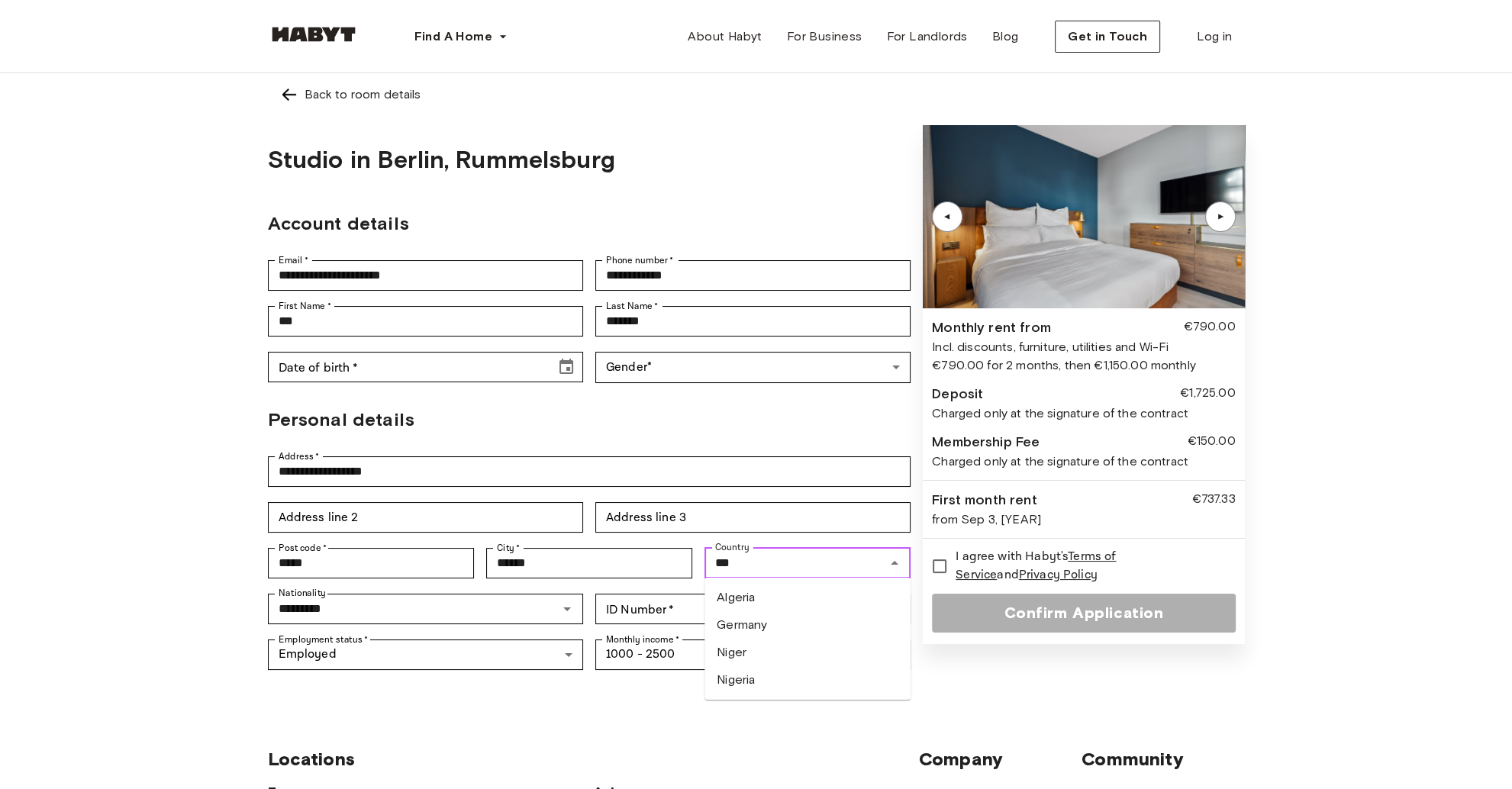 click on "Germany" at bounding box center [808, 625] 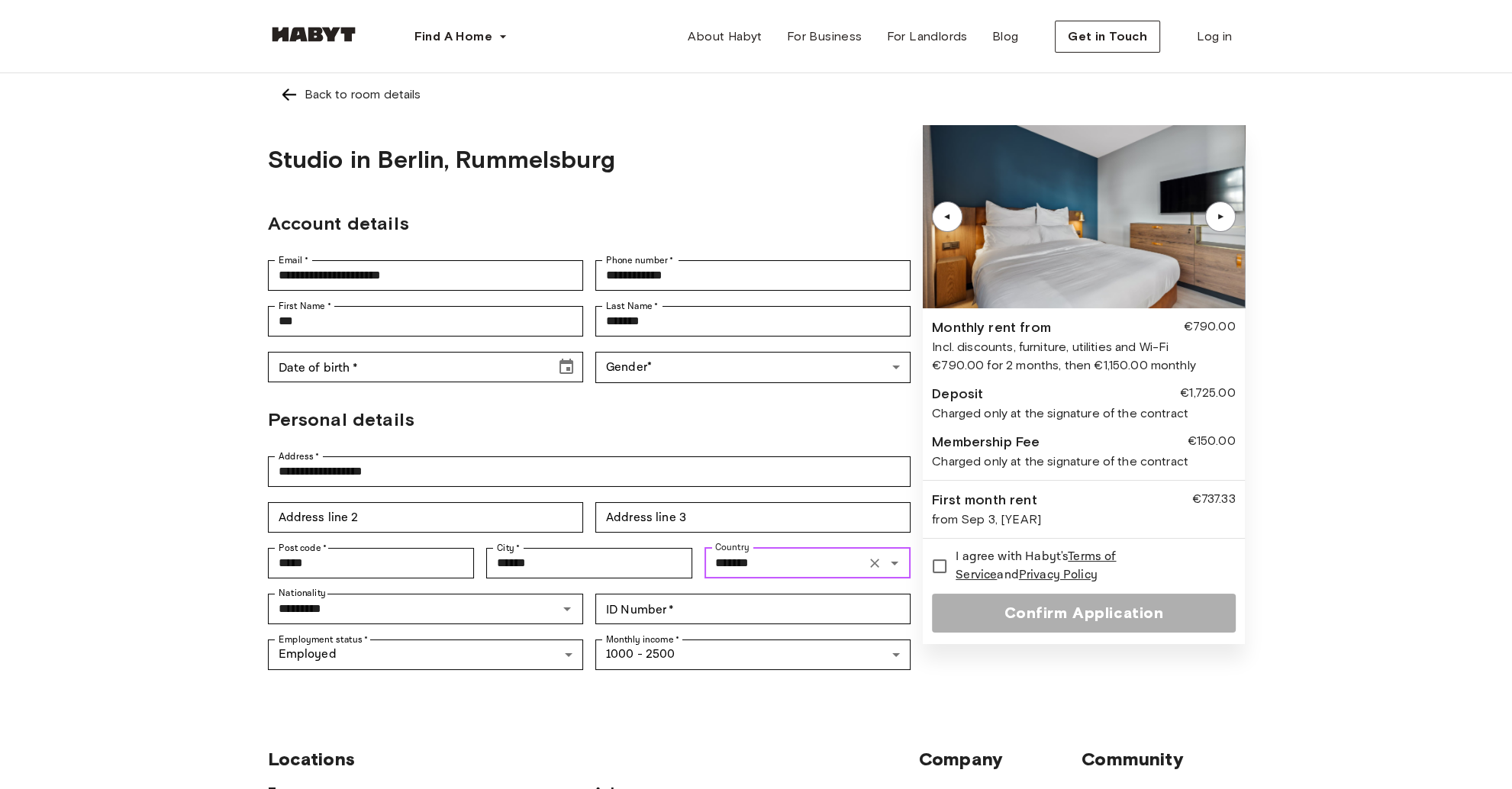 type on "*******" 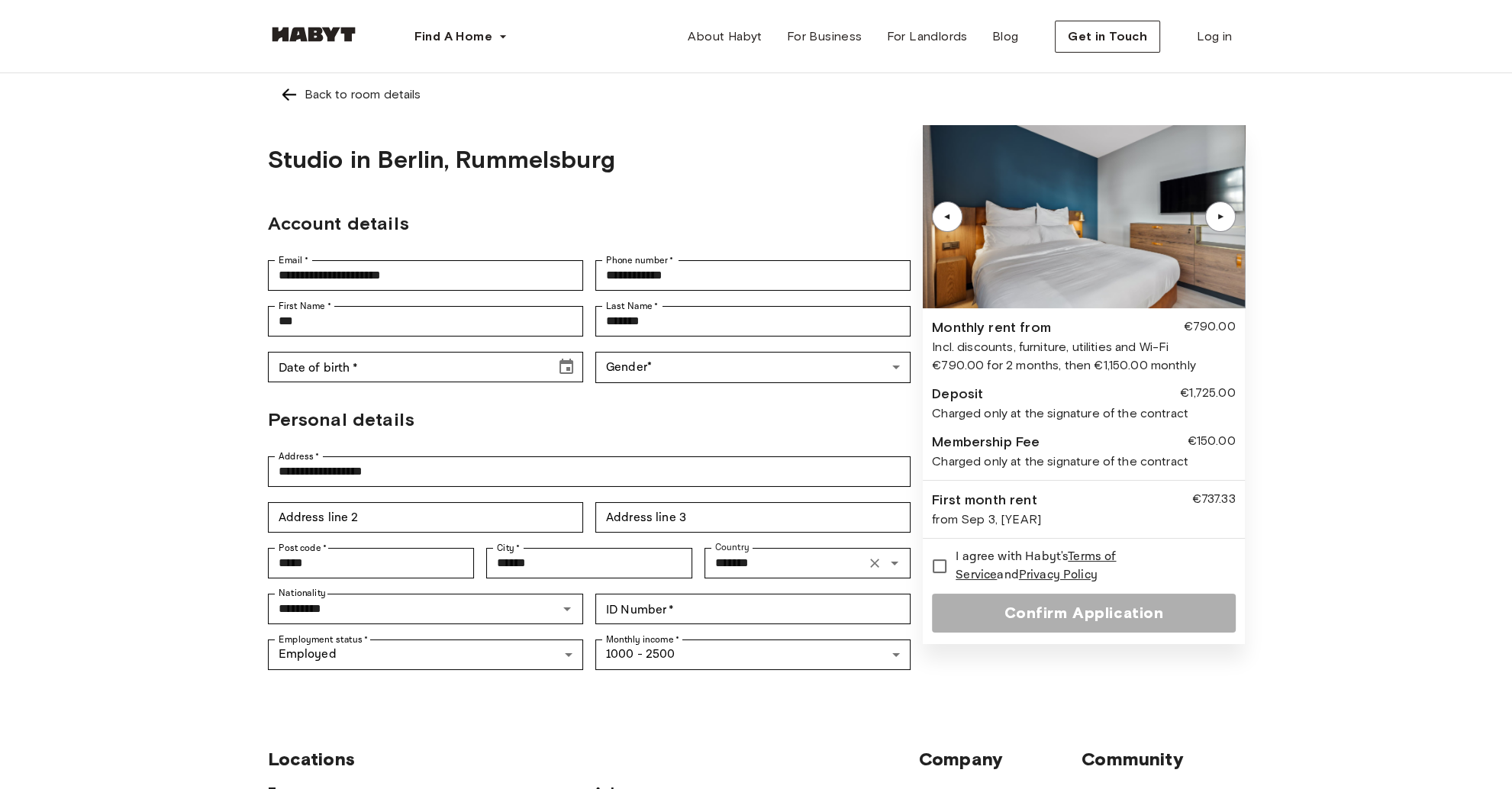 click on "Personal details" at bounding box center (589, 420) 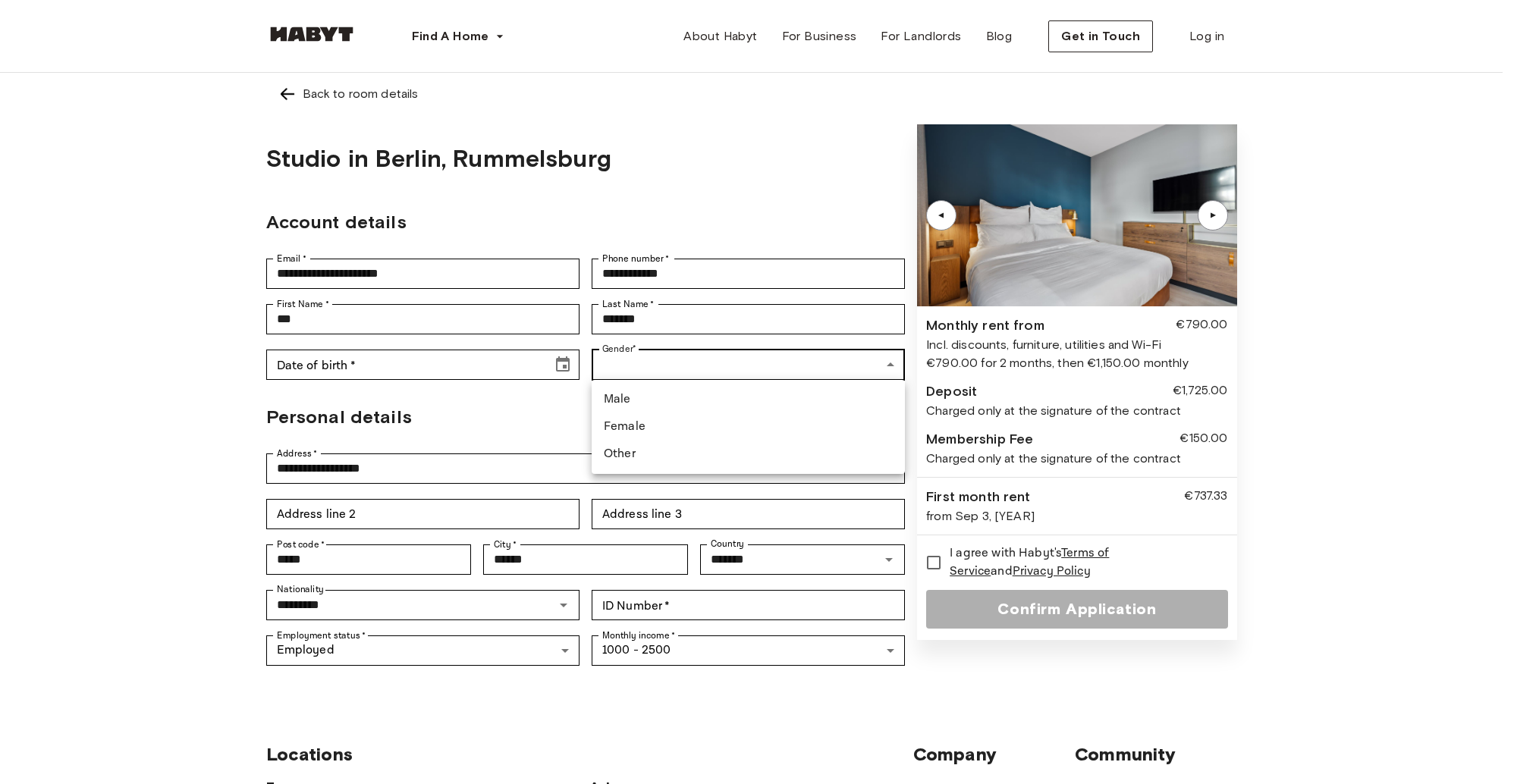 click on "**********" at bounding box center (757, 695) 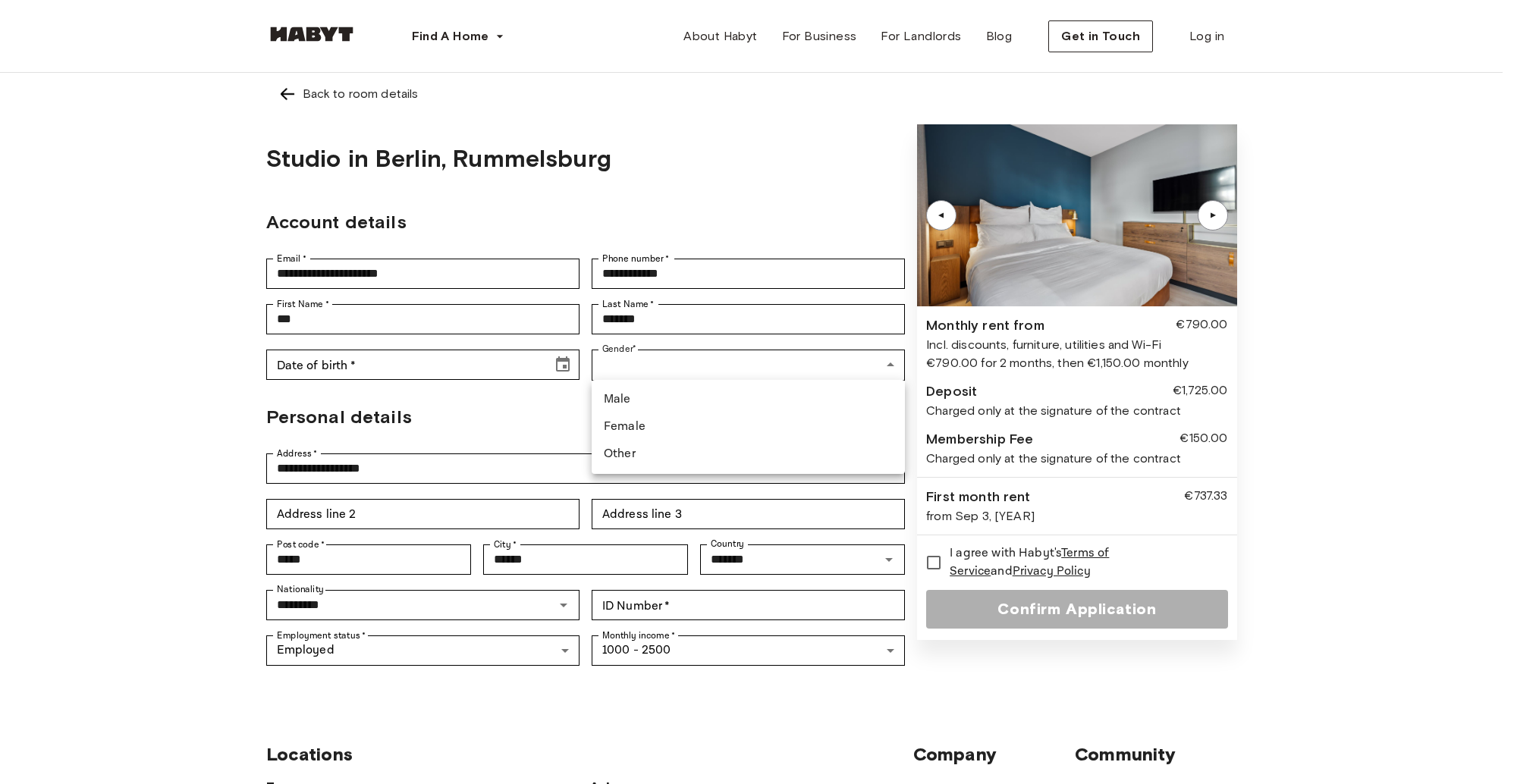 click on "Male" at bounding box center [748, 400] 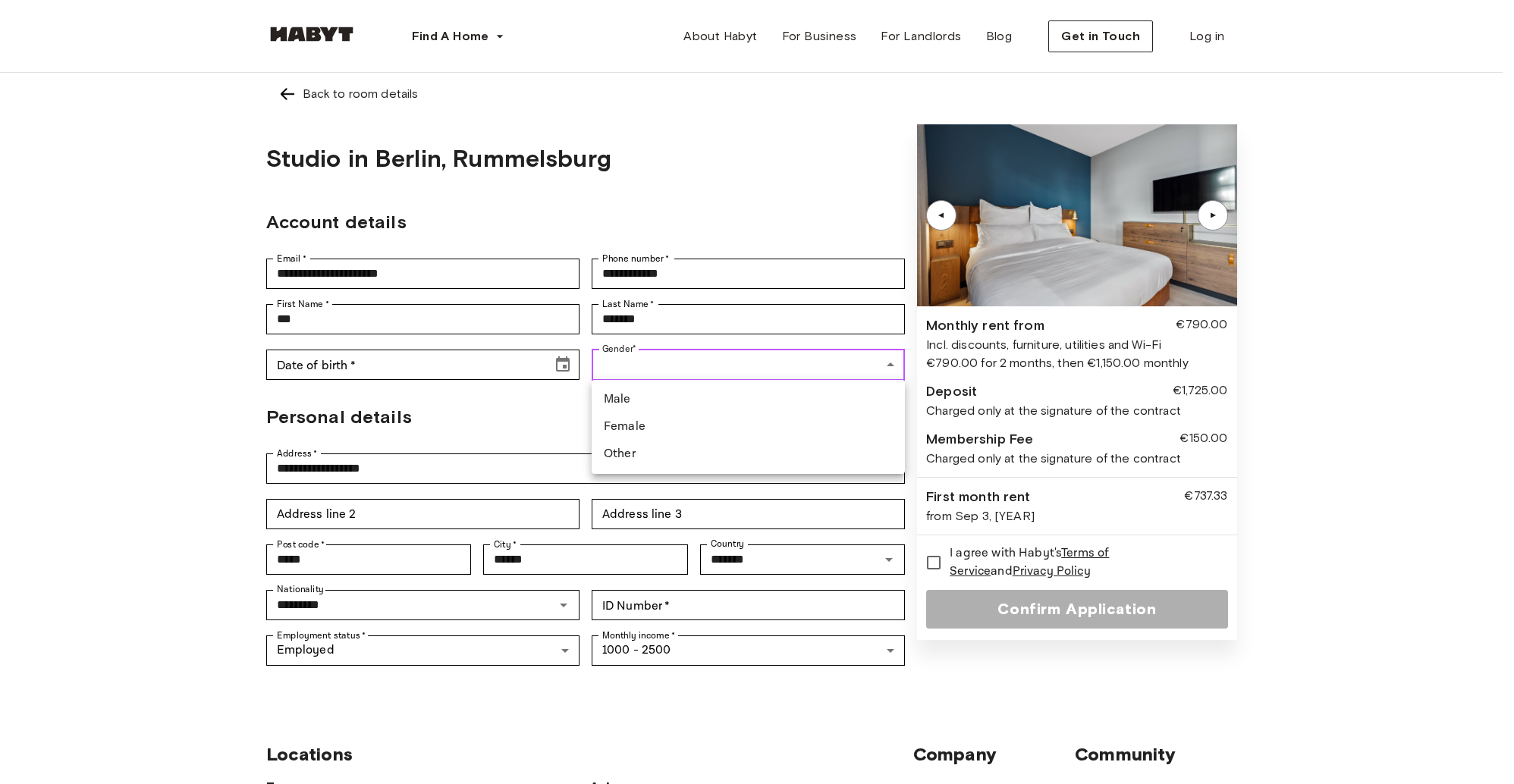 type on "****" 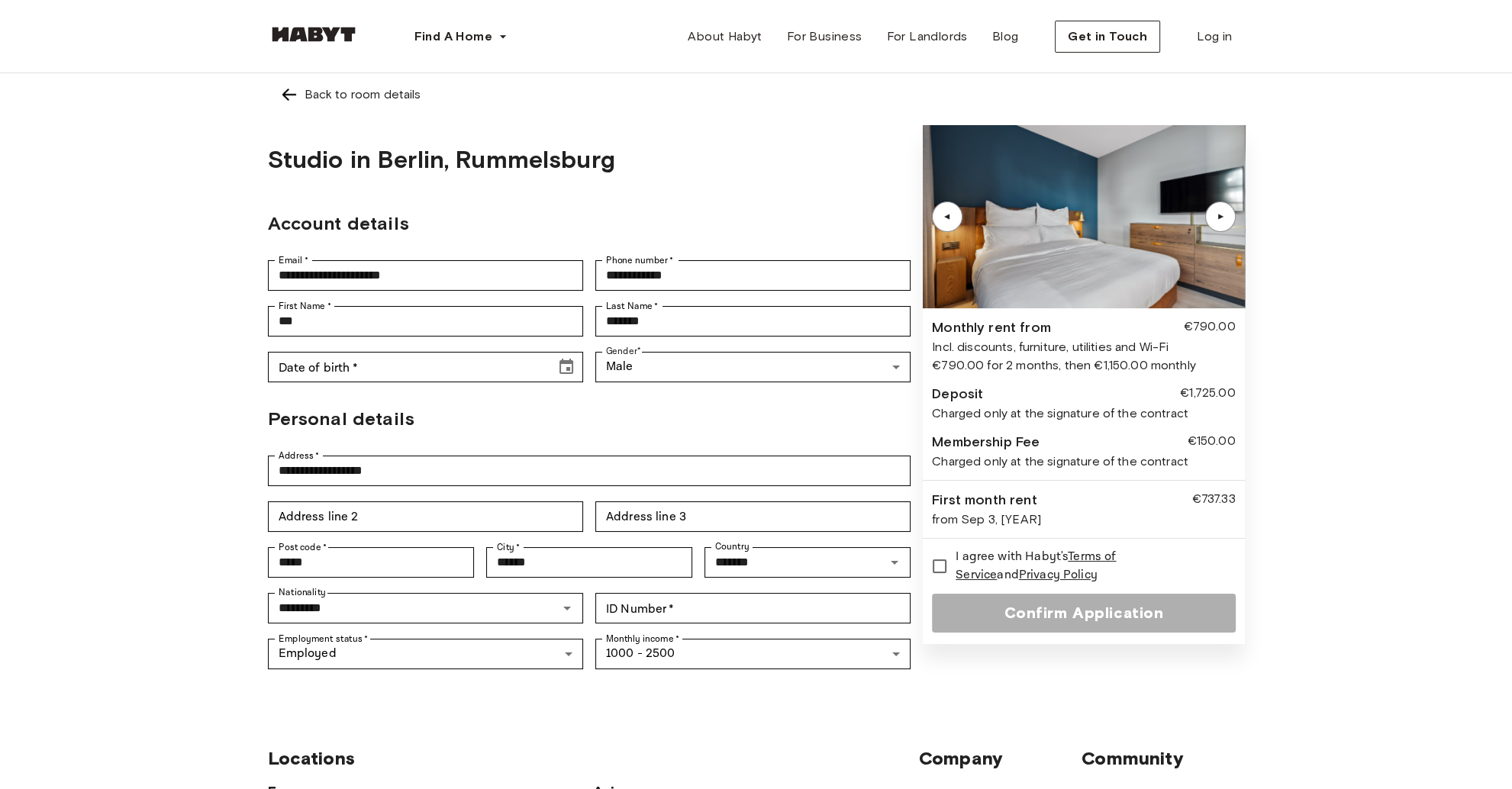 click on "Personal details" at bounding box center (589, 419) 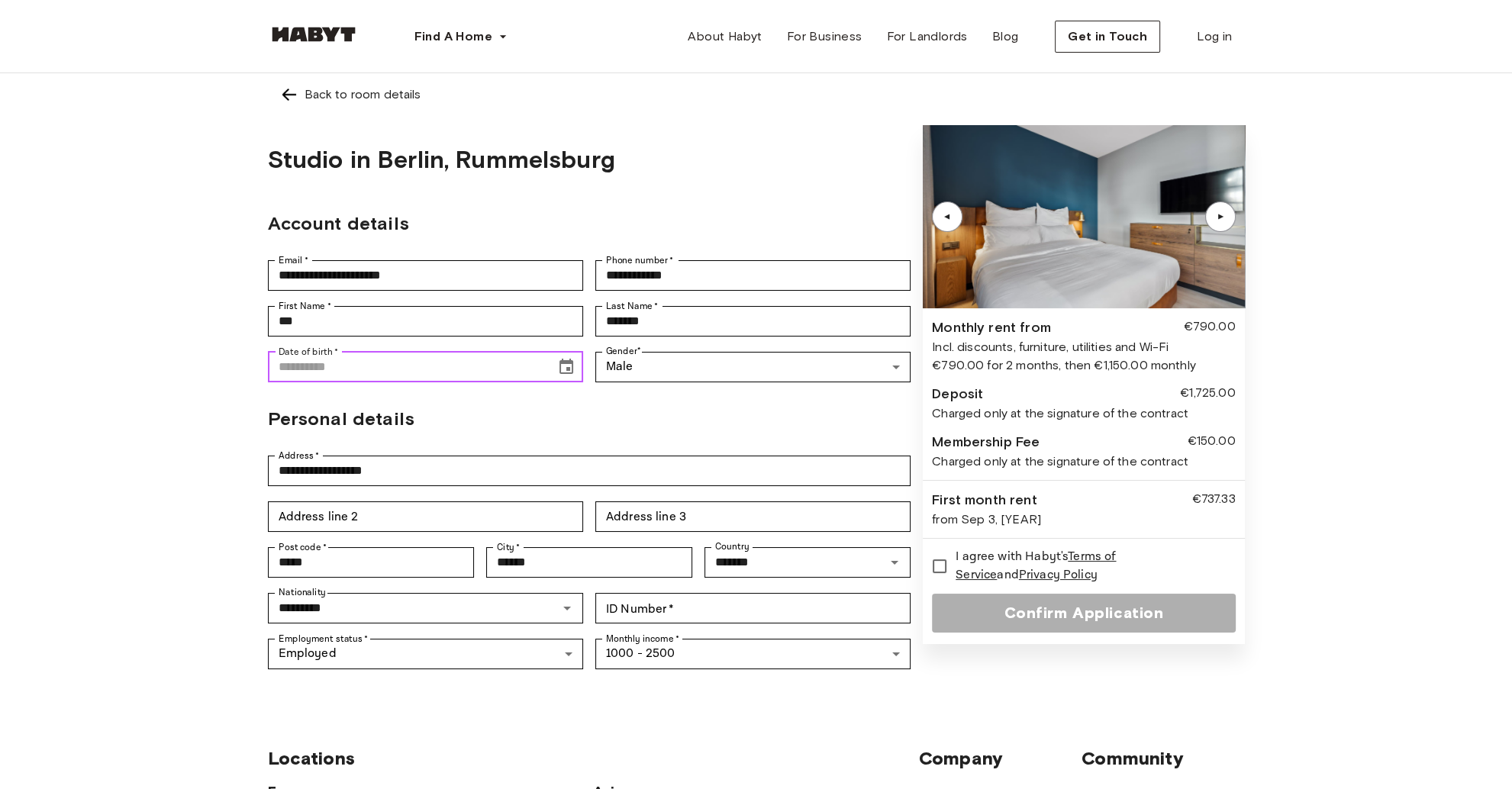click on "Date of birth   *" at bounding box center [406, 367] 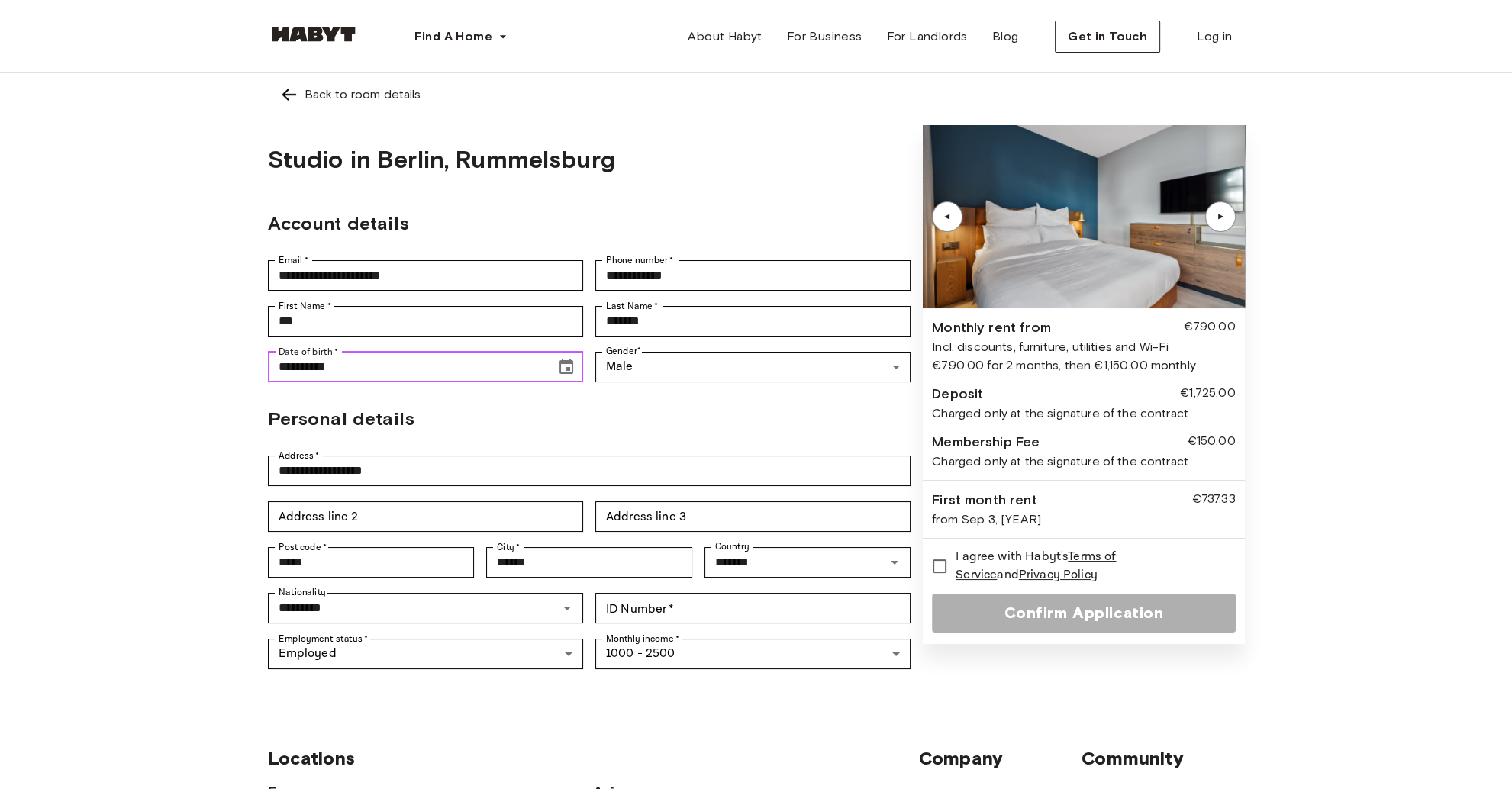 type on "**********" 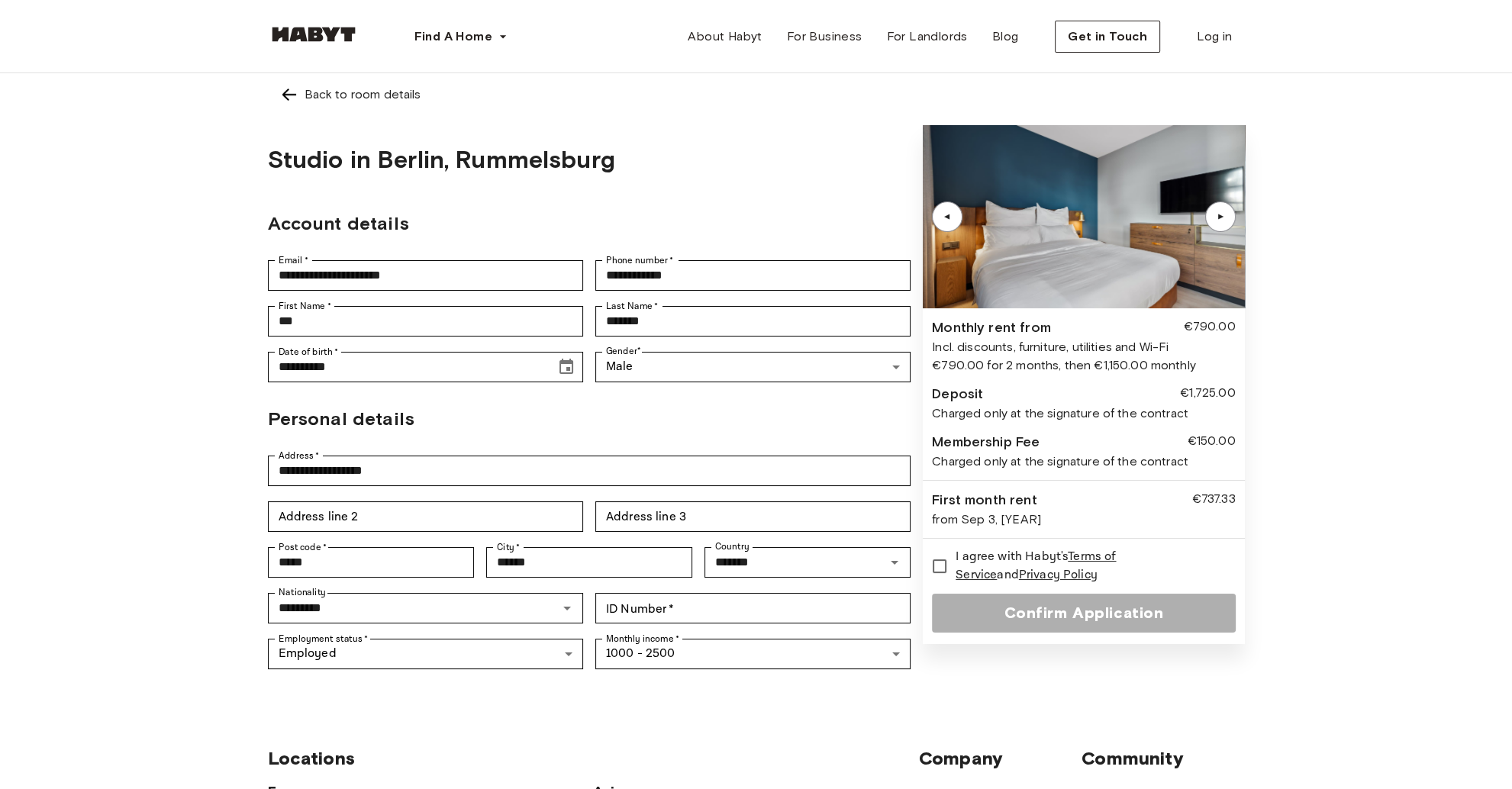 click on "Personal details" at bounding box center (589, 419) 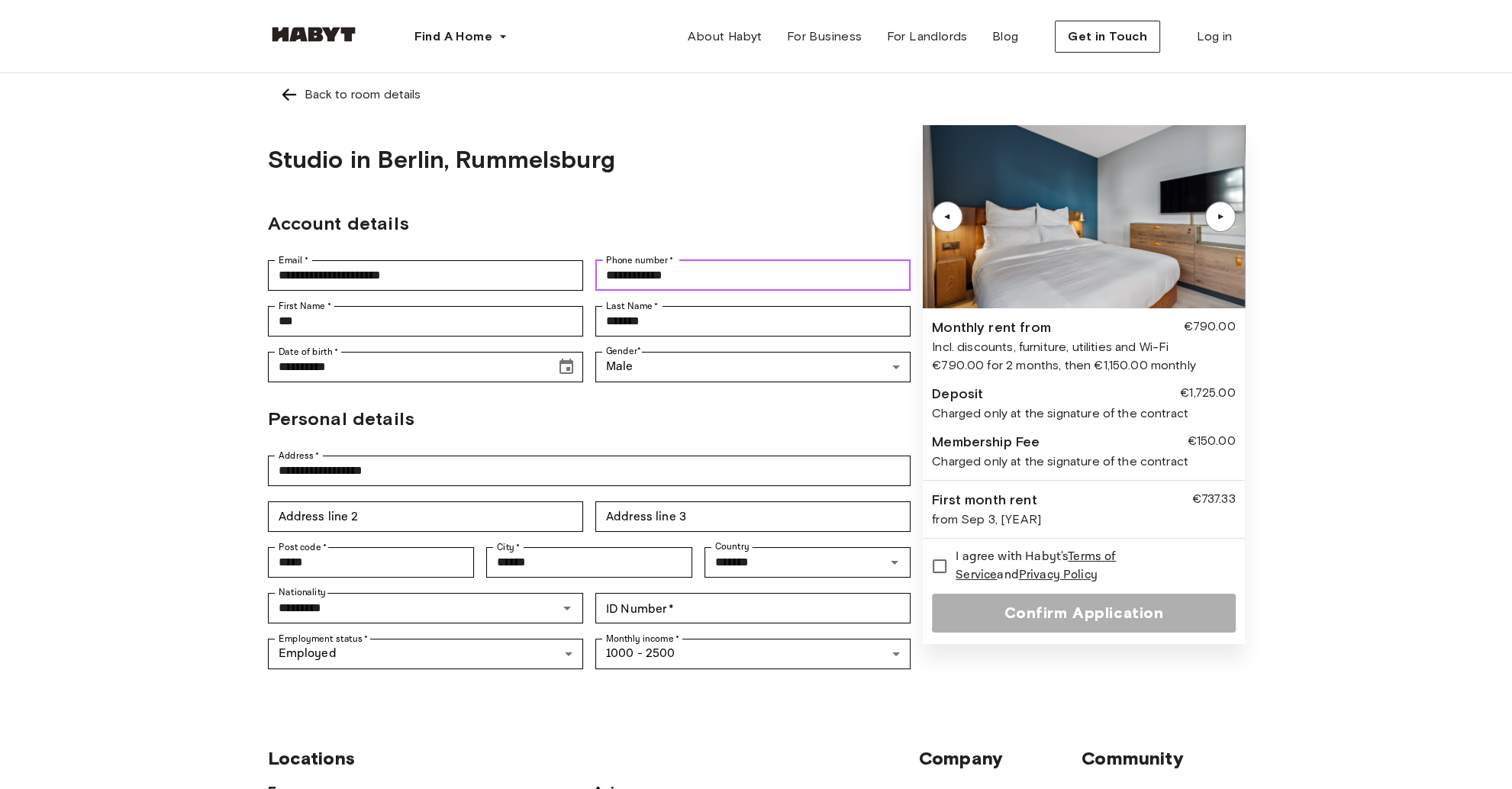 click on "**********" at bounding box center (753, 275) 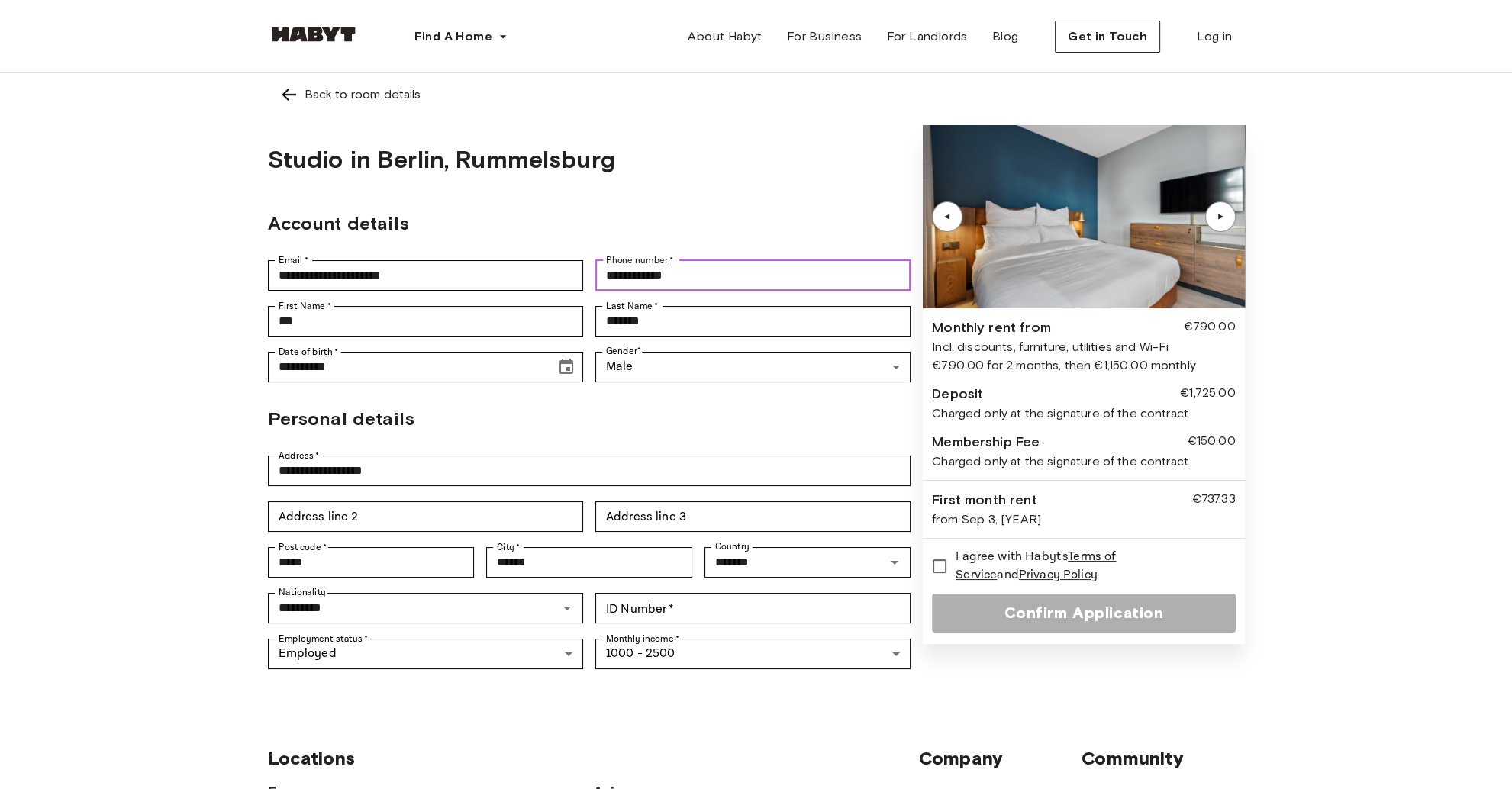 click on "**********" at bounding box center [753, 275] 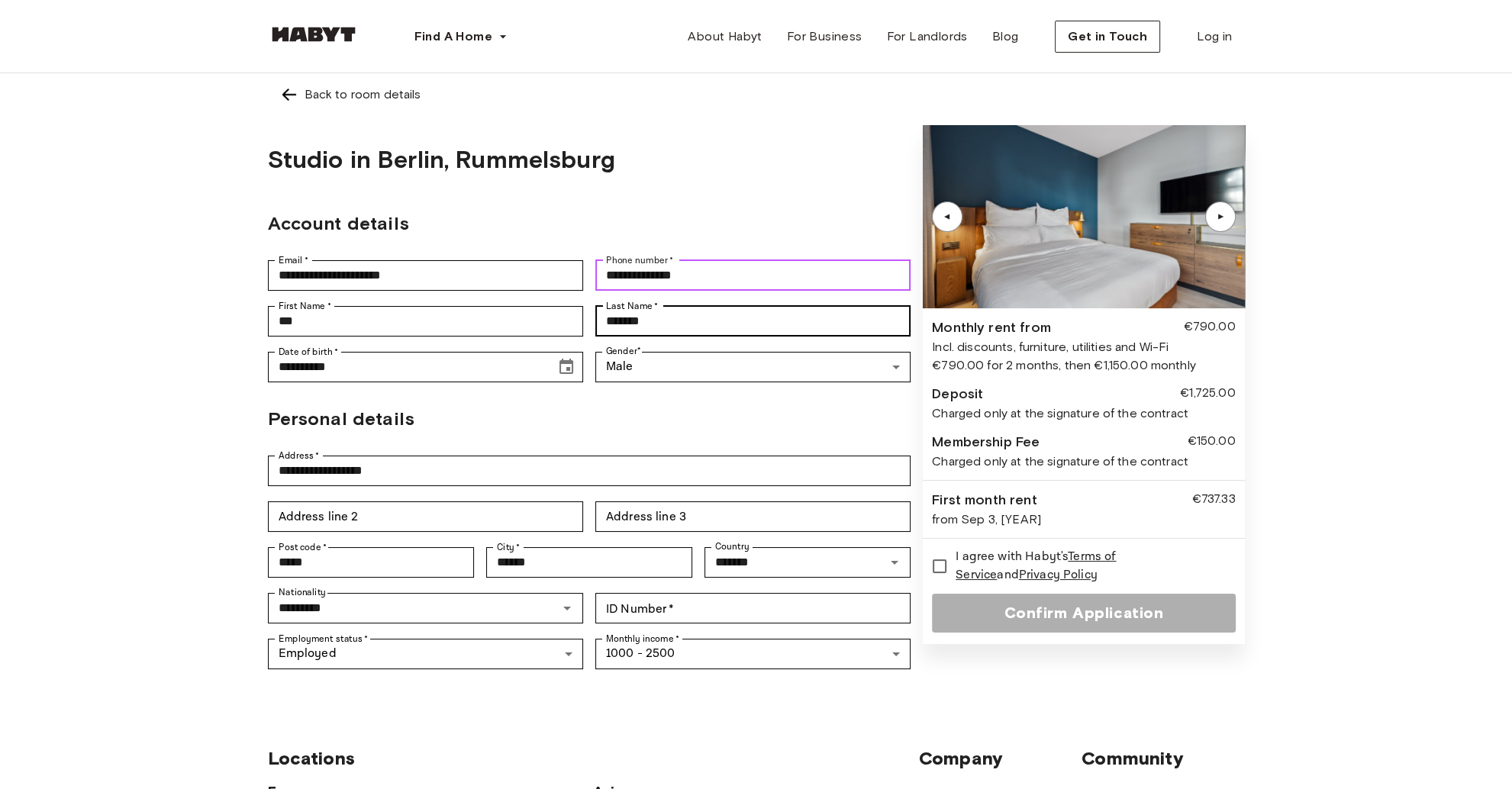 scroll, scrollTop: 183, scrollLeft: 0, axis: vertical 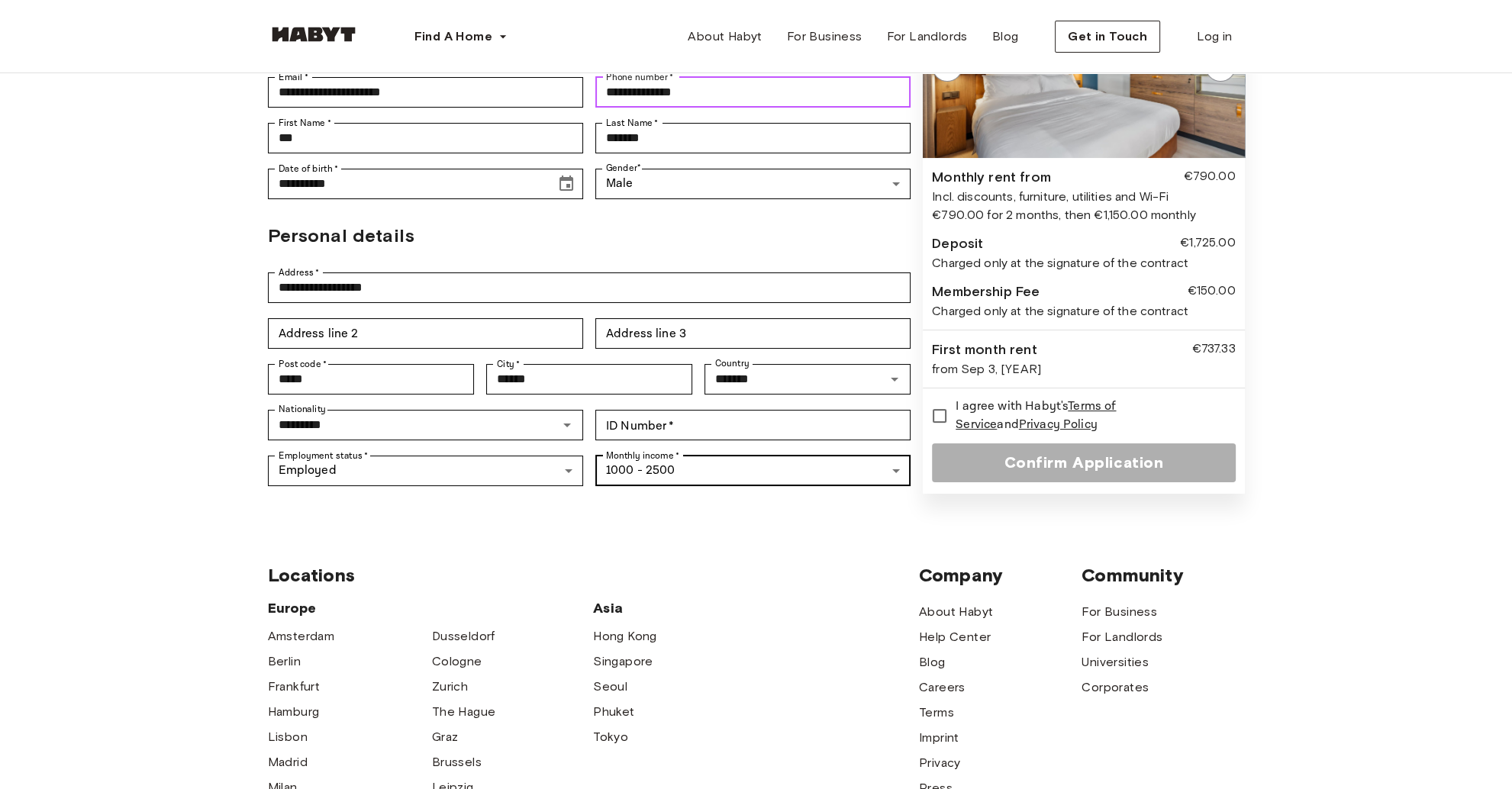 type on "**********" 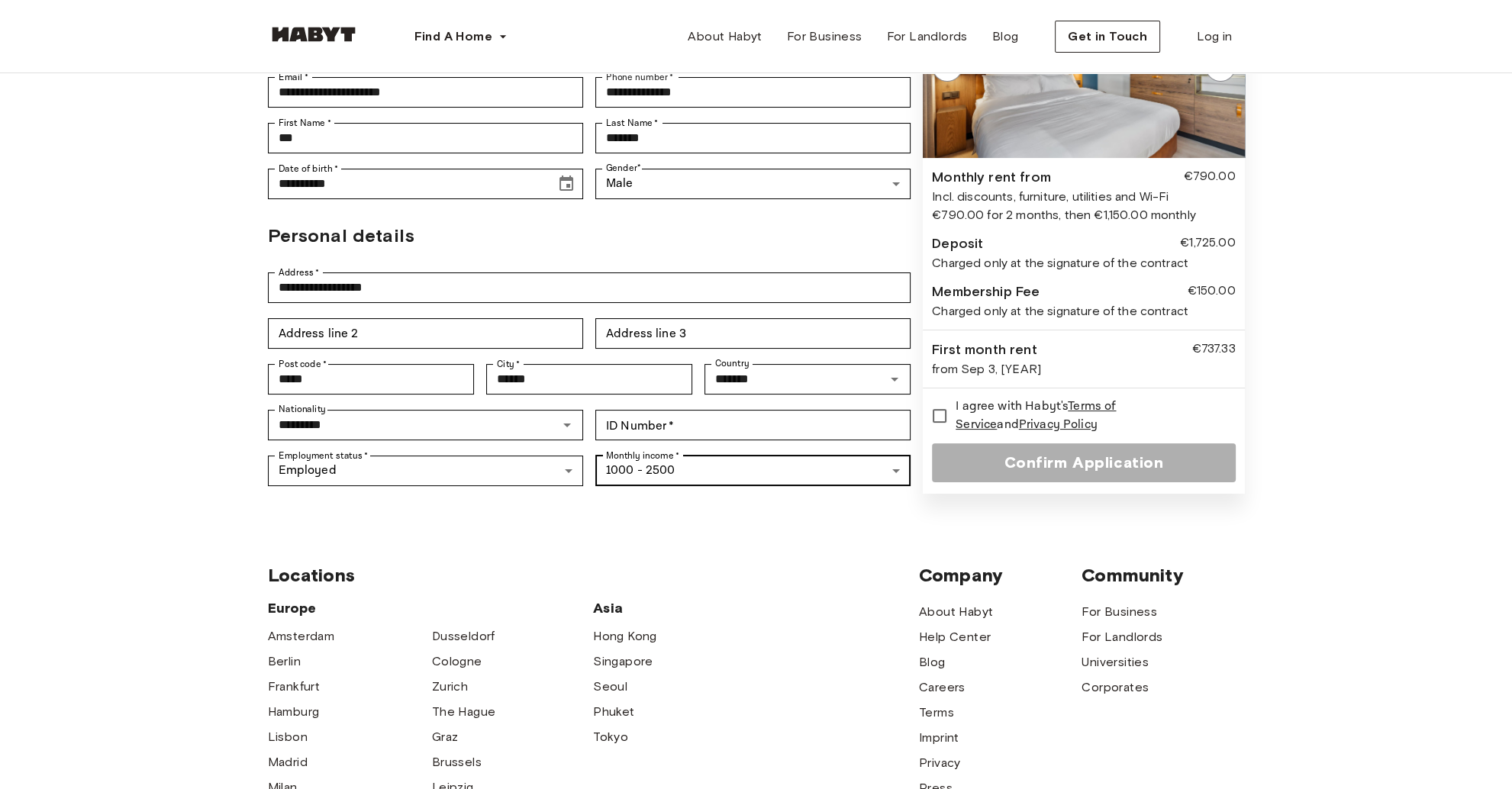 click on "**********" at bounding box center [756, 517] 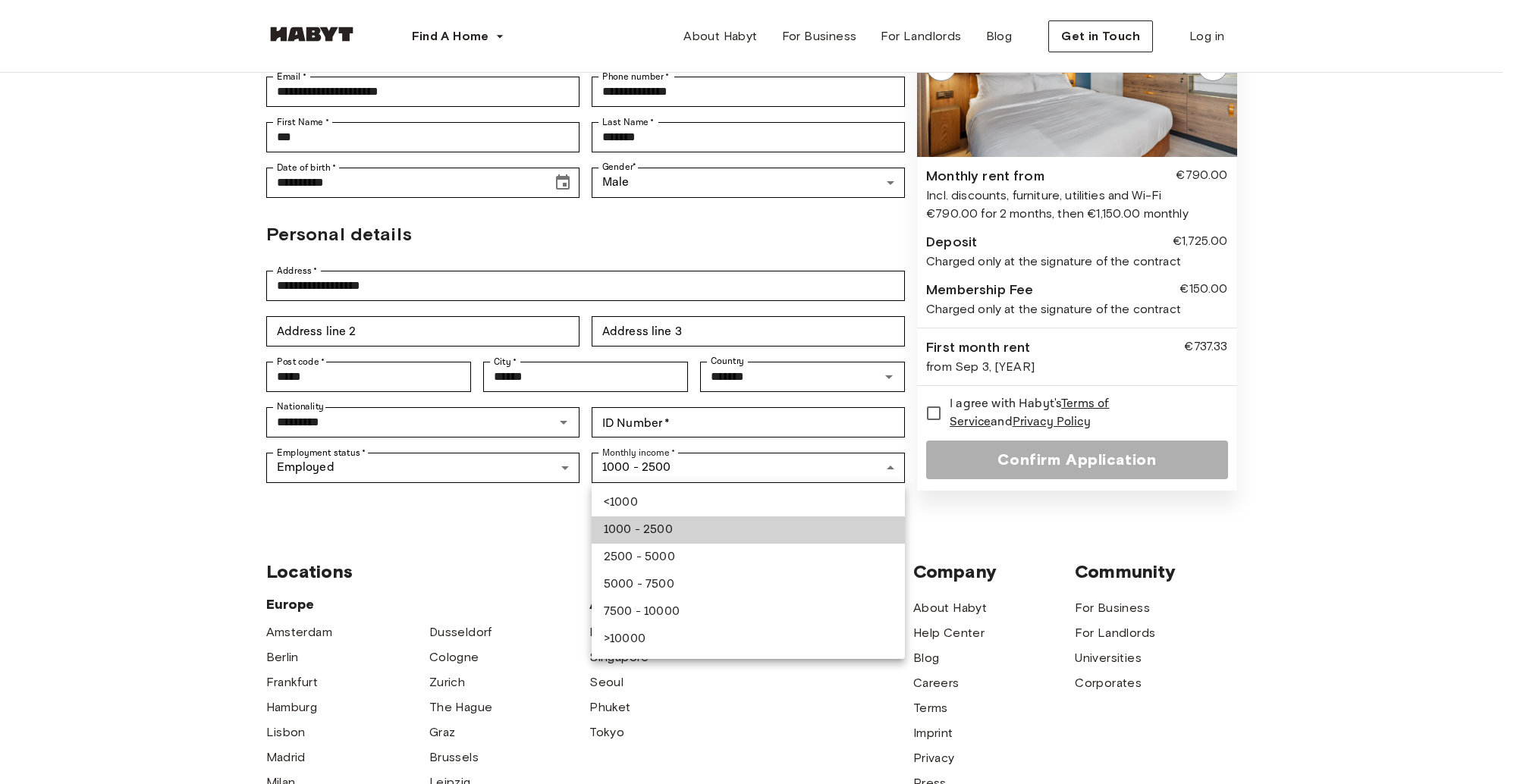 click at bounding box center (757, 392) 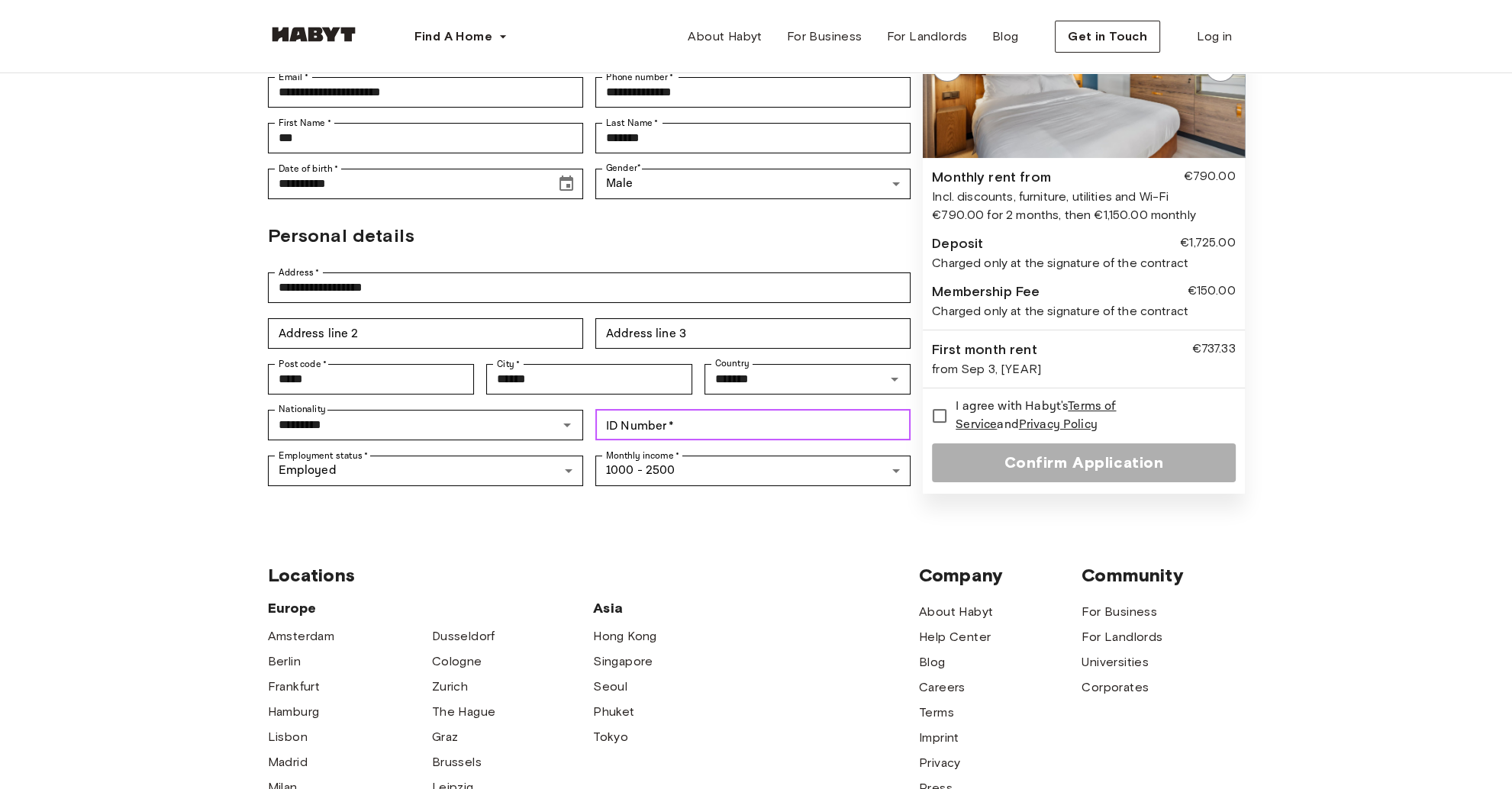 click on "ID Number   *" at bounding box center (753, 425) 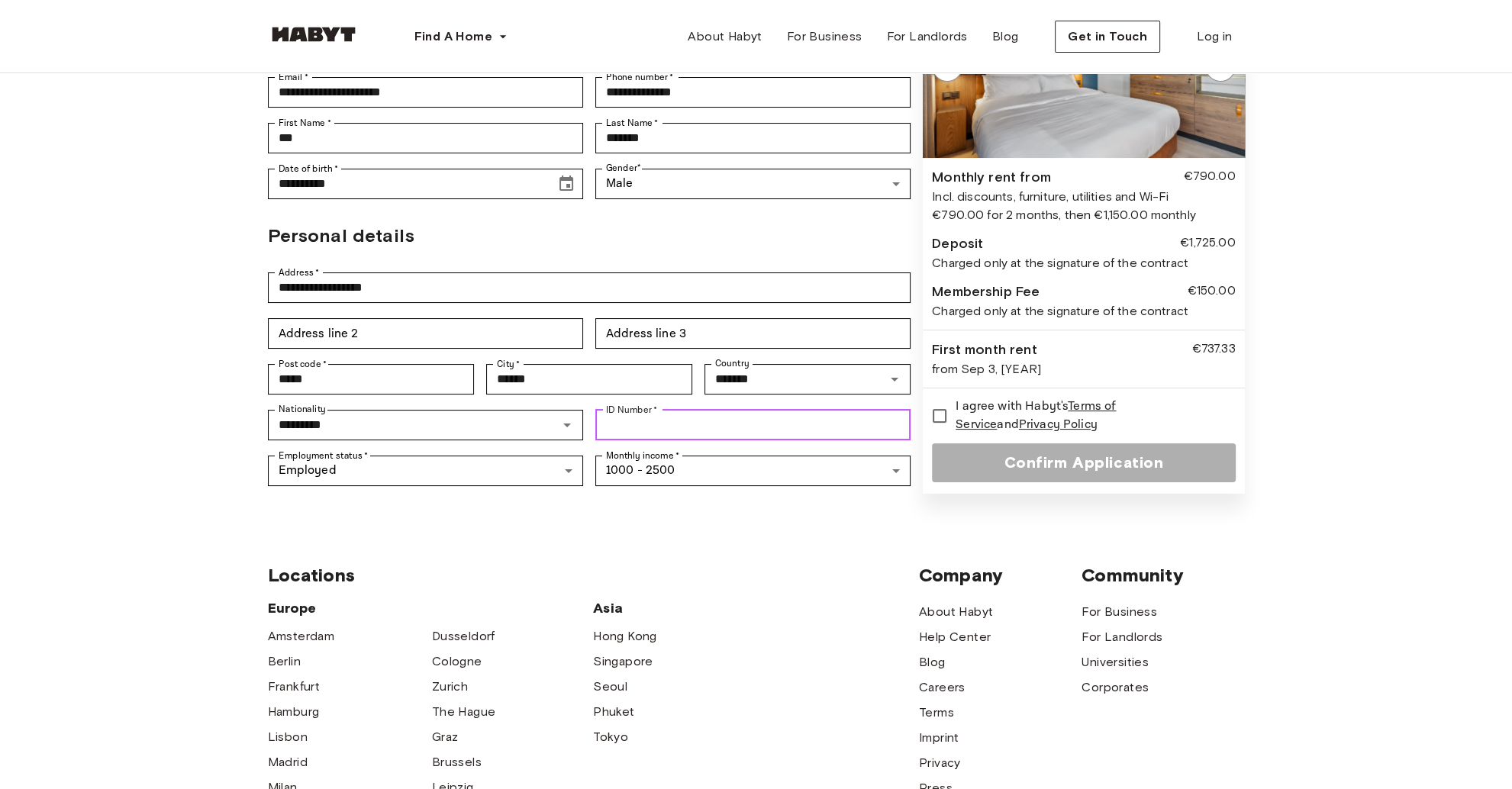 click on "ID Number   *" at bounding box center (753, 425) 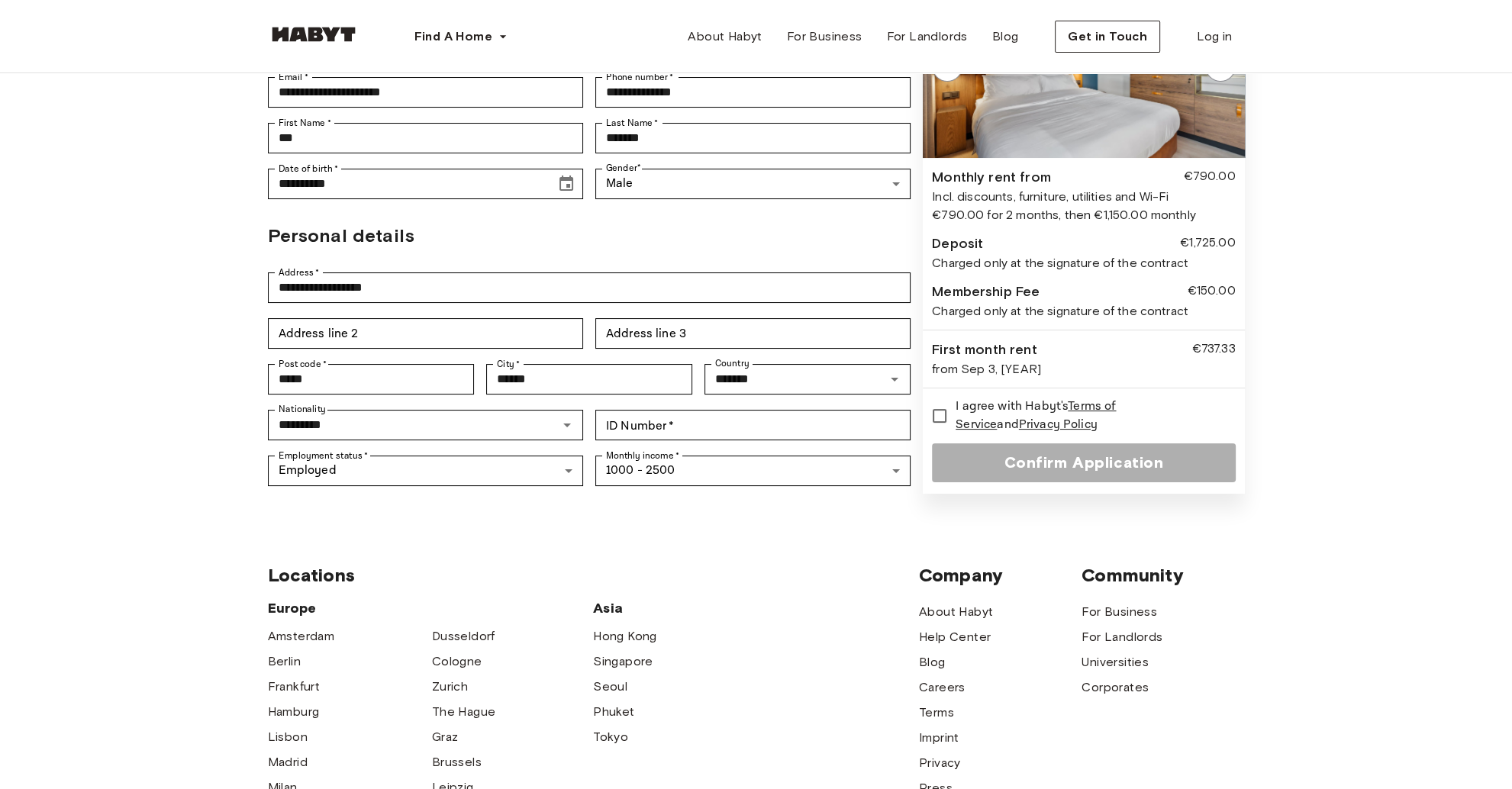 click on "Locations Europe Amsterdam Berlin Frankfurt Hamburg Lisbon Madrid Milan Modena Paris Turin Munich Rotterdam Stuttgart Dusseldorf Cologne Zurich The Hague Graz Brussels Leipzig Asia Hong Kong Singapore Seoul Phuket Tokyo Company About Habyt Help Center Blog Careers Terms Imprint Privacy Press Community For Business For Landlords Universities Corporates" at bounding box center (756, 757) 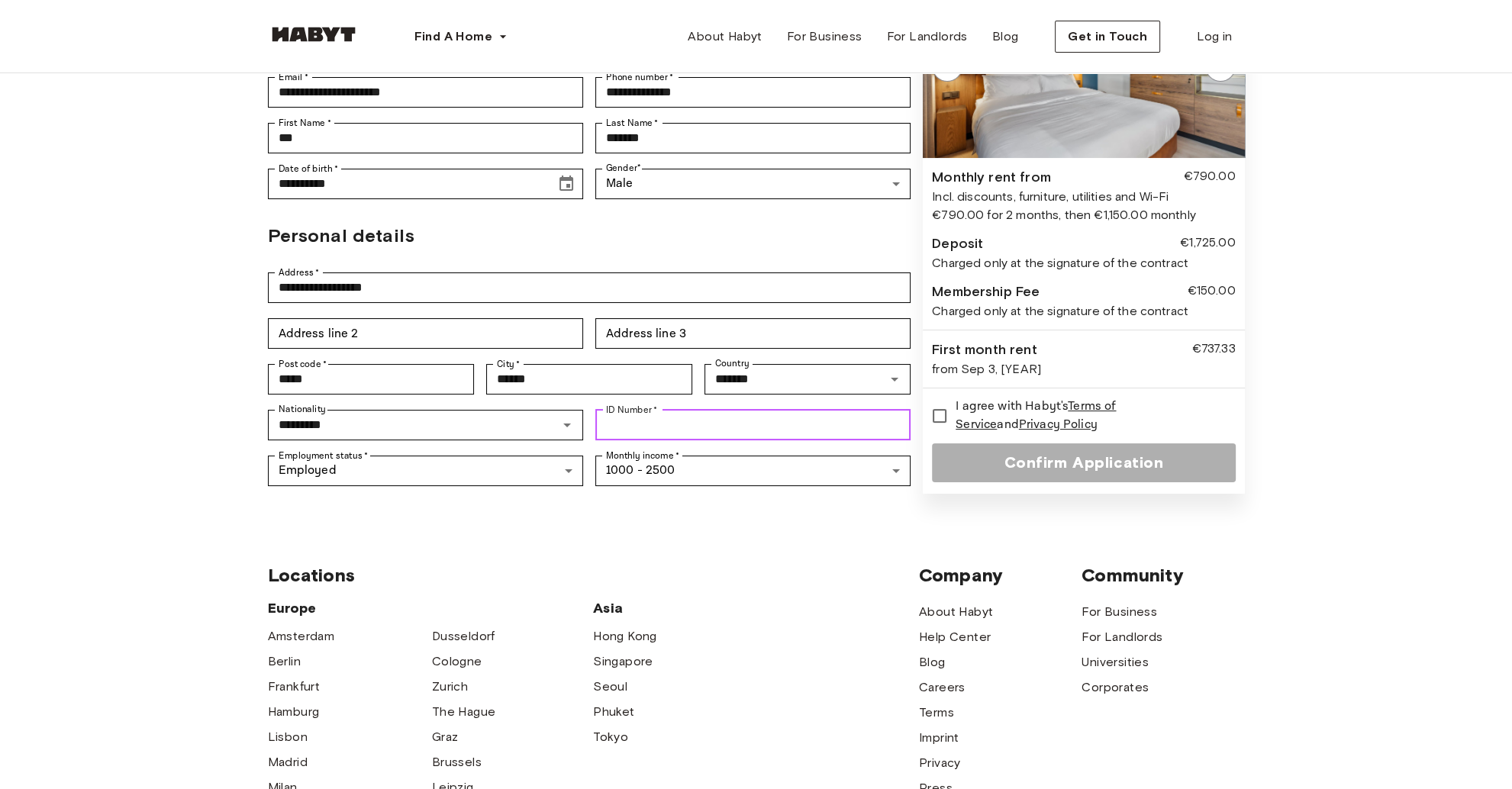 click on "ID Number   *" at bounding box center (753, 425) 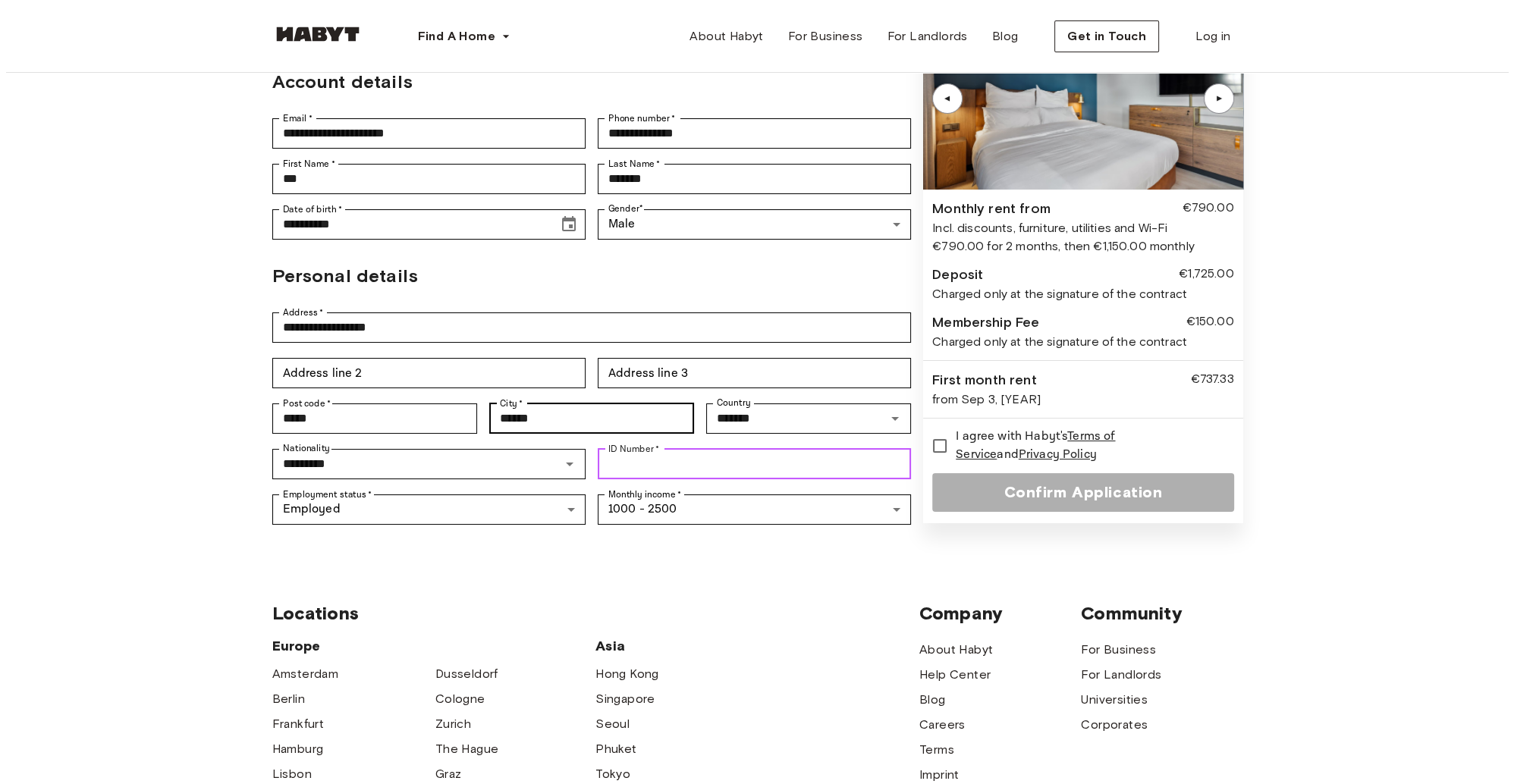 scroll, scrollTop: 0, scrollLeft: 0, axis: both 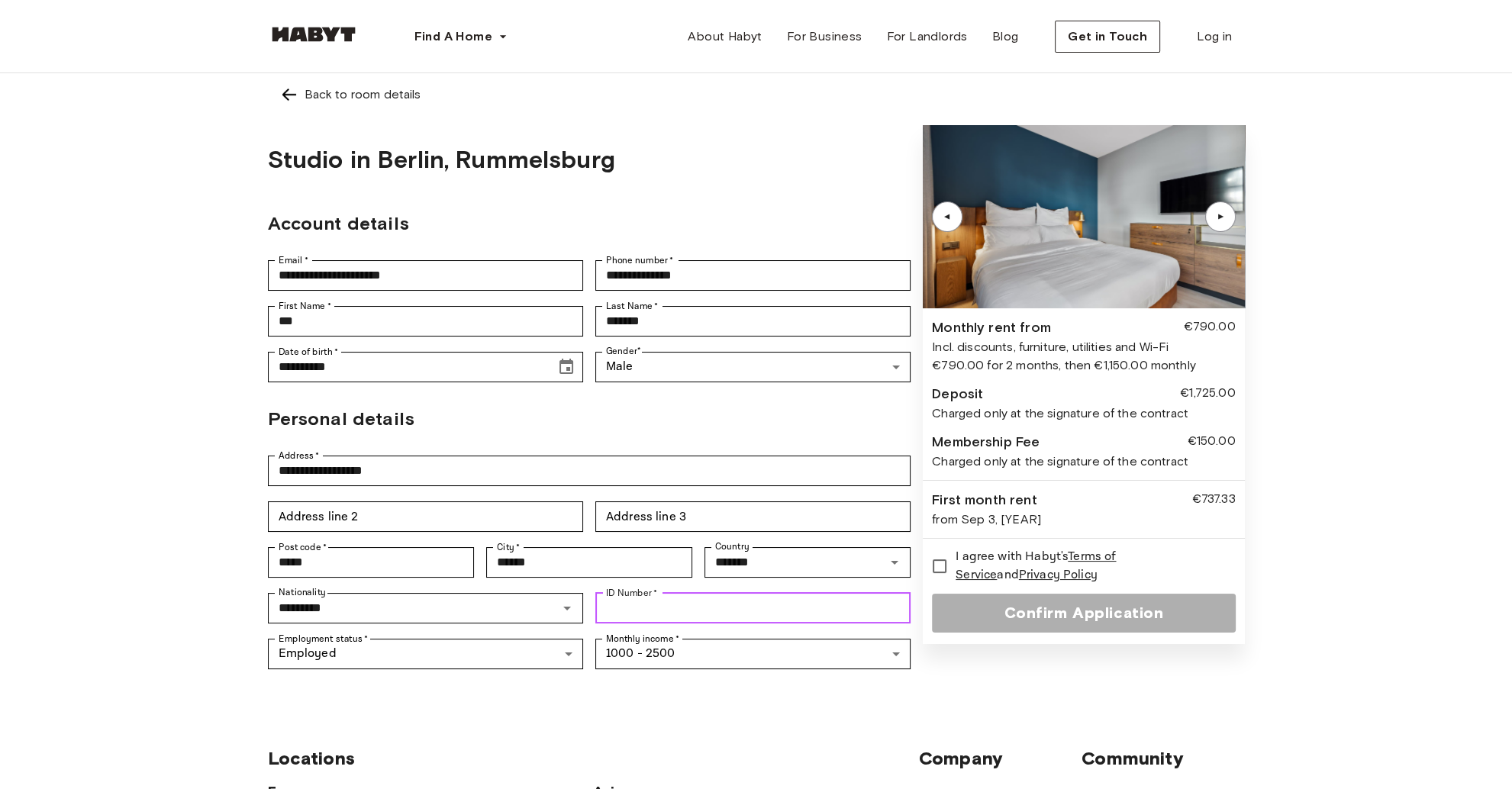 click at bounding box center [1083, 217] 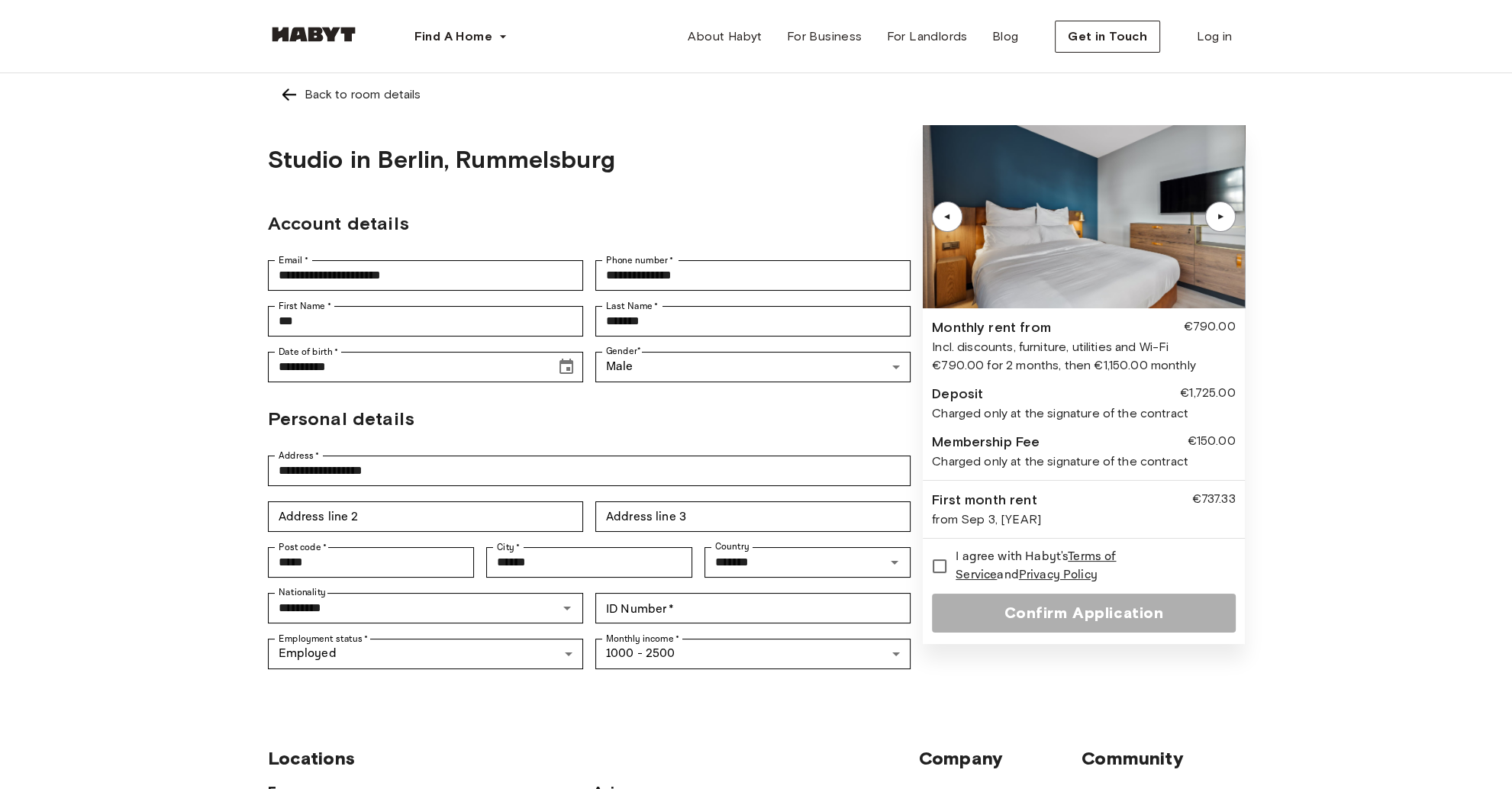 click on "▲" at bounding box center [1220, 217] 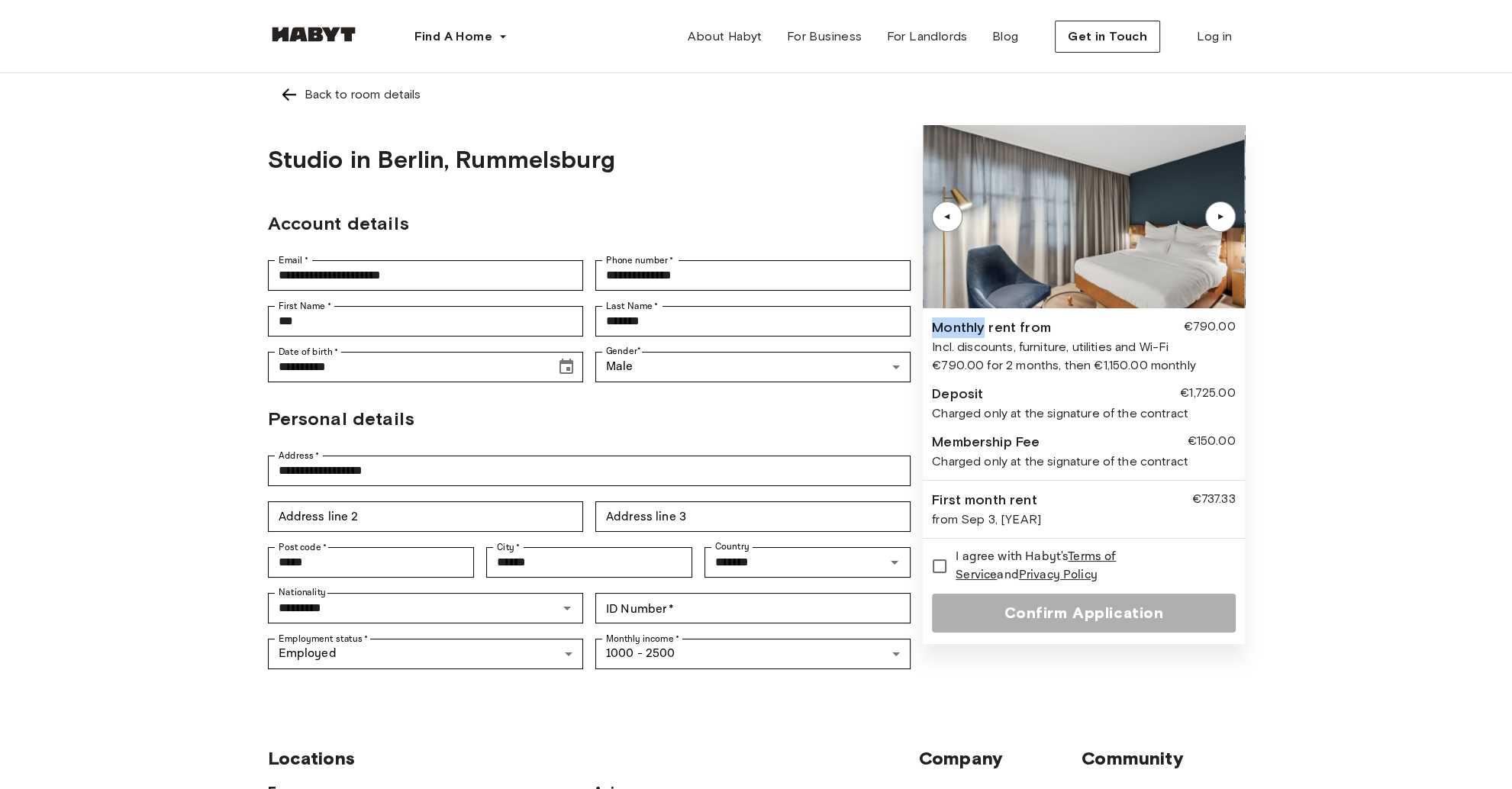 click on "▲" at bounding box center (1220, 217) 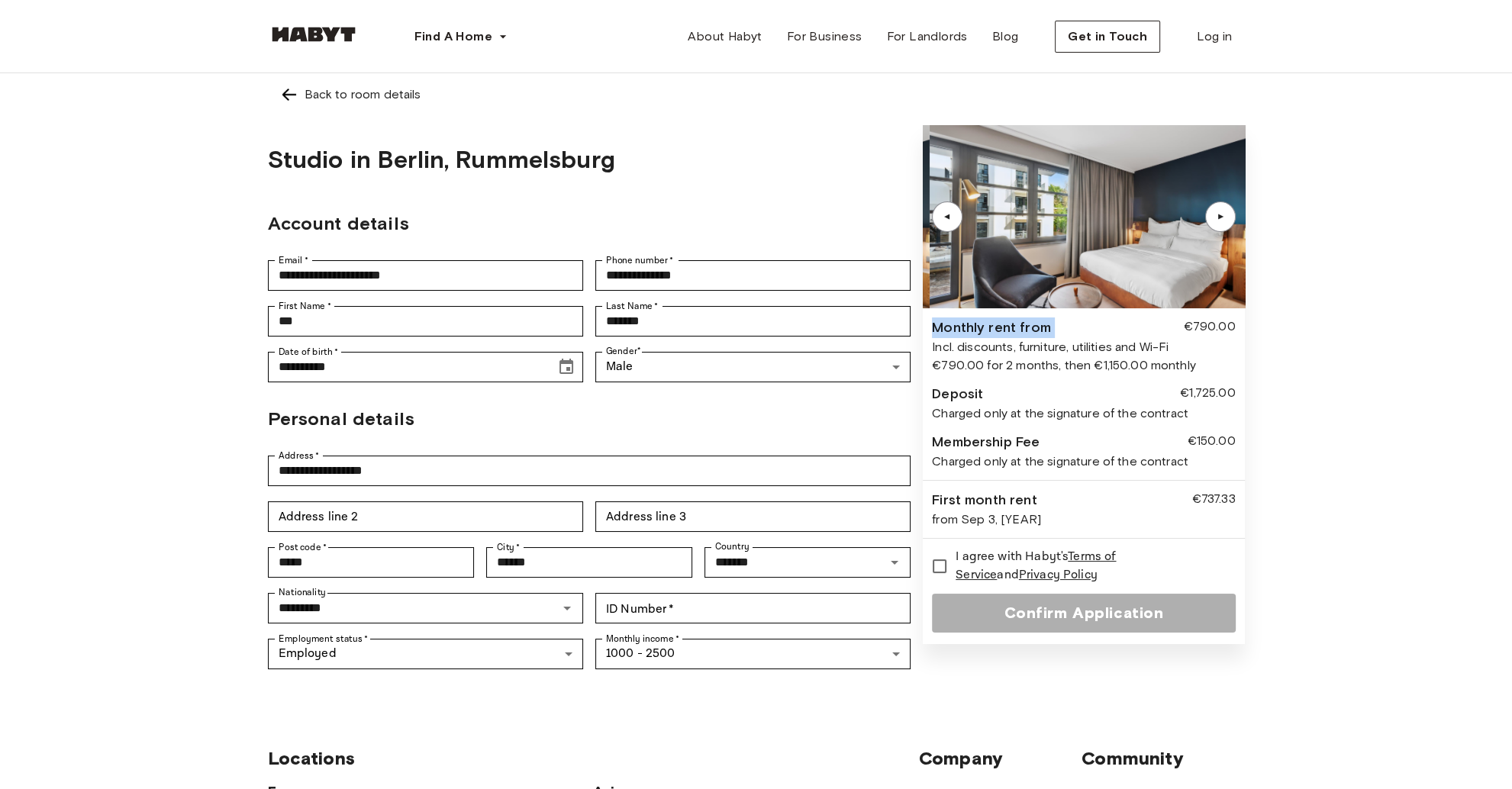 click on "▲" at bounding box center [1220, 217] 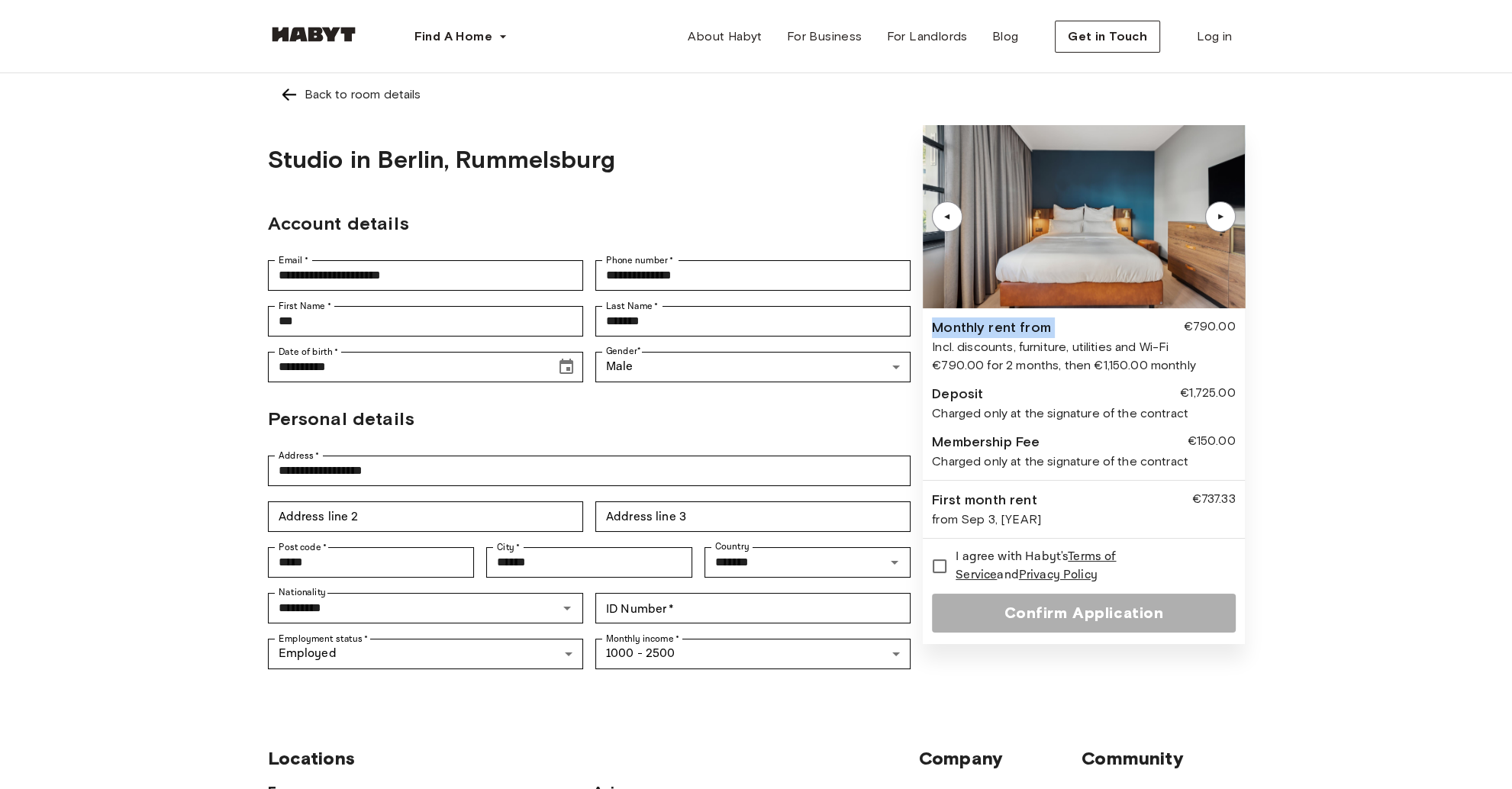click at bounding box center [289, 95] 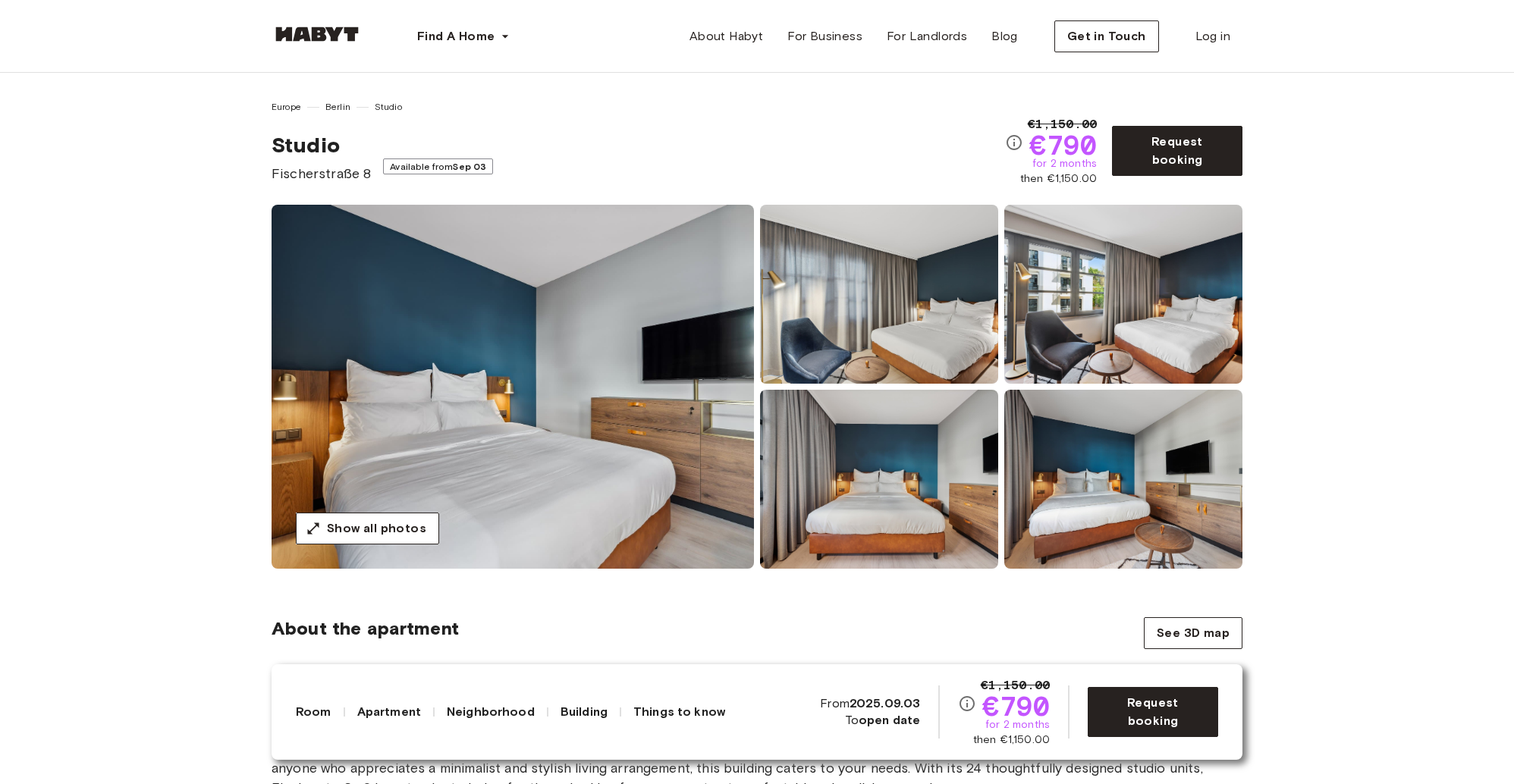 click on "Studio Fischerstraße 8 Available from  Sep 03" at bounding box center [638, 158] 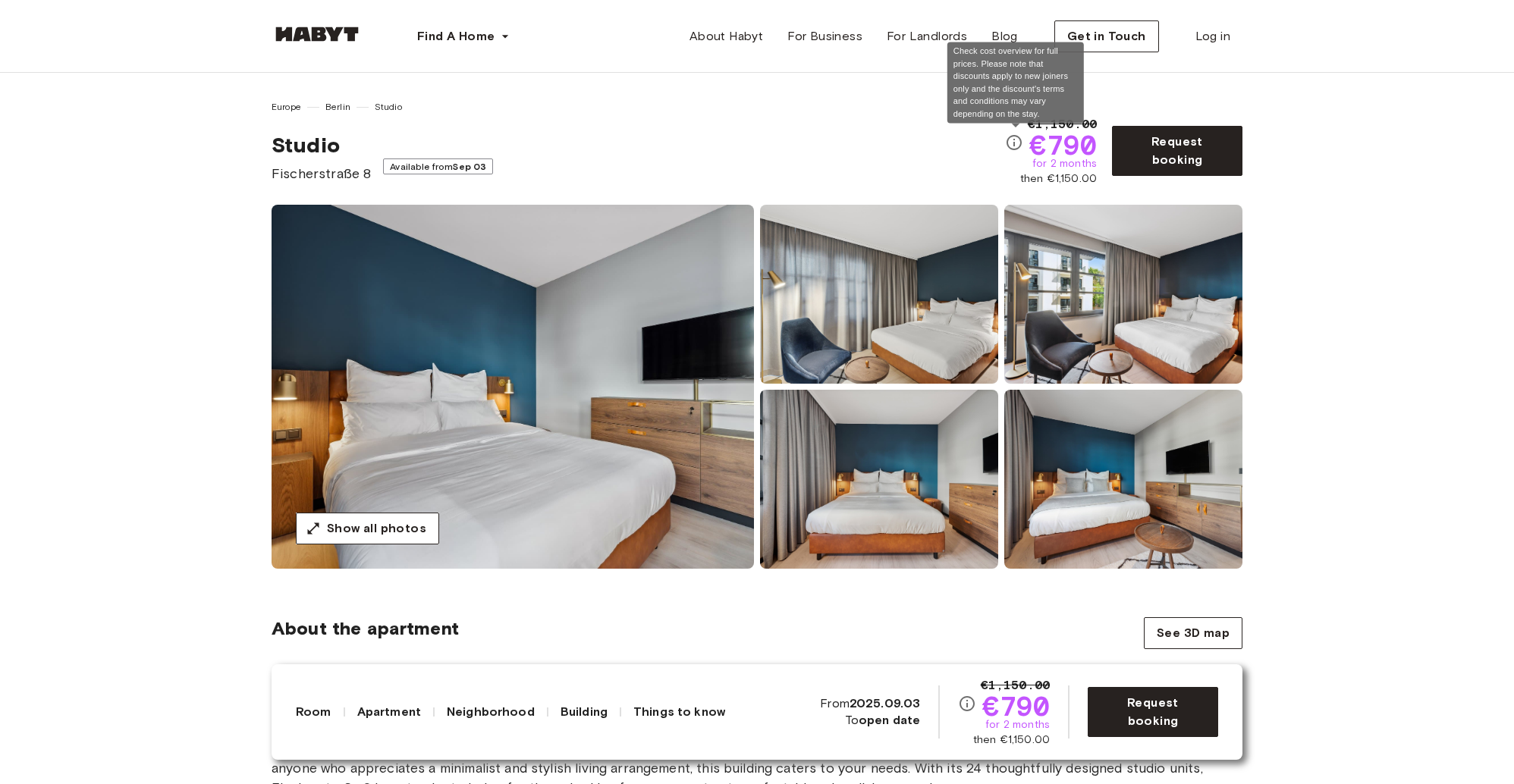 click 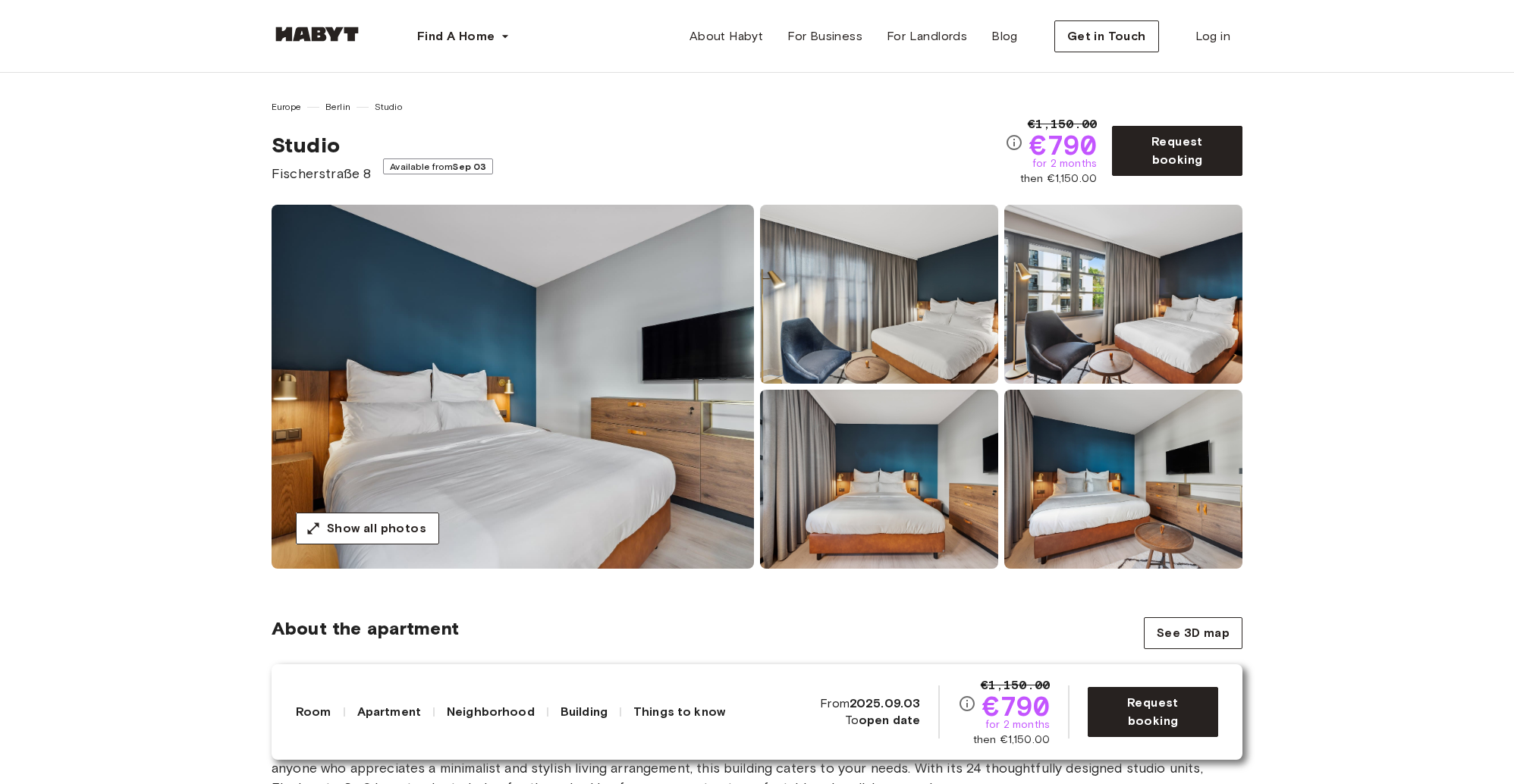 click on "Studio Fischerstraße 8 Available from  Sep 03" at bounding box center [638, 158] 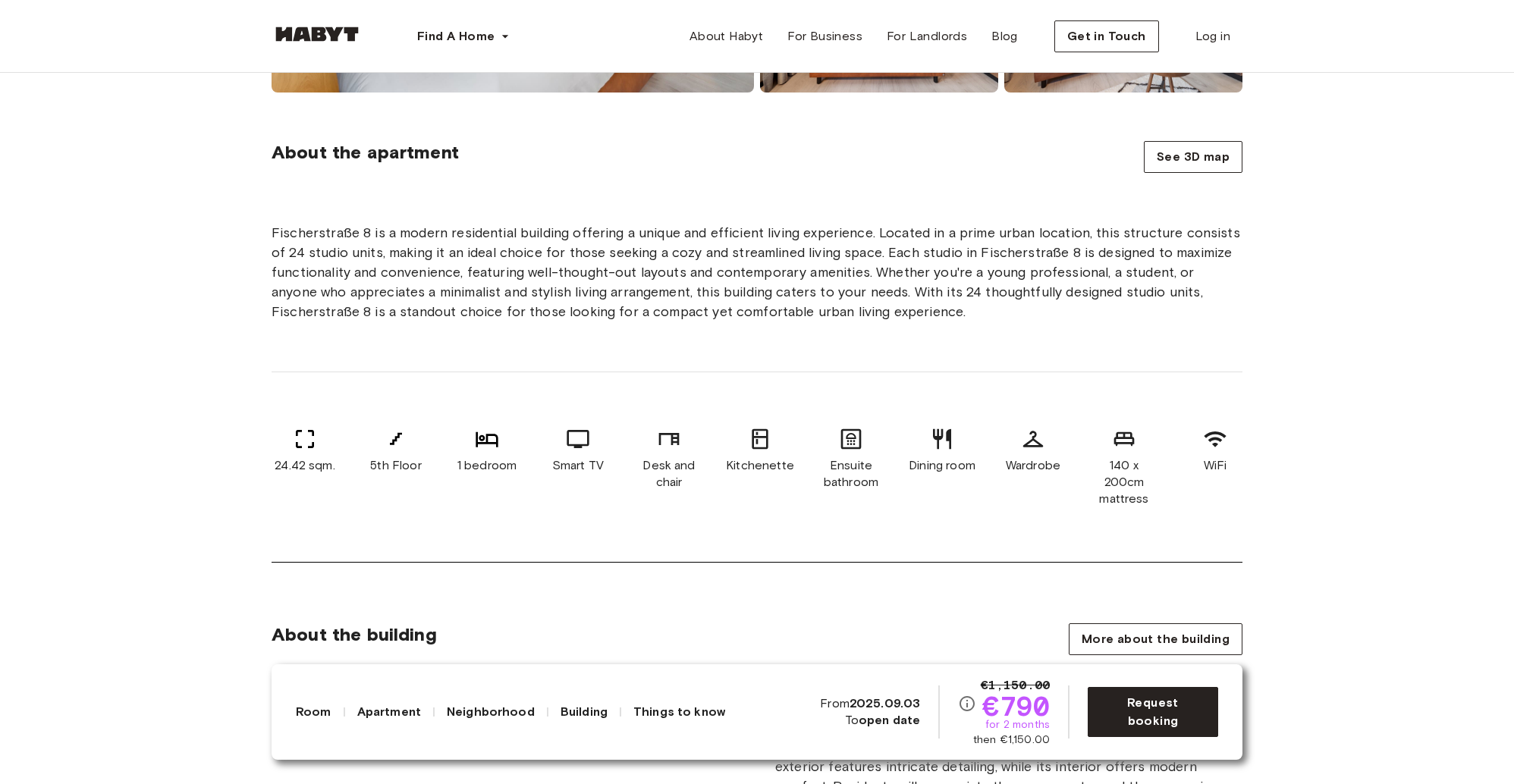 scroll, scrollTop: 910, scrollLeft: 0, axis: vertical 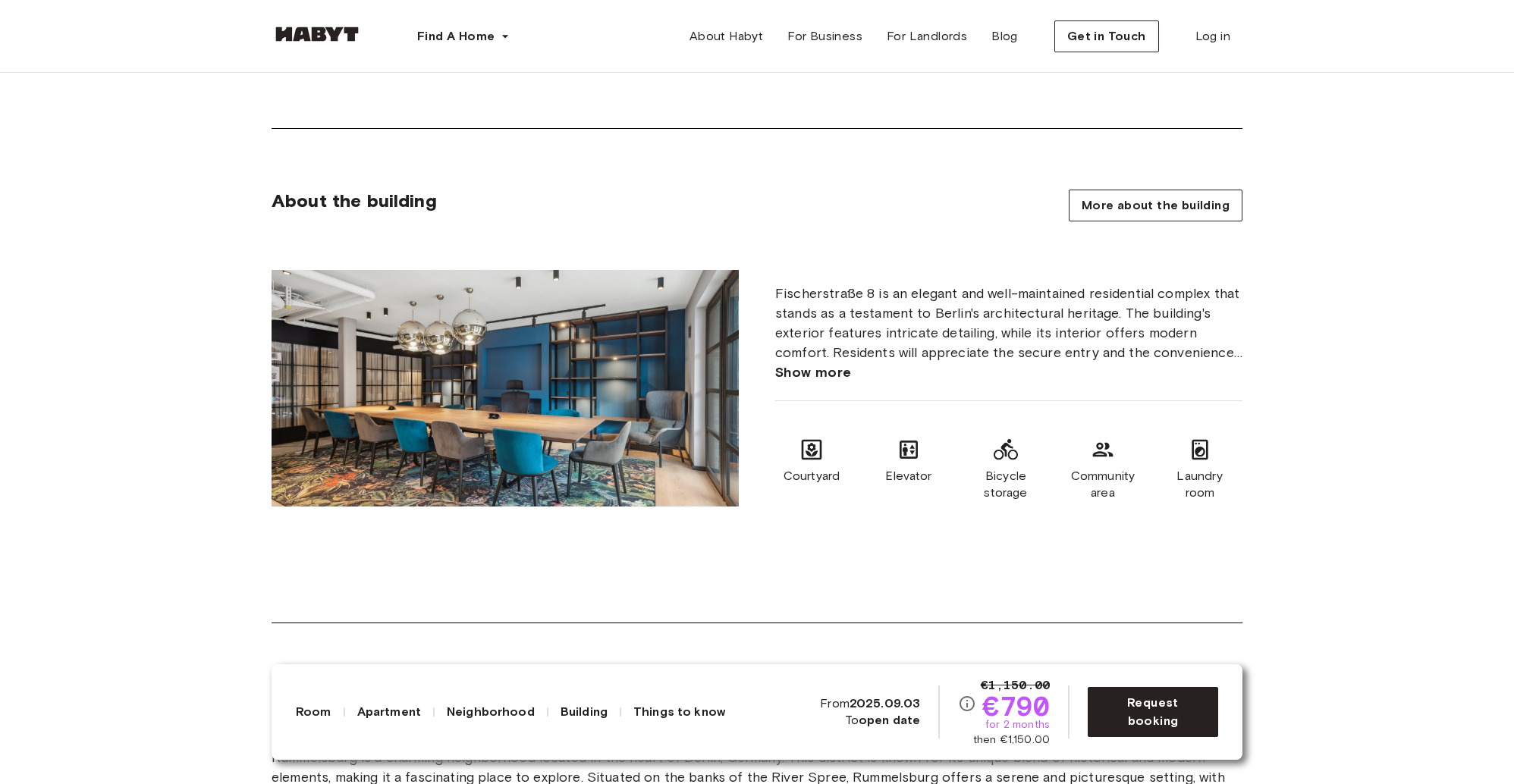 click at bounding box center (505, 388) 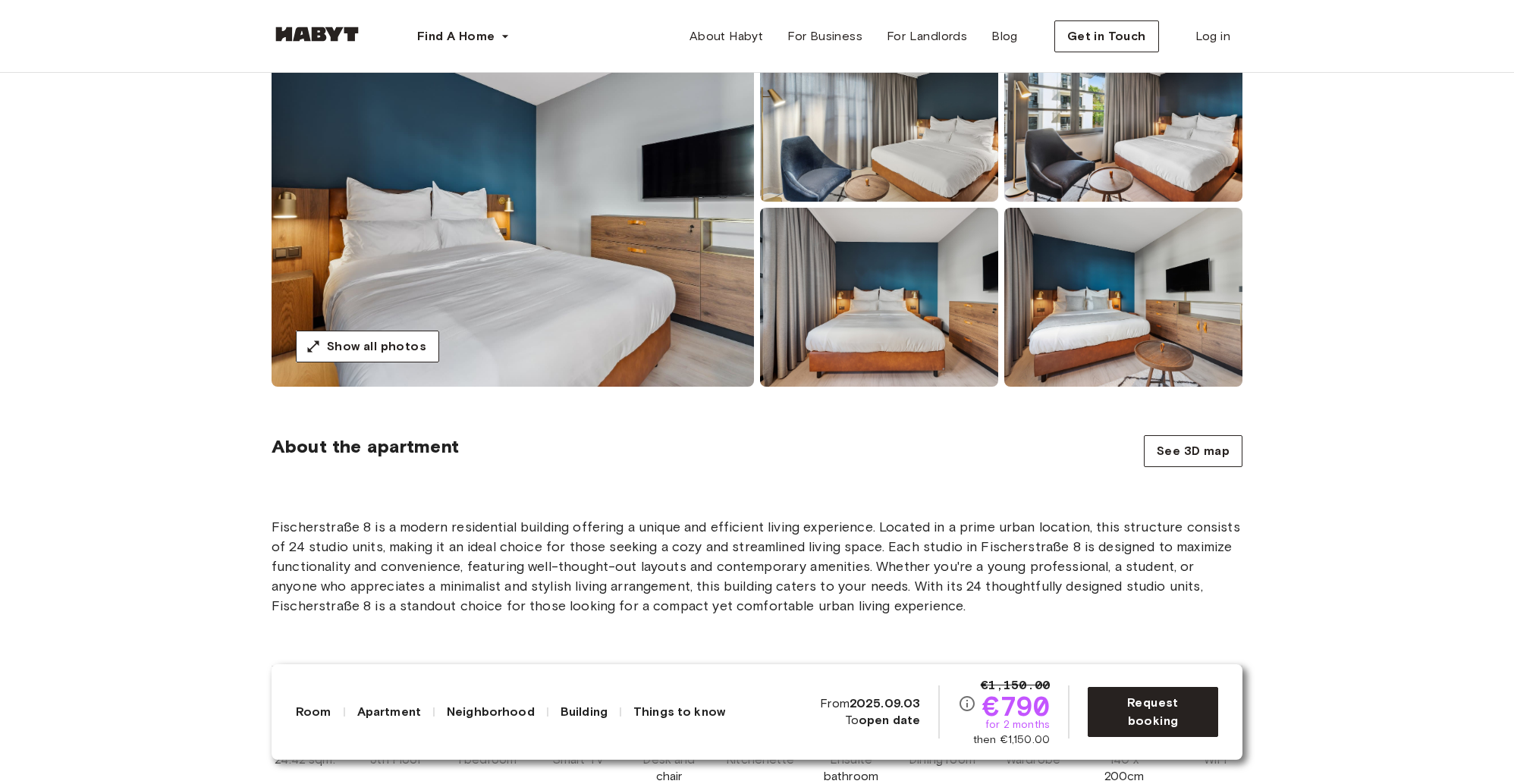 scroll, scrollTop: 0, scrollLeft: 0, axis: both 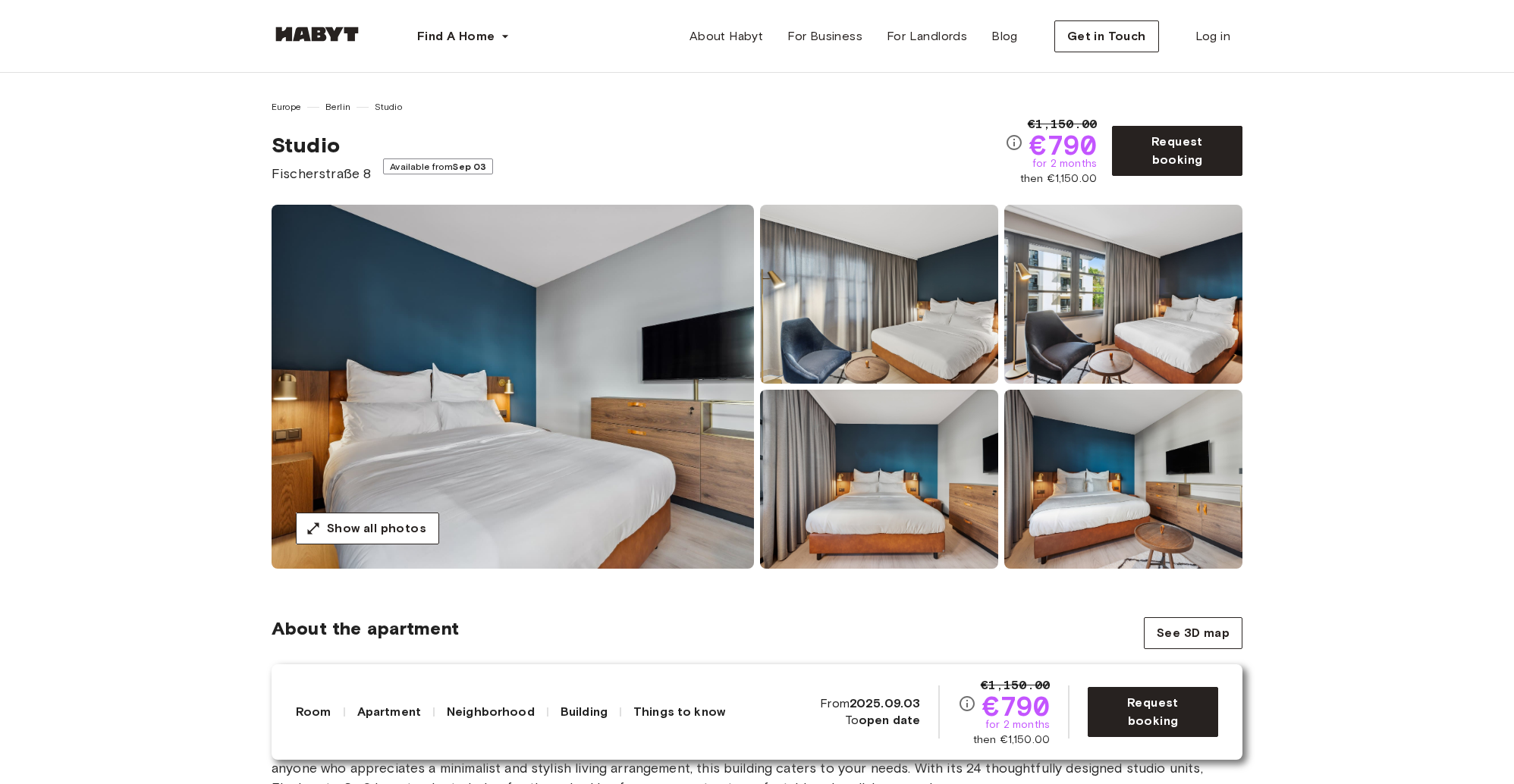 click at bounding box center (513, 387) 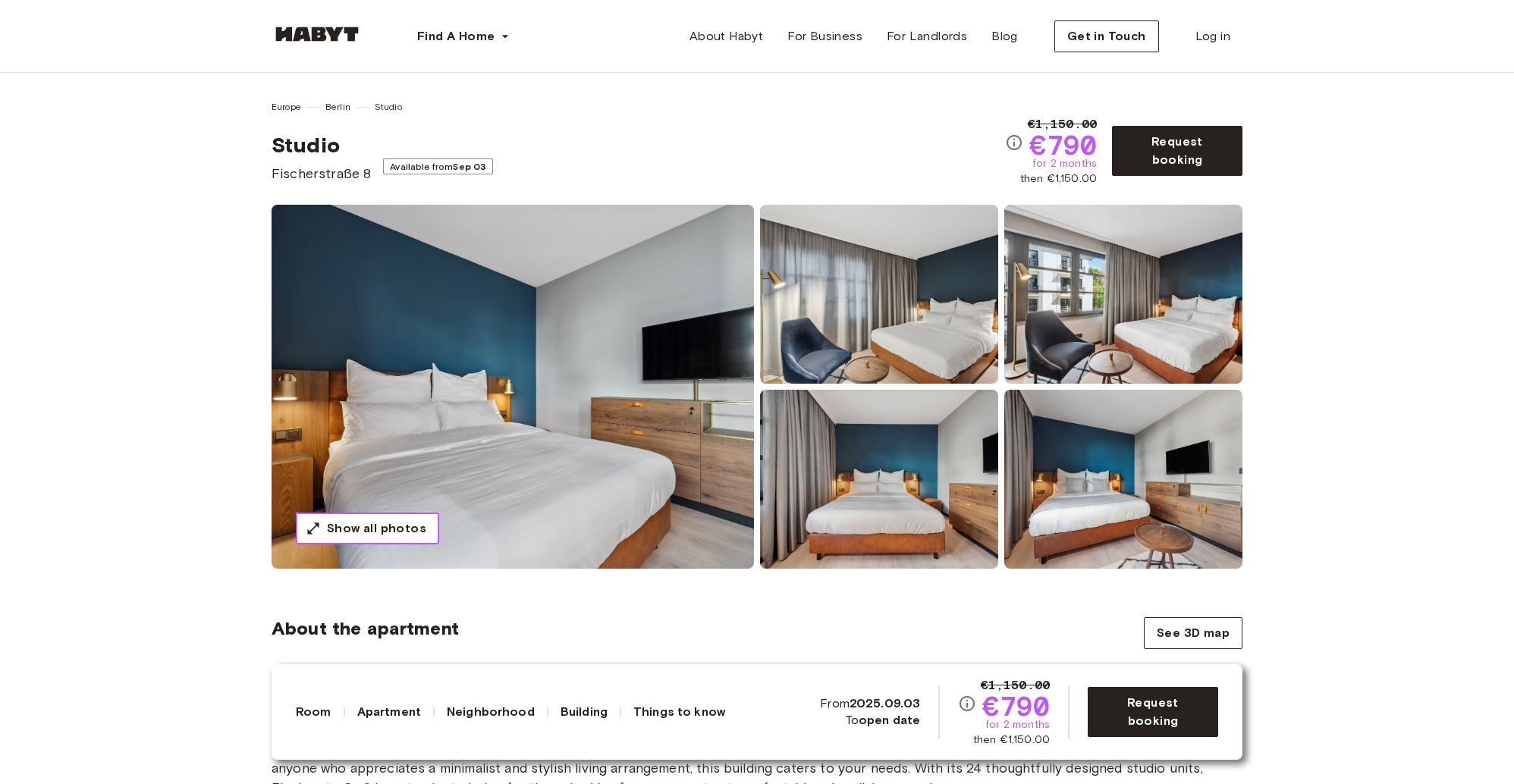 click on "Show all photos" at bounding box center (376, 528) 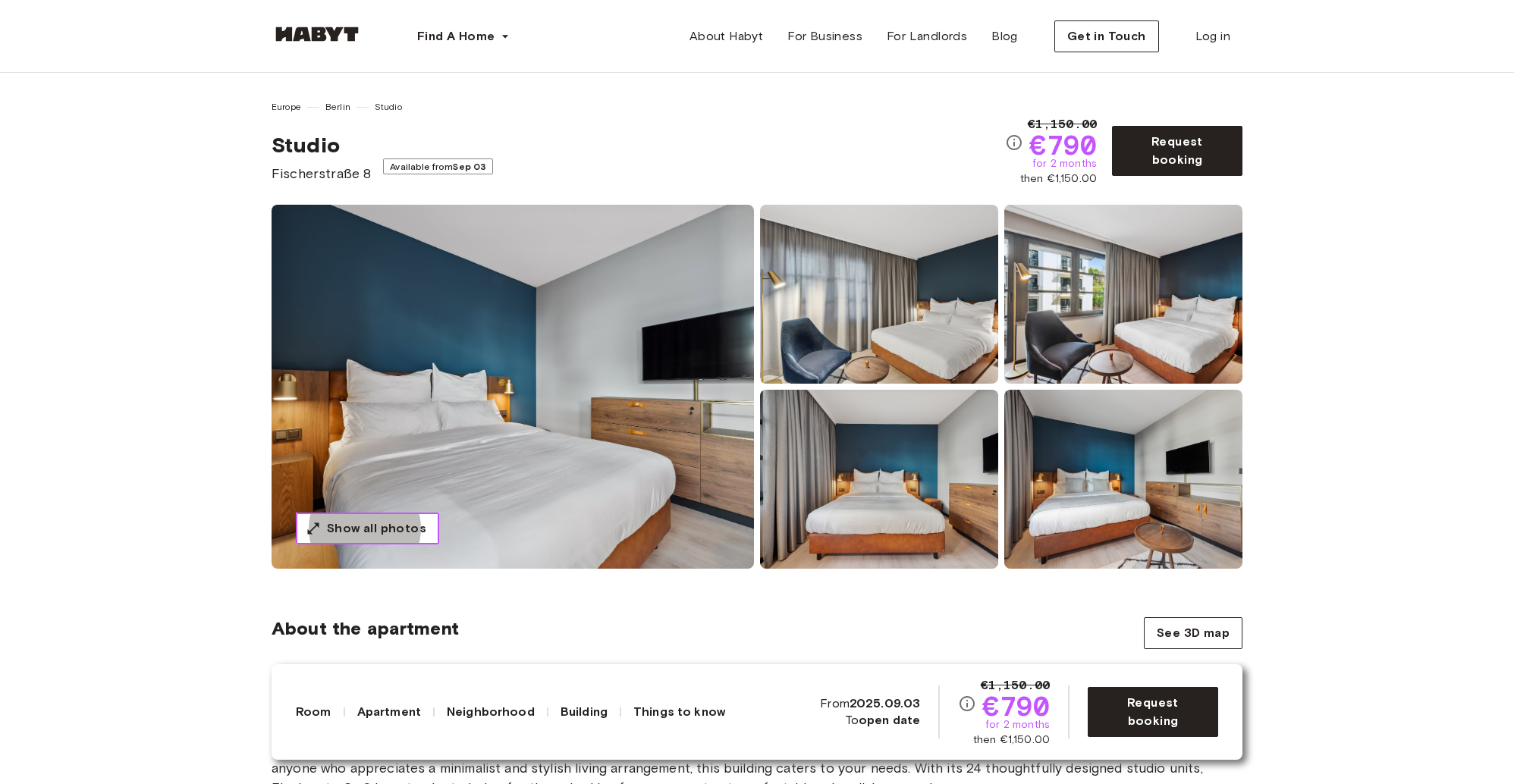 type 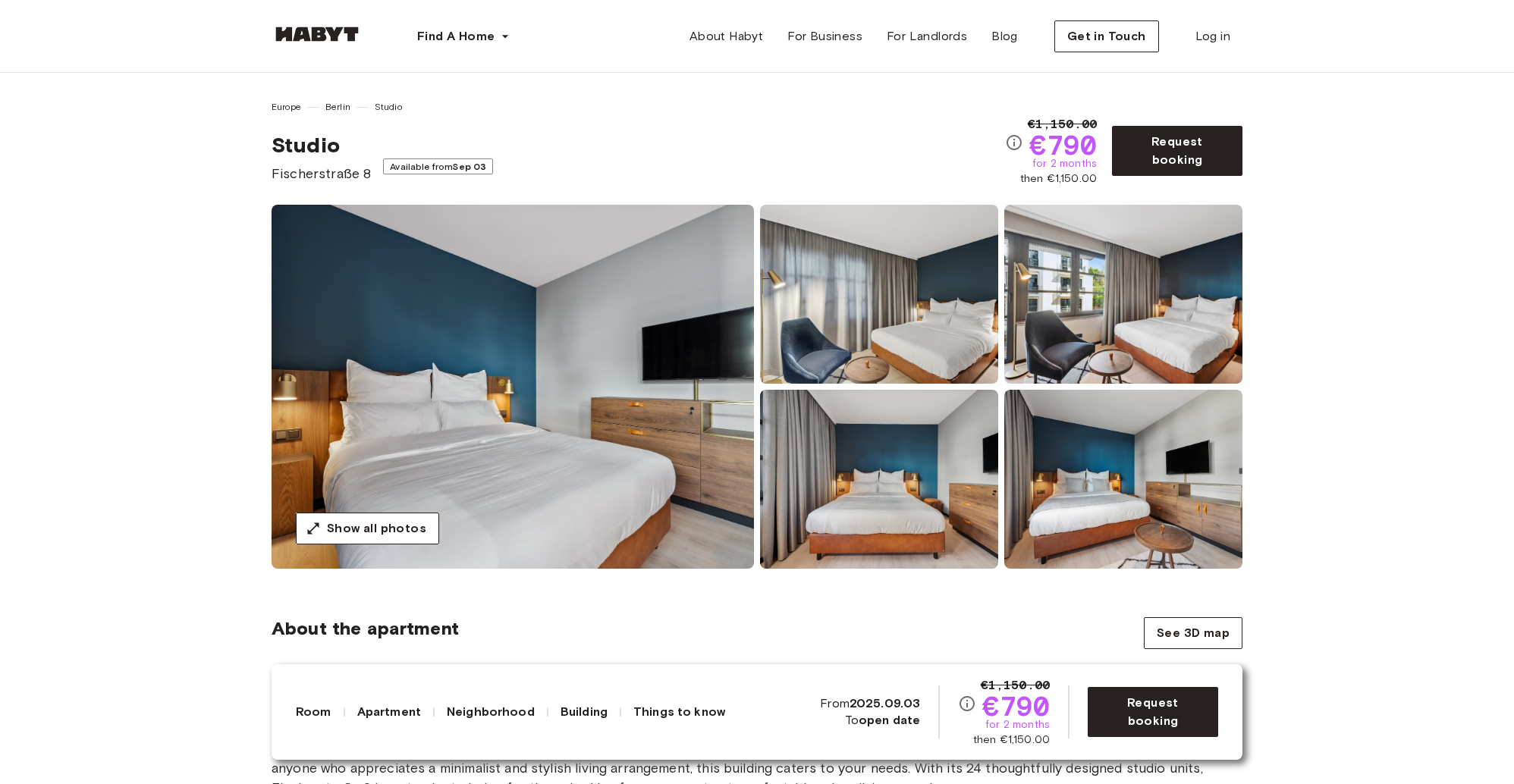 click at bounding box center [513, 387] 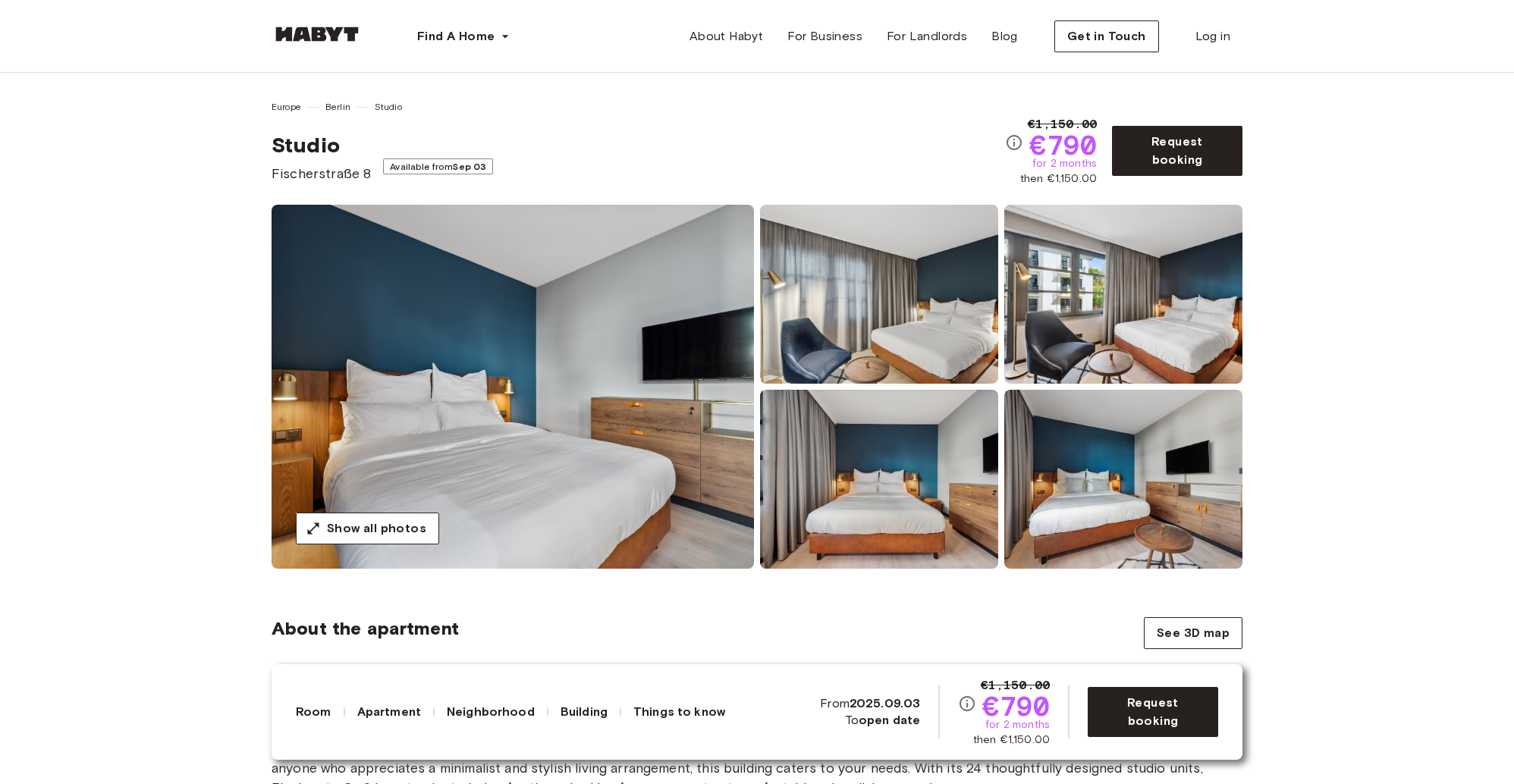 scroll, scrollTop: 455, scrollLeft: 0, axis: vertical 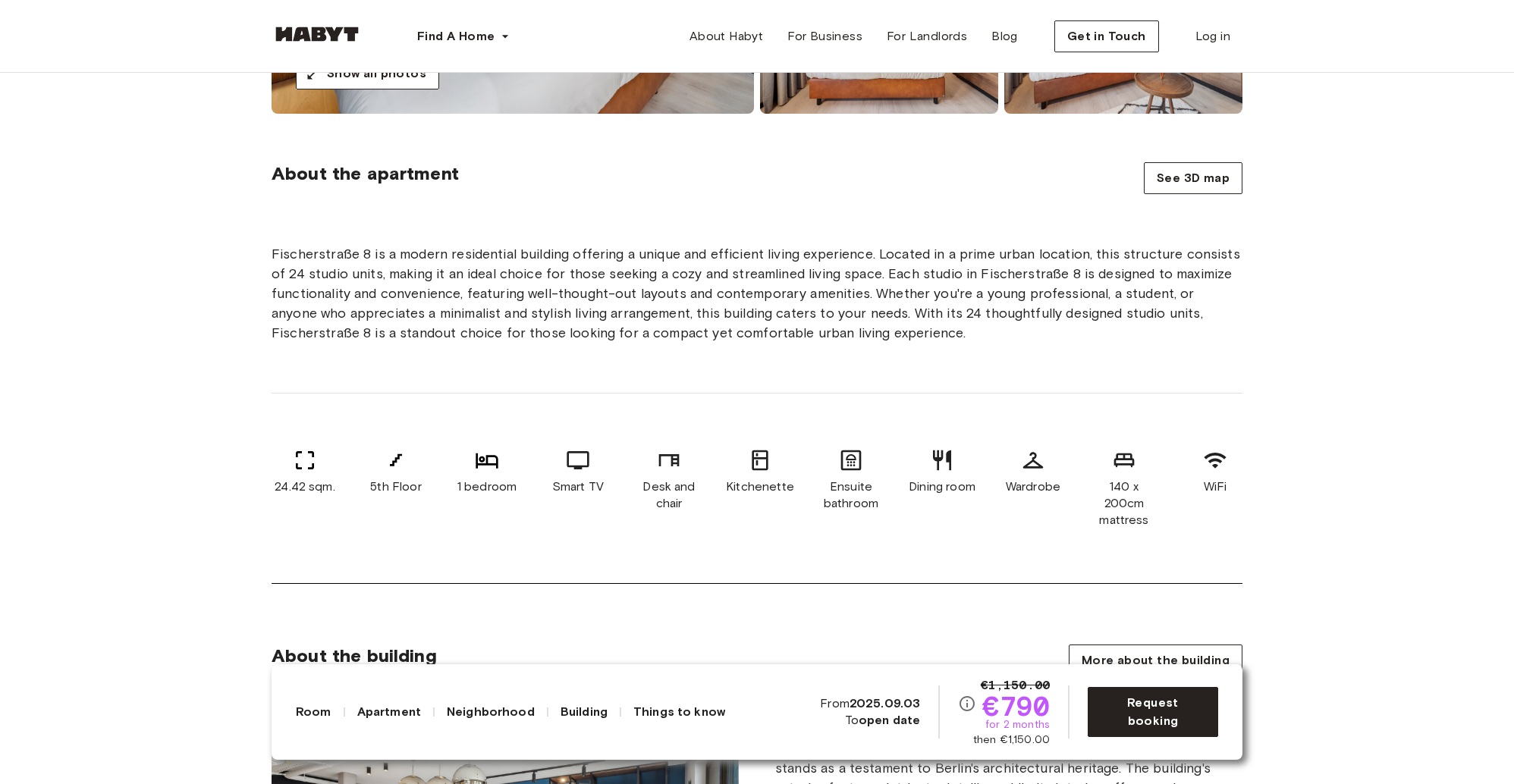 drag, startPoint x: 1183, startPoint y: 137, endPoint x: 1193, endPoint y: 158, distance: 23.259407 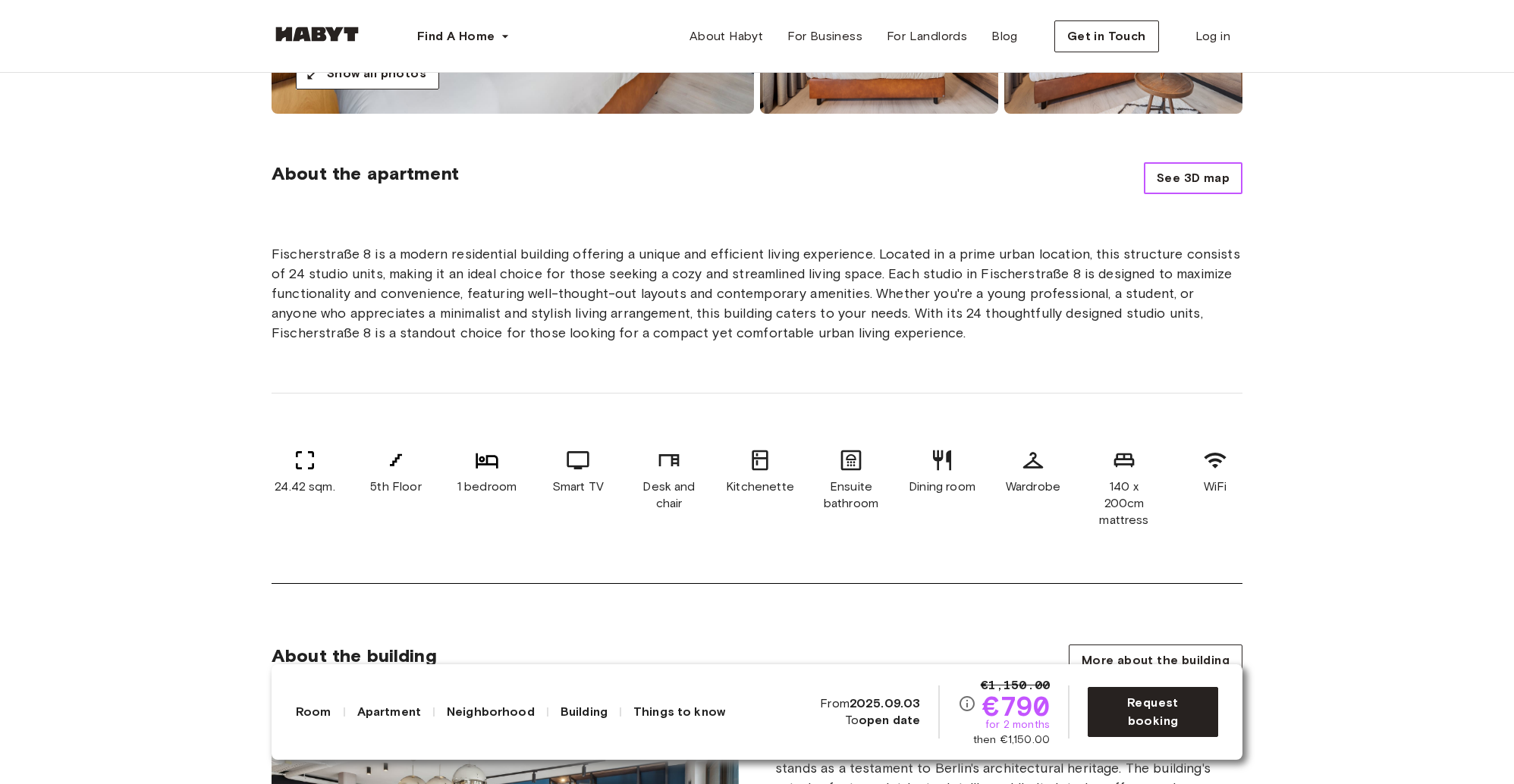 click on "See 3D map" at bounding box center (1193, 178) 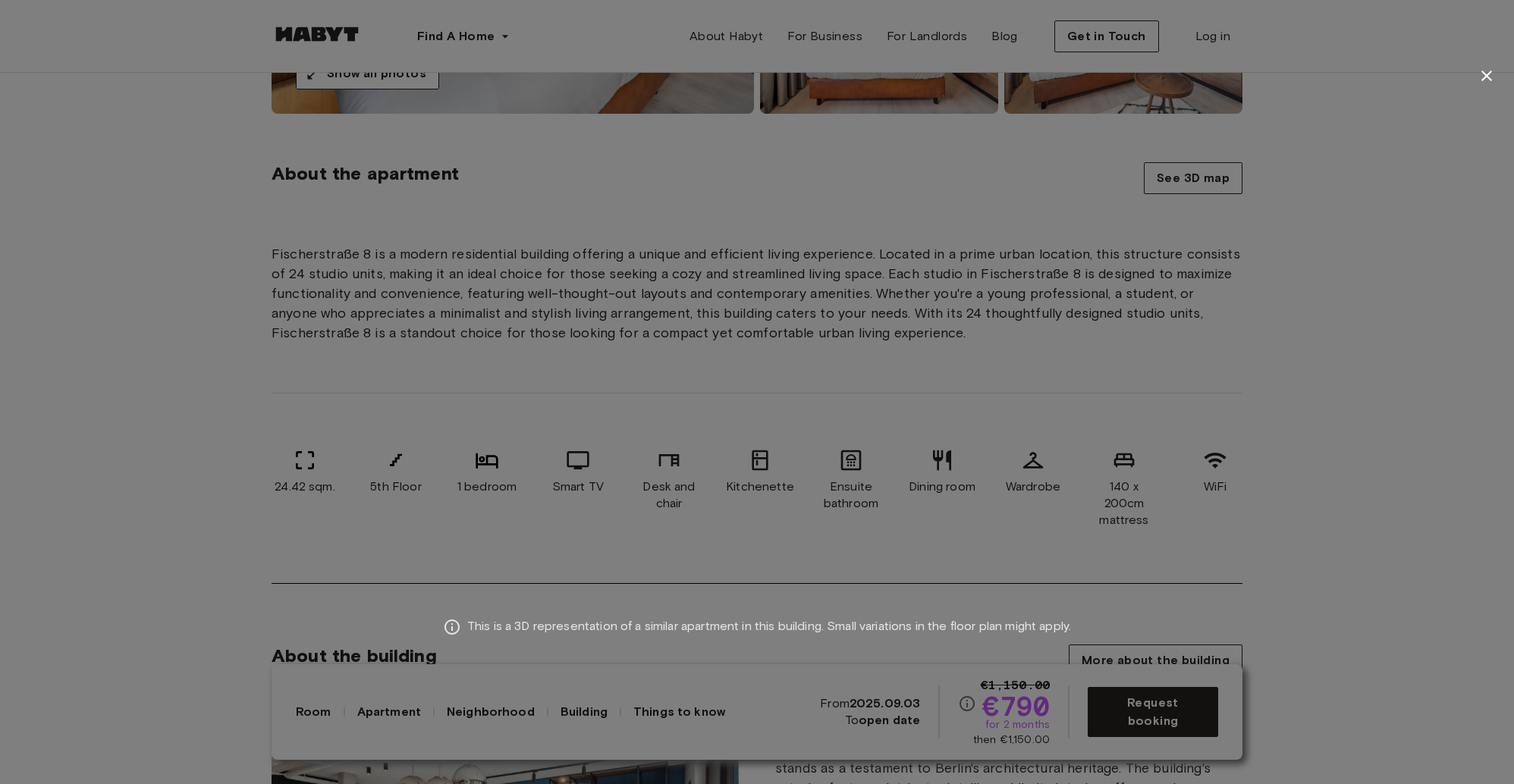 click at bounding box center [1487, 76] 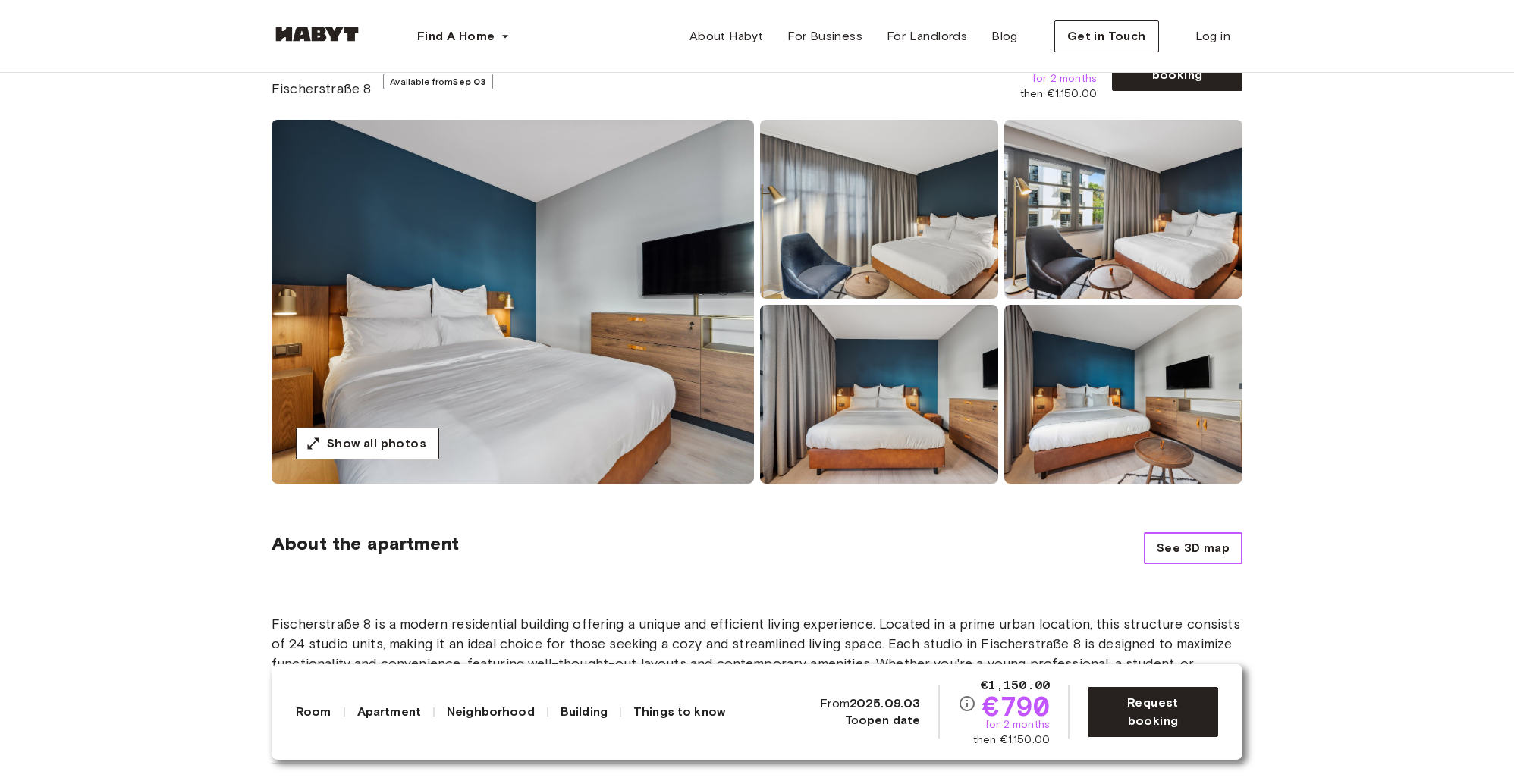 scroll, scrollTop: 0, scrollLeft: 0, axis: both 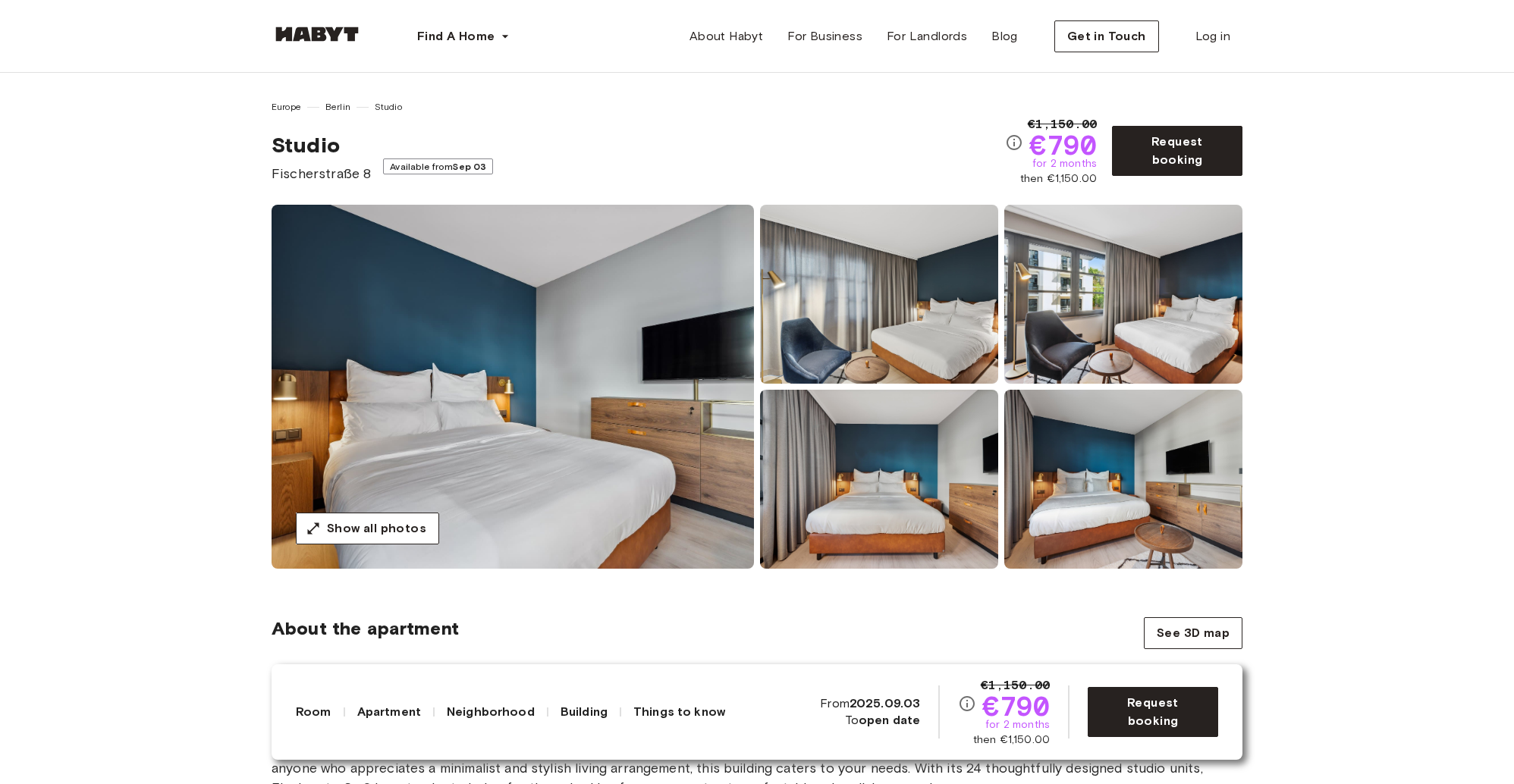 click at bounding box center (513, 387) 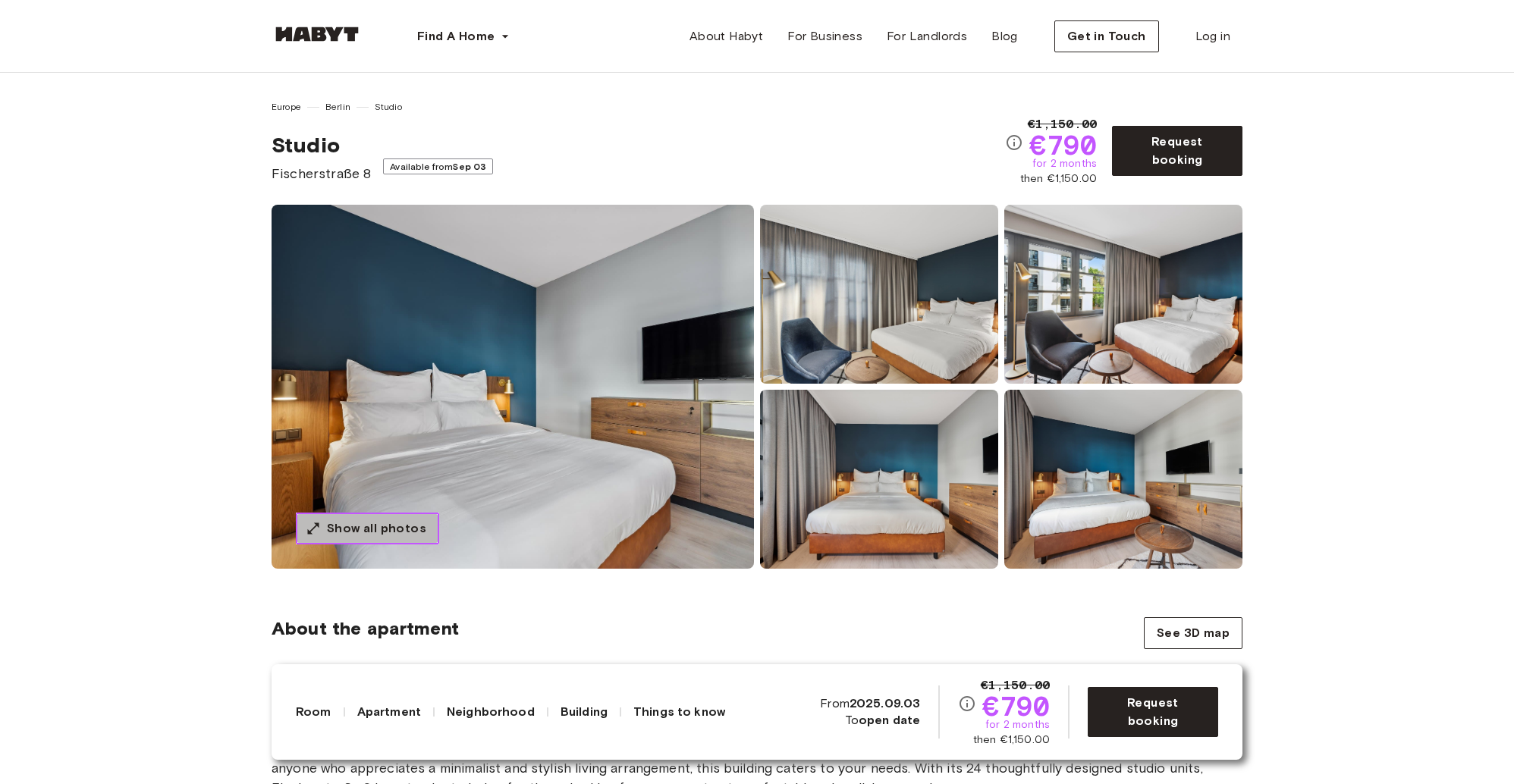 click on "Show all photos" at bounding box center (367, 528) 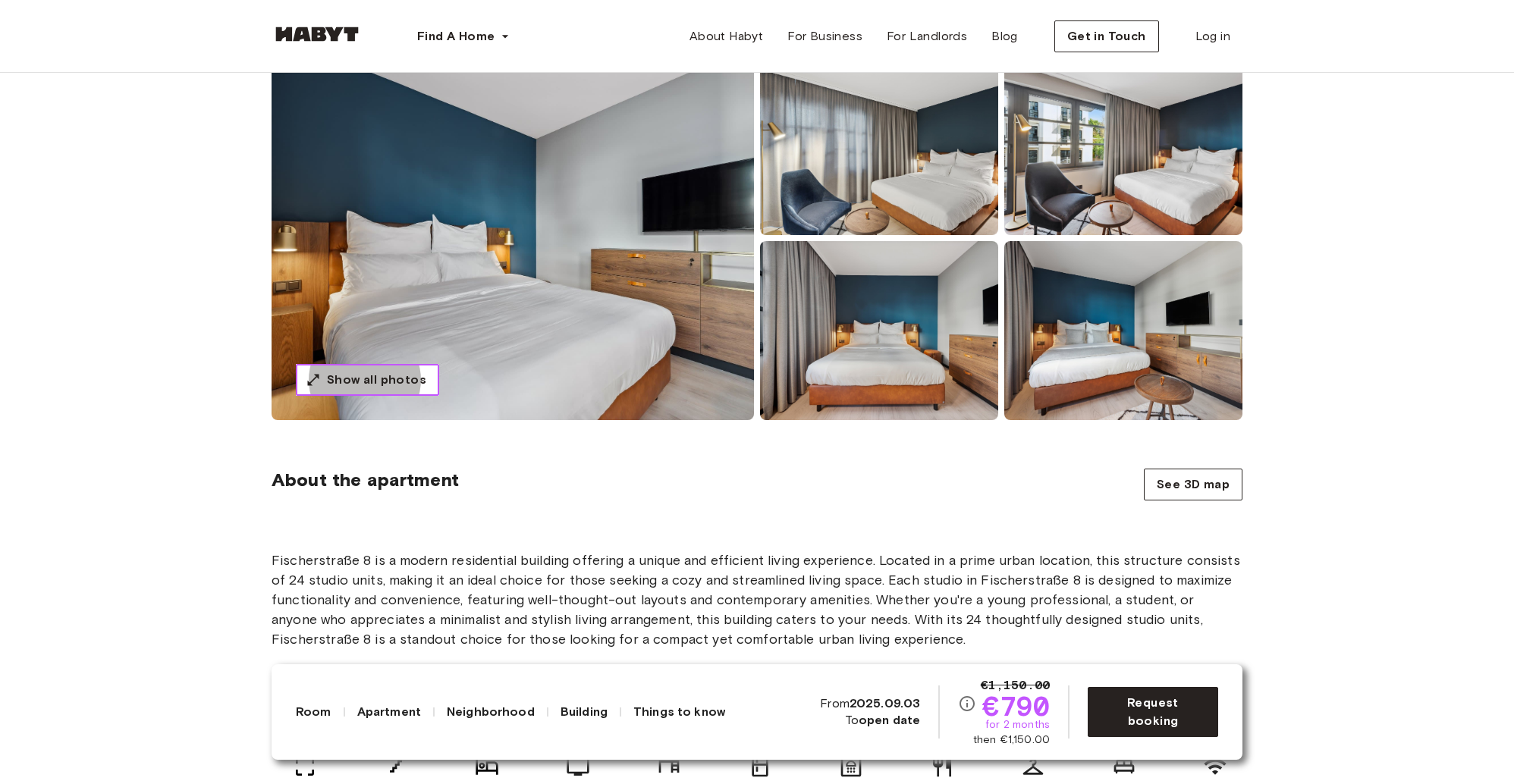 scroll, scrollTop: 0, scrollLeft: 0, axis: both 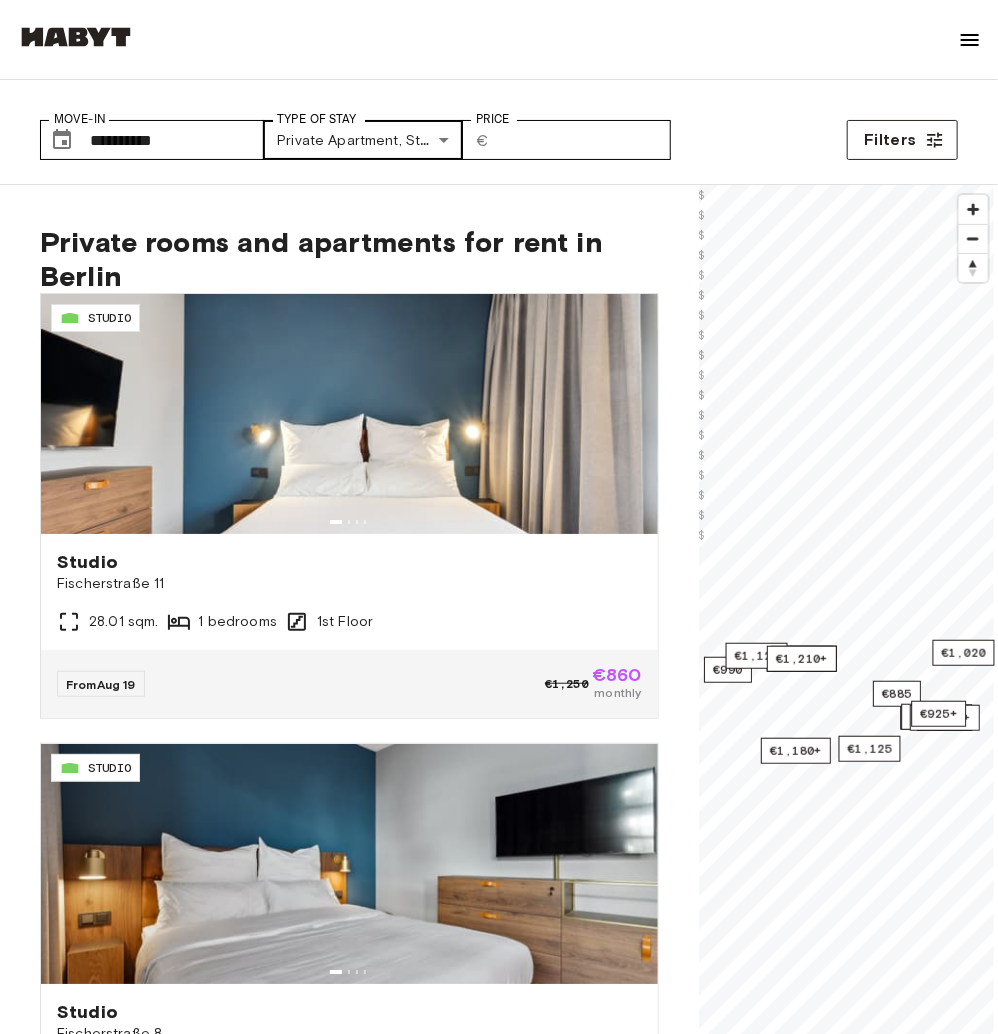 click on "**********" at bounding box center [499, 2900] 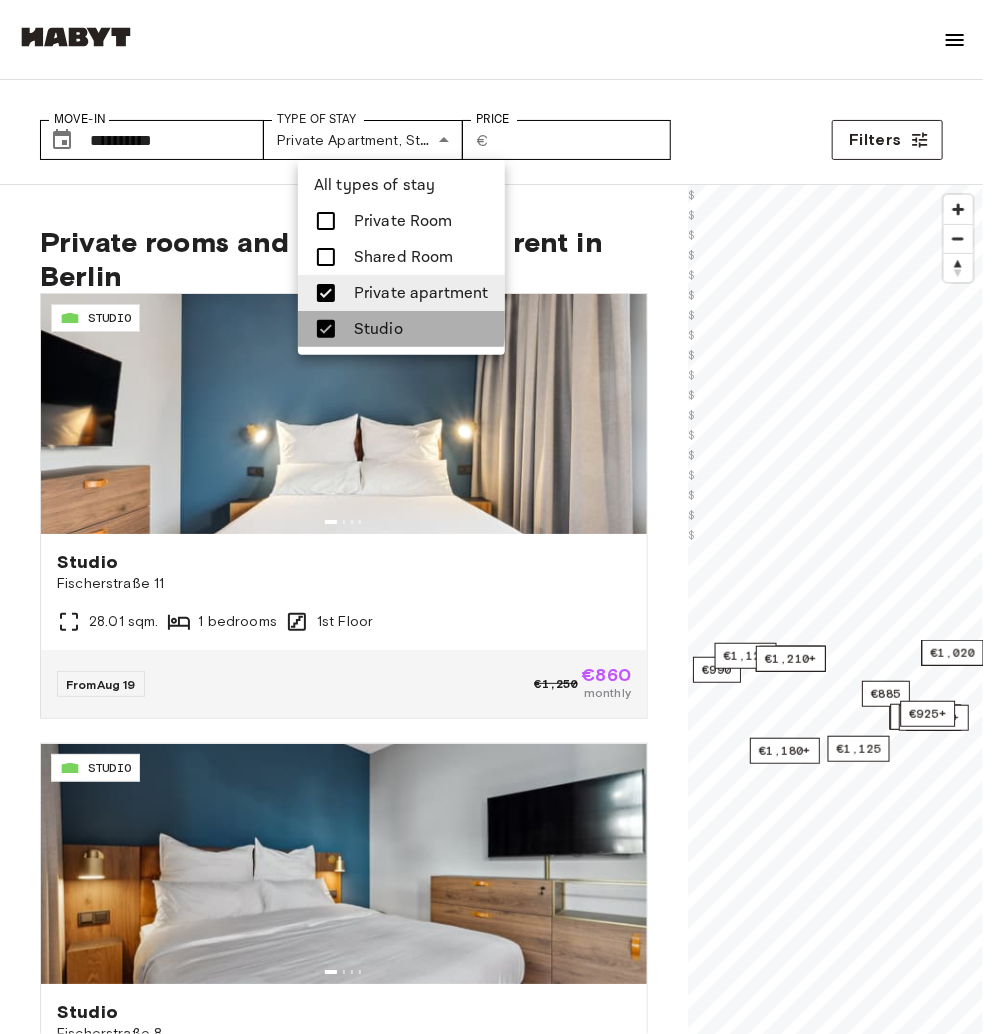 click on "Studio" at bounding box center (378, 329) 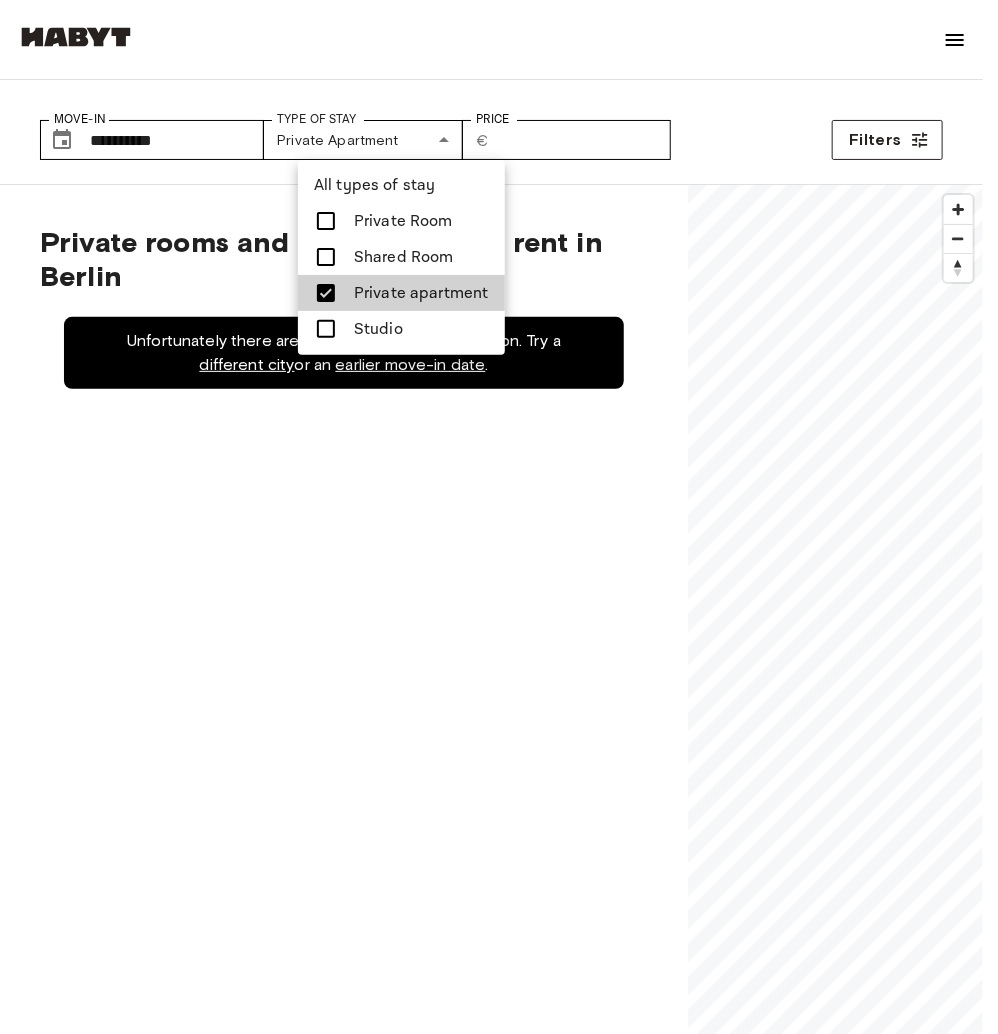 drag, startPoint x: 374, startPoint y: 295, endPoint x: 372, endPoint y: 268, distance: 27.073973 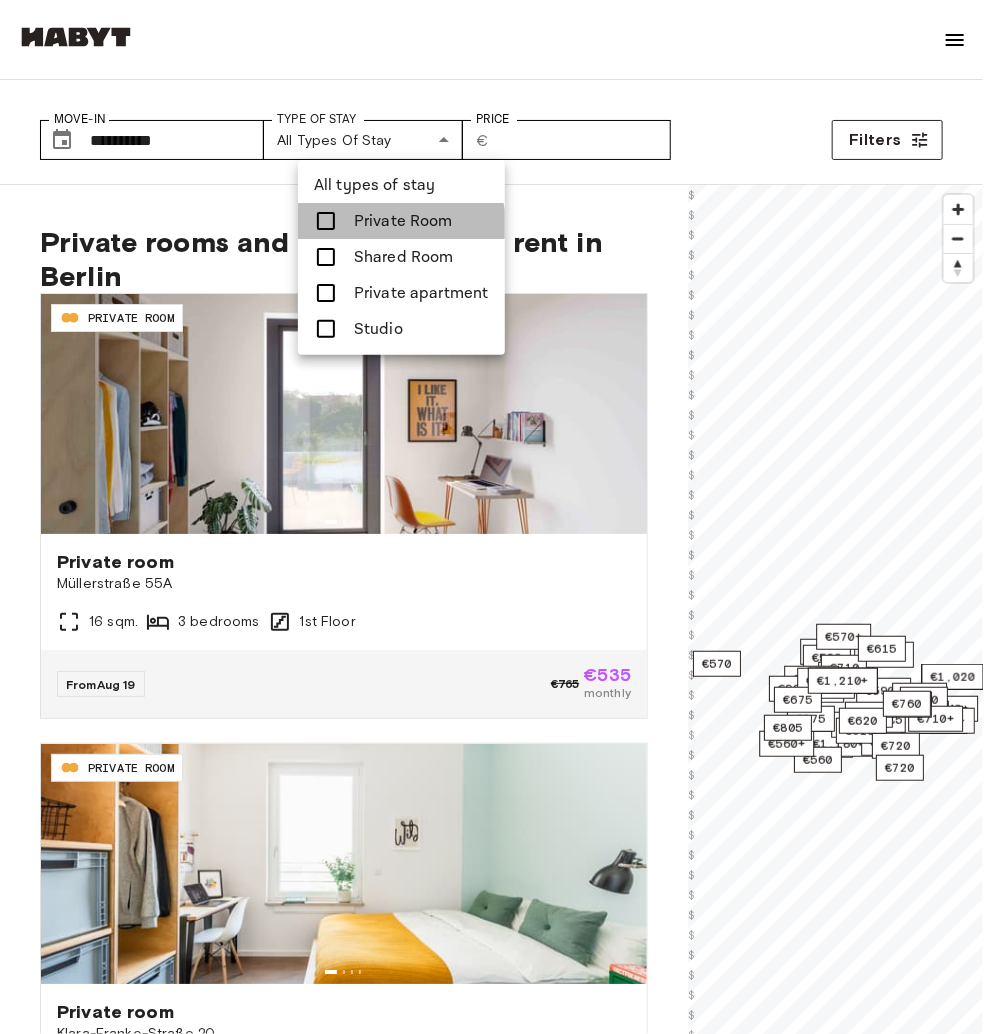 click on "Private Room" at bounding box center [401, 221] 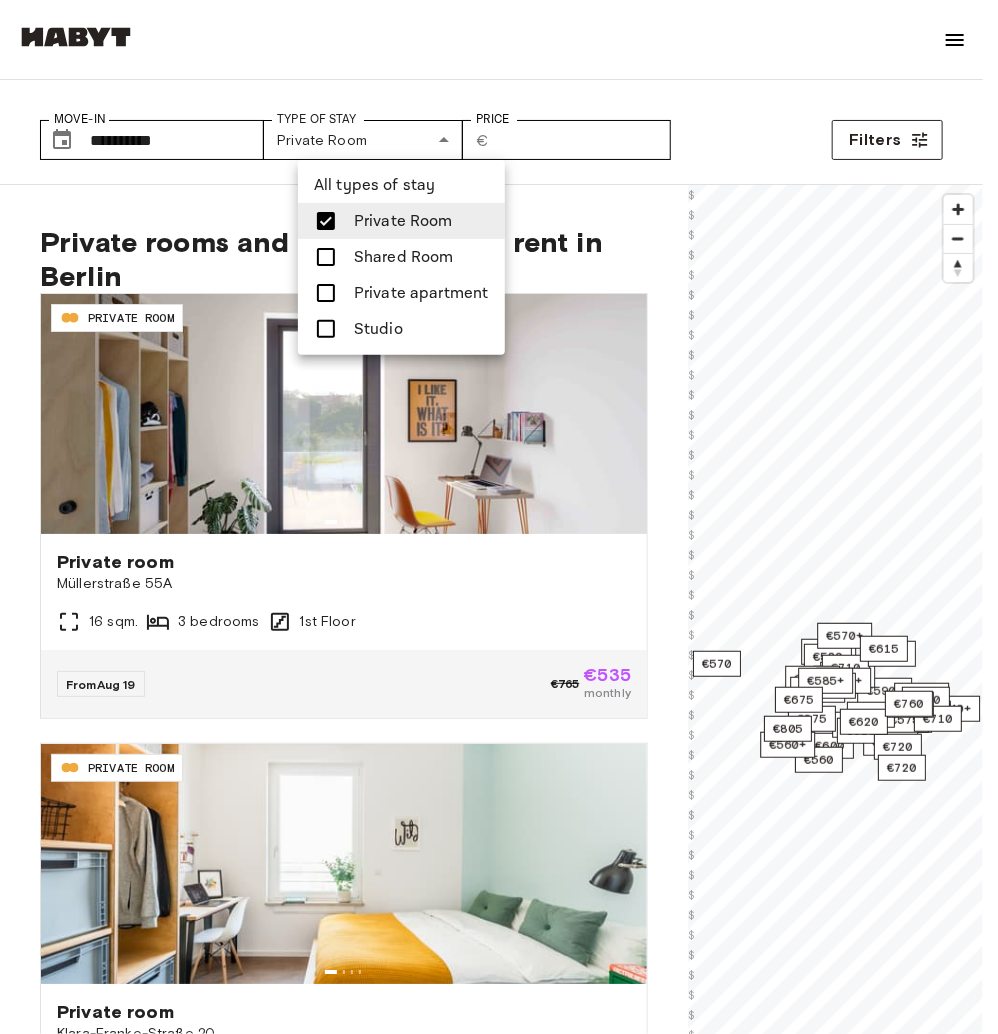 click at bounding box center (499, 517) 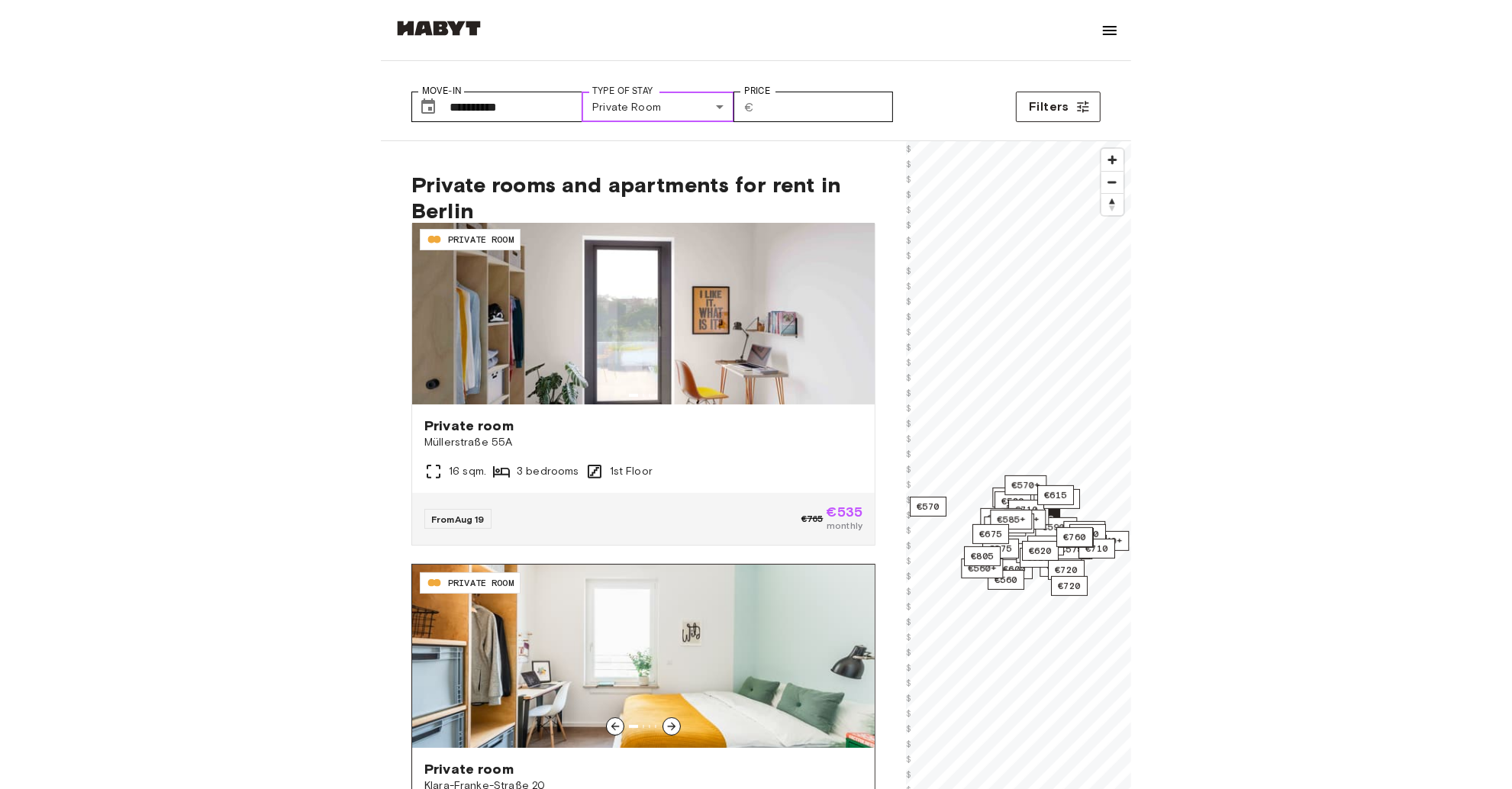 scroll, scrollTop: 0, scrollLeft: 0, axis: both 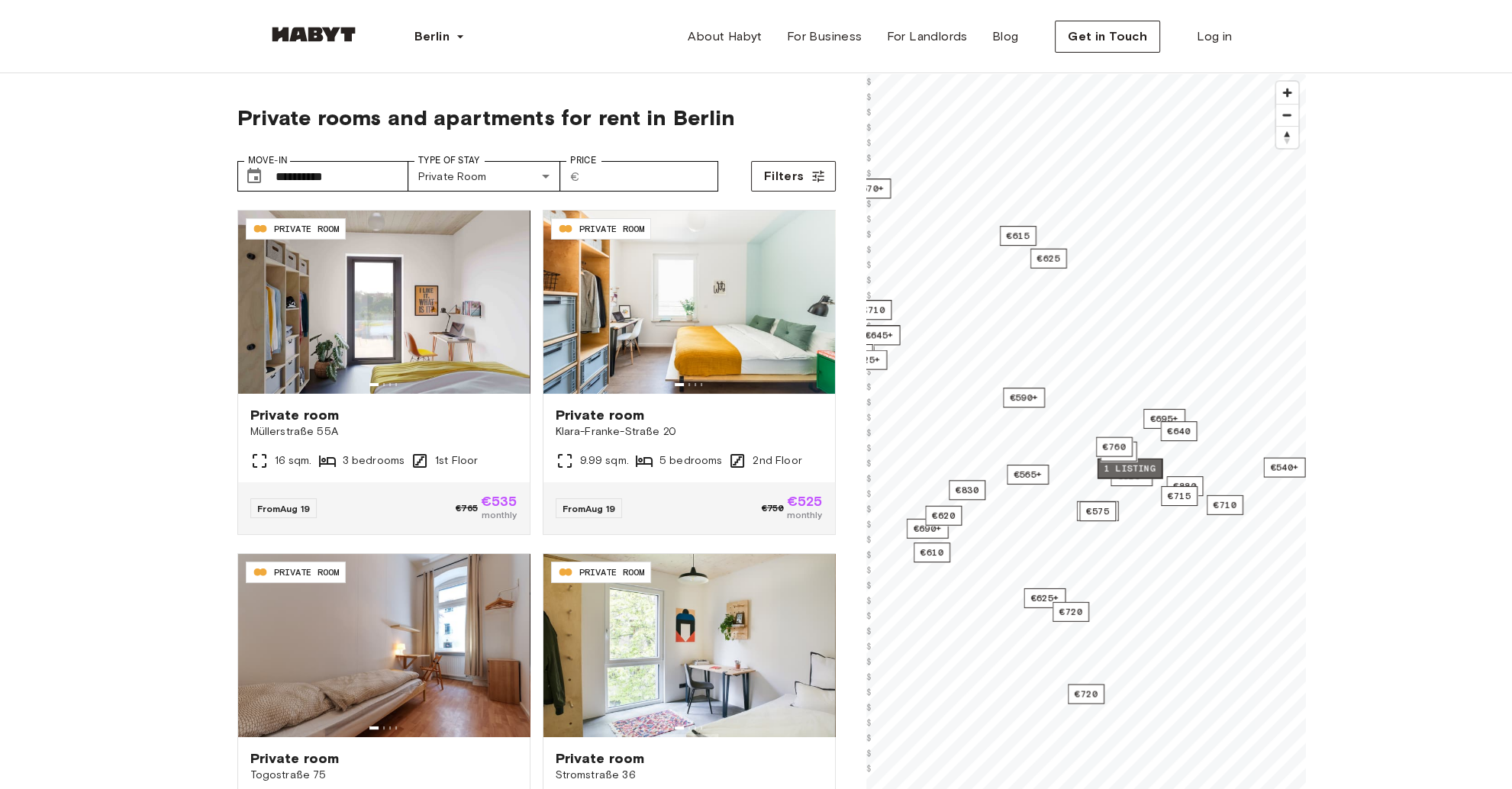 drag, startPoint x: 1197, startPoint y: 478, endPoint x: 1110, endPoint y: 468, distance: 87.57283 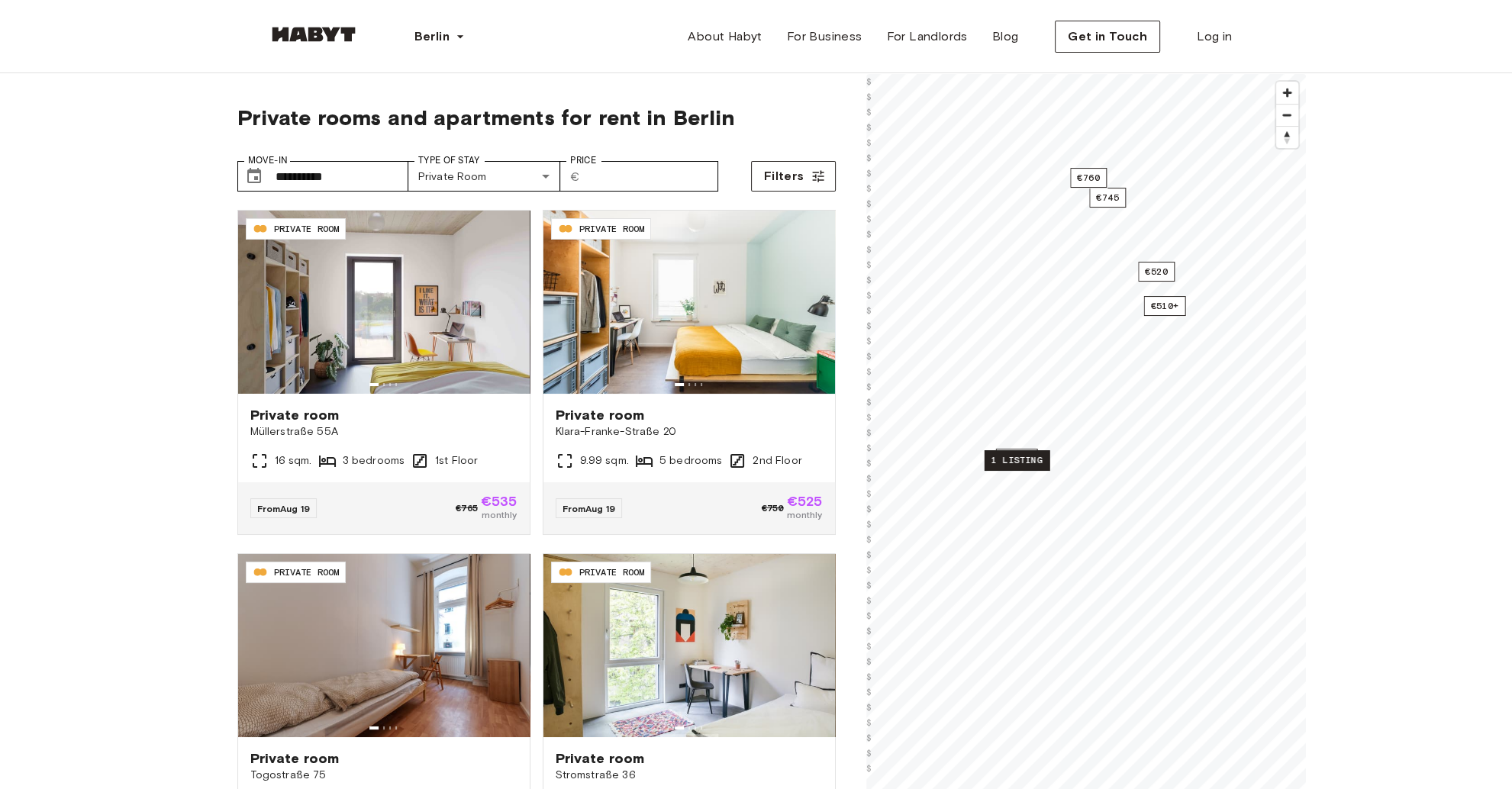 click on "1 listing" at bounding box center (1016, 460) 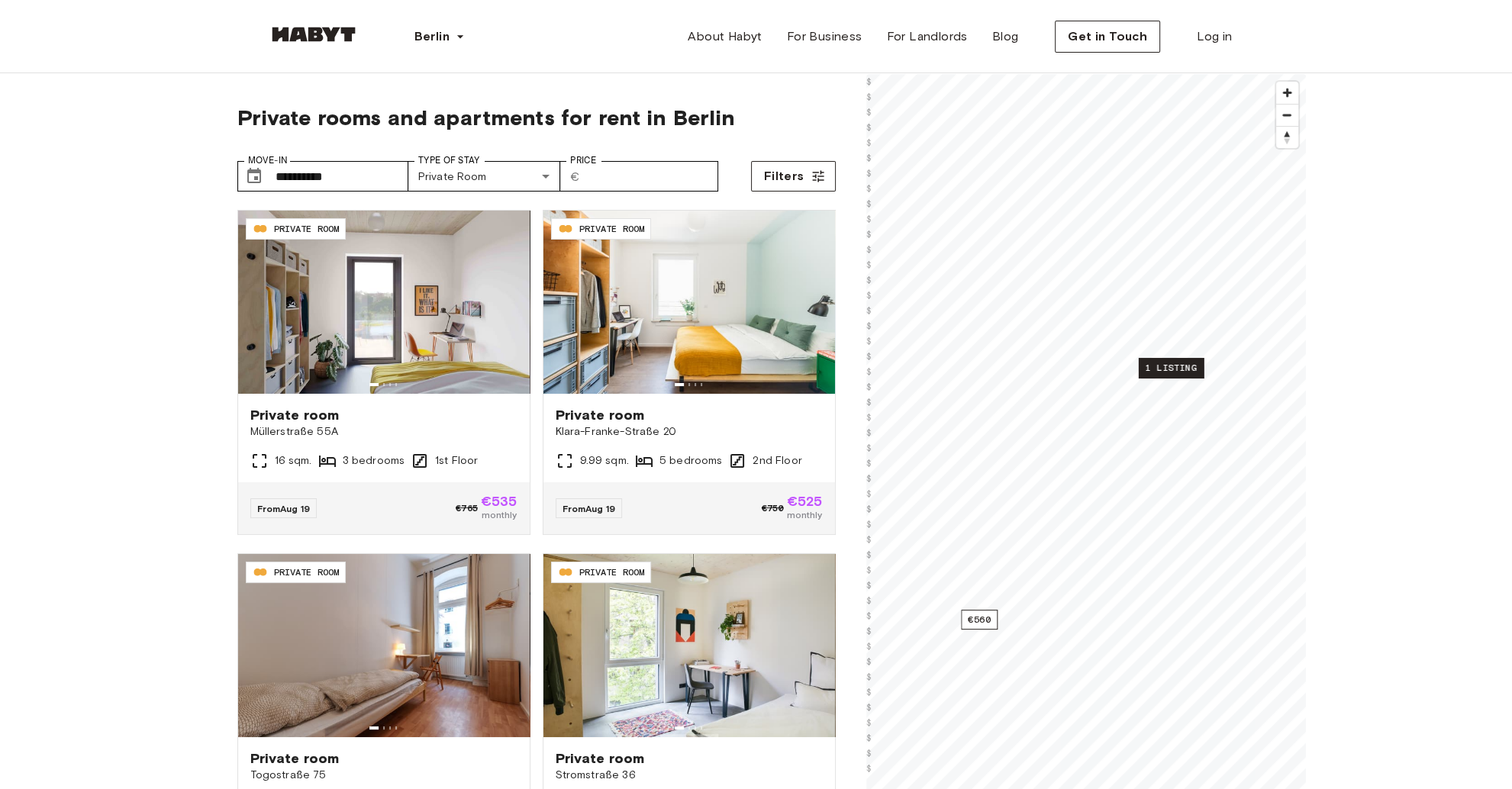 click on "1 listing" at bounding box center [1170, 368] 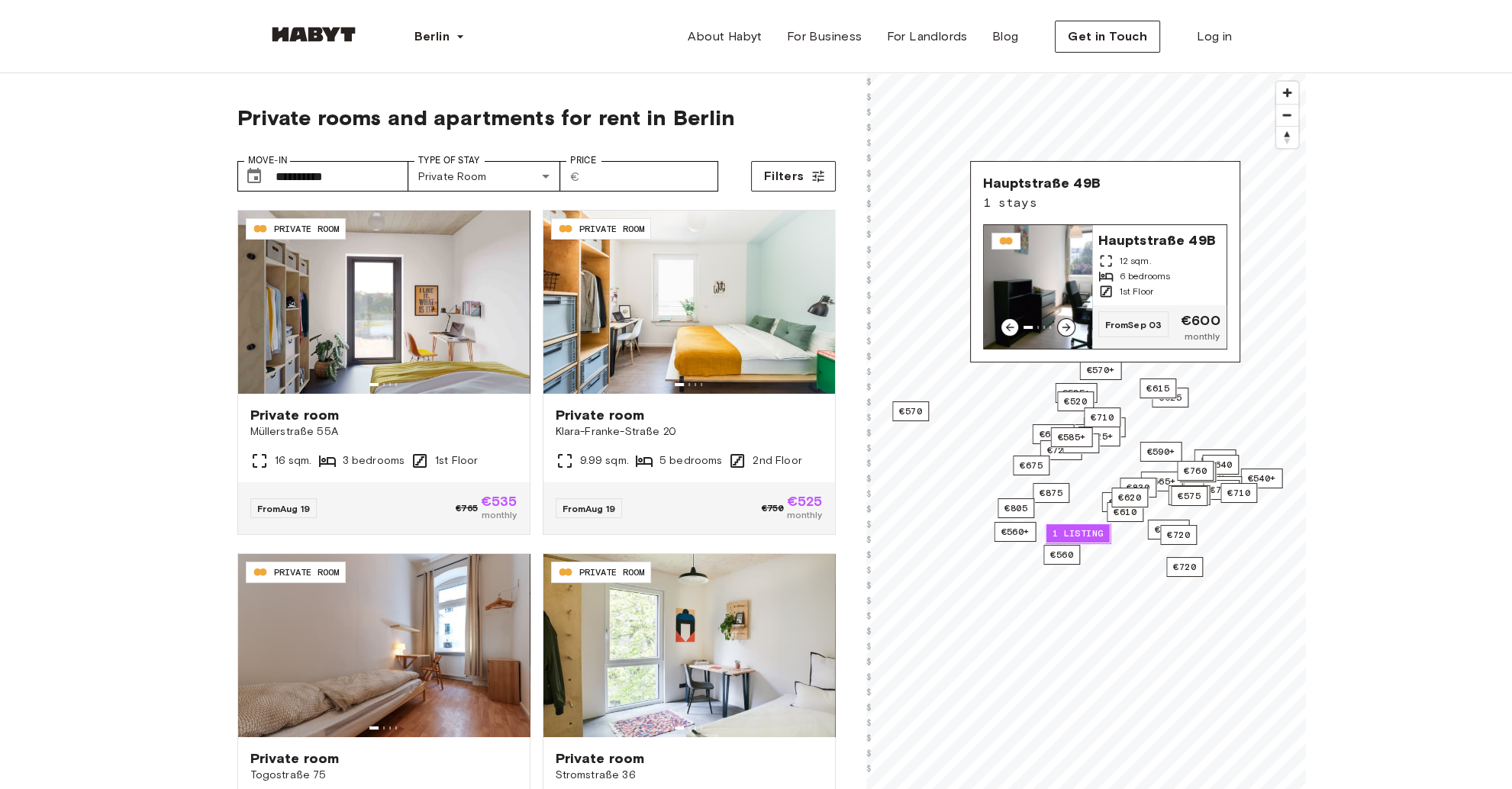 click at bounding box center (1066, 327) 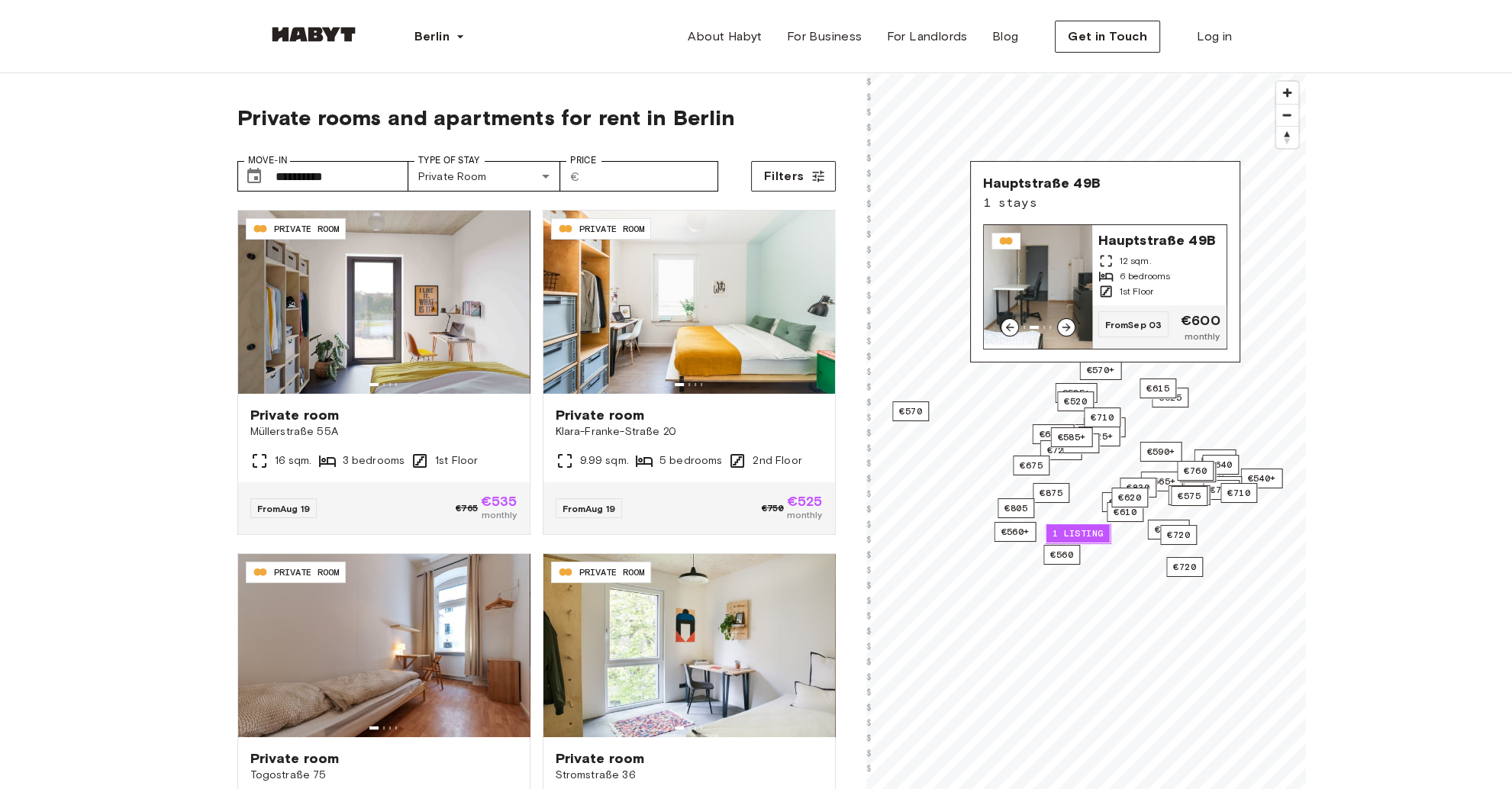 click 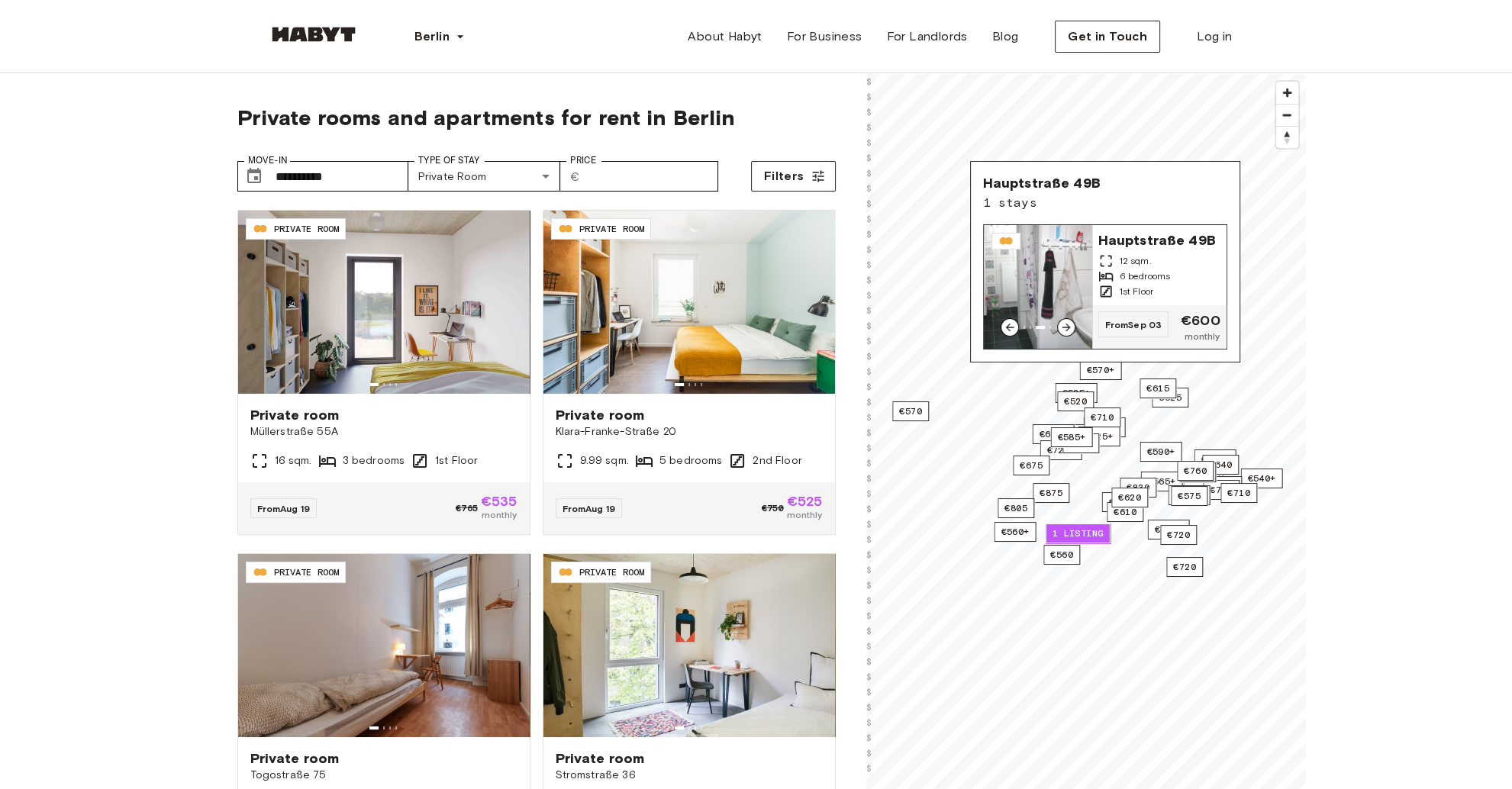 click 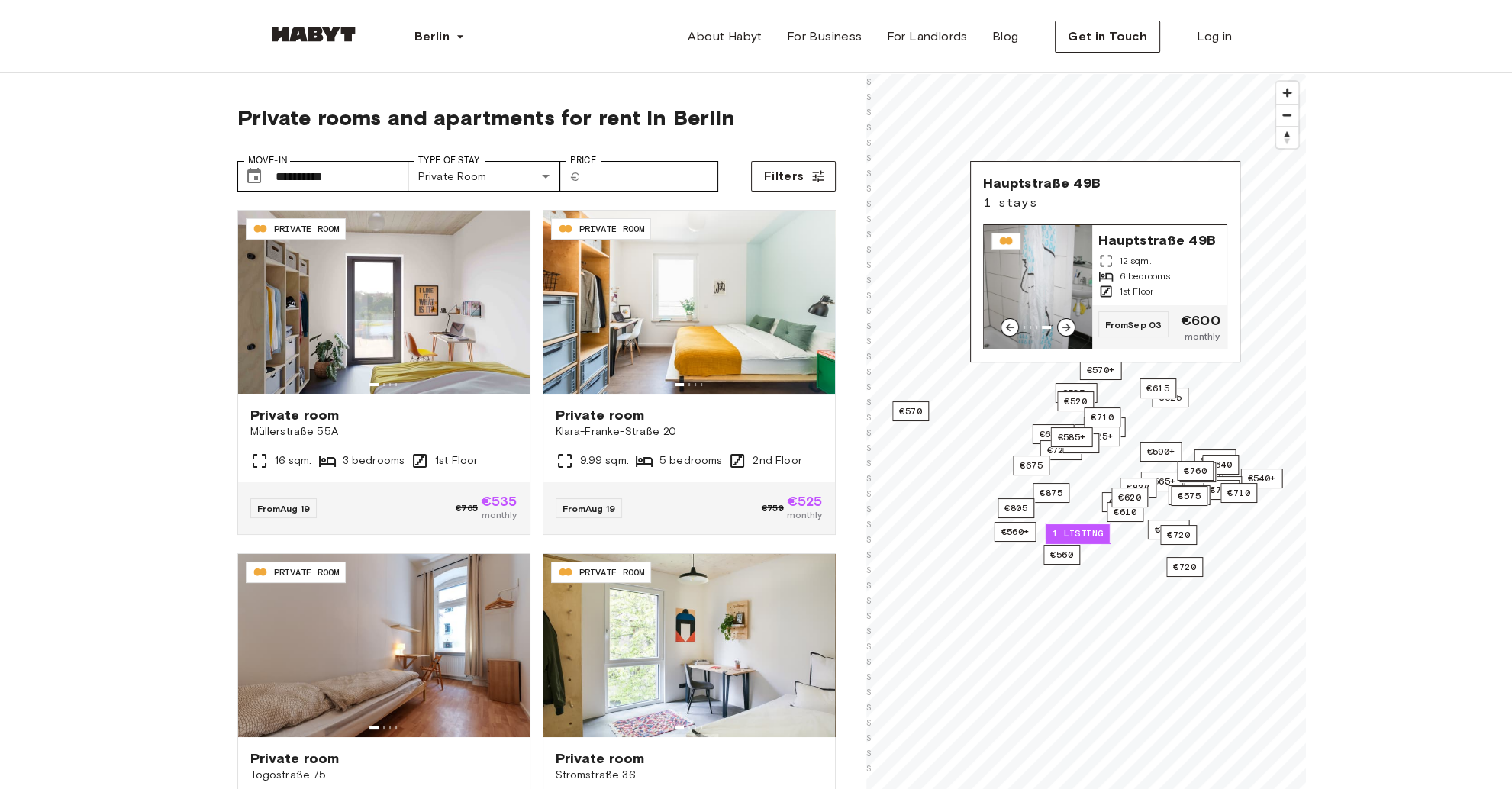 click 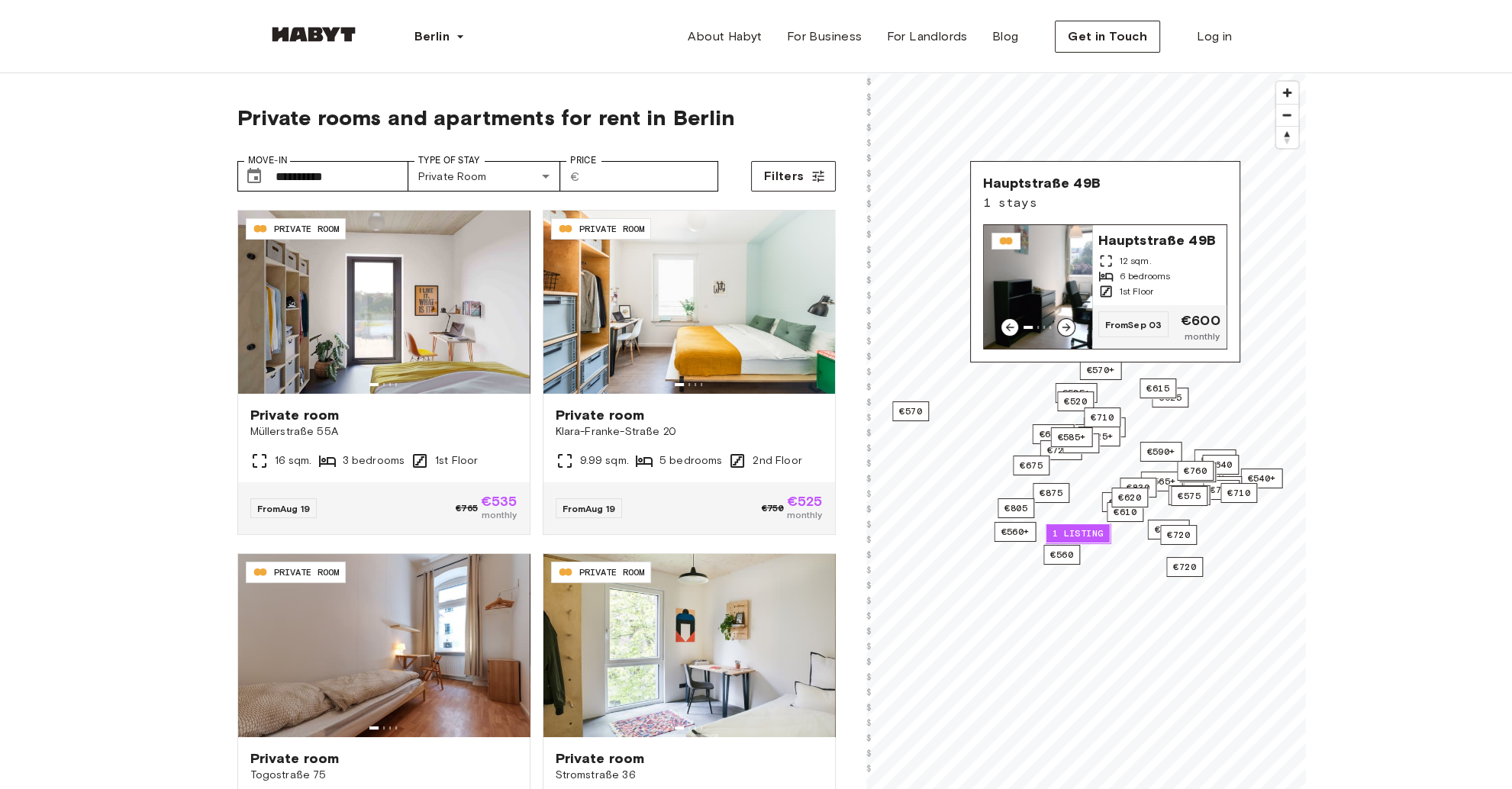 click 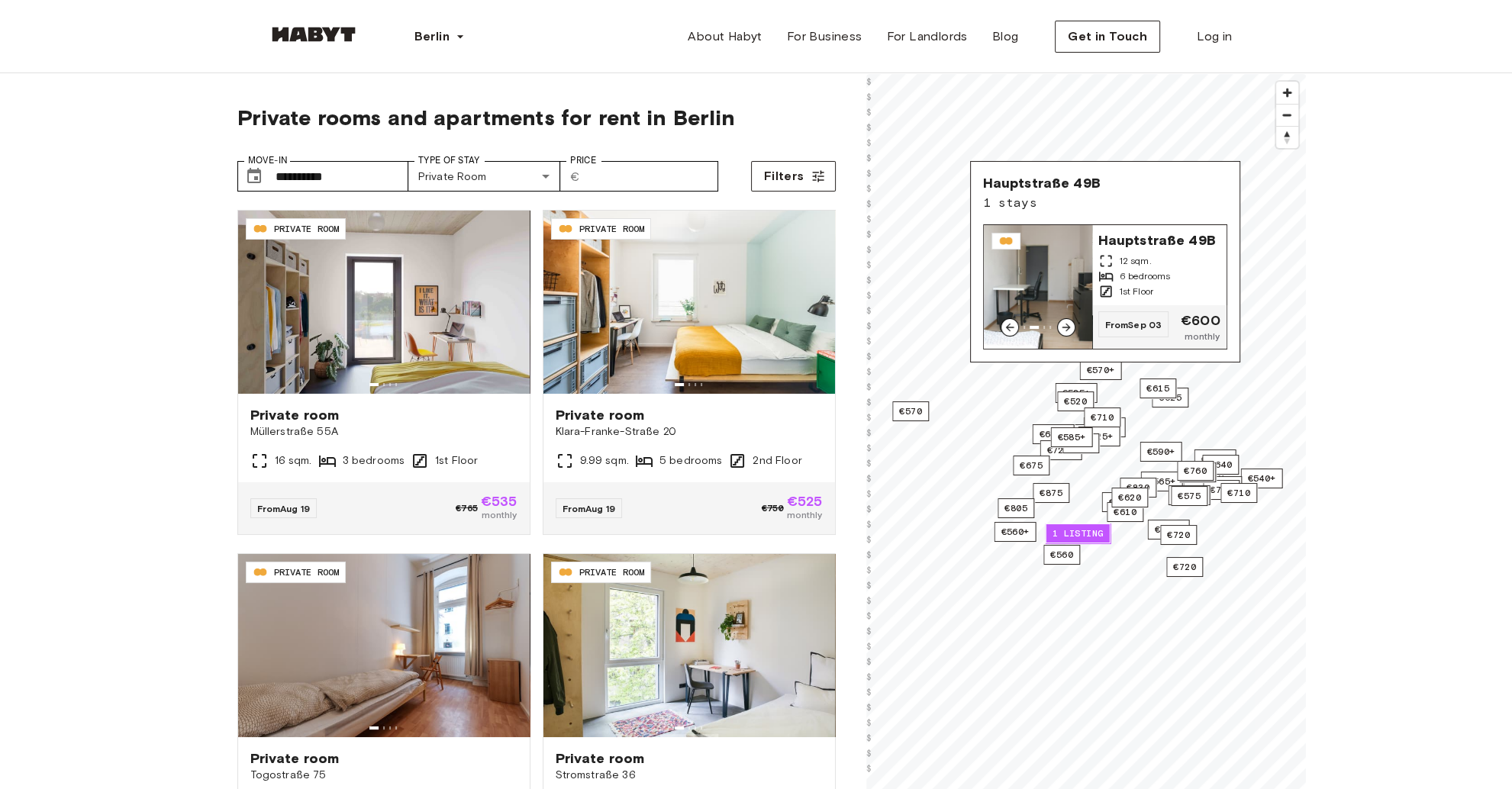 click 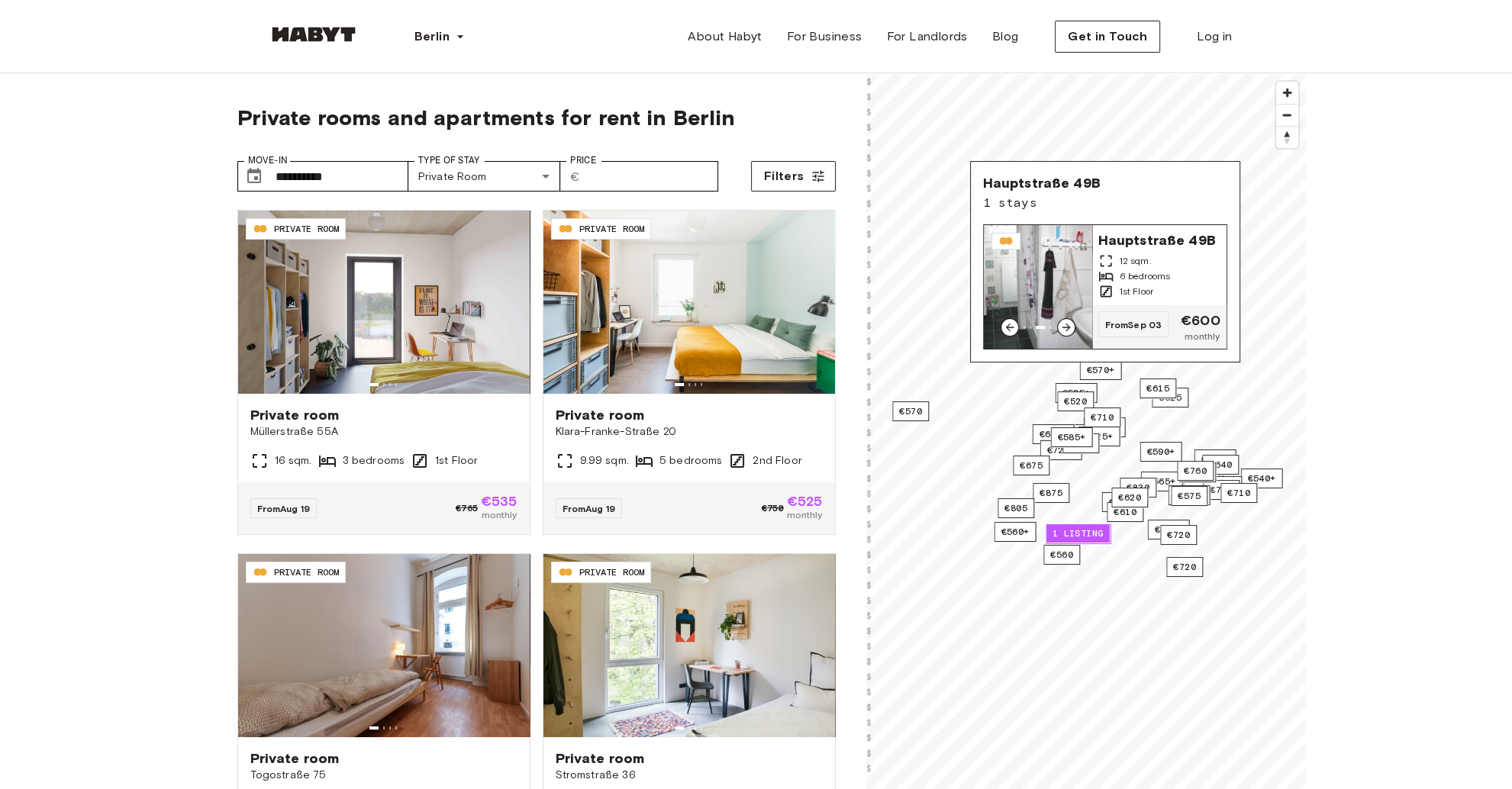 click 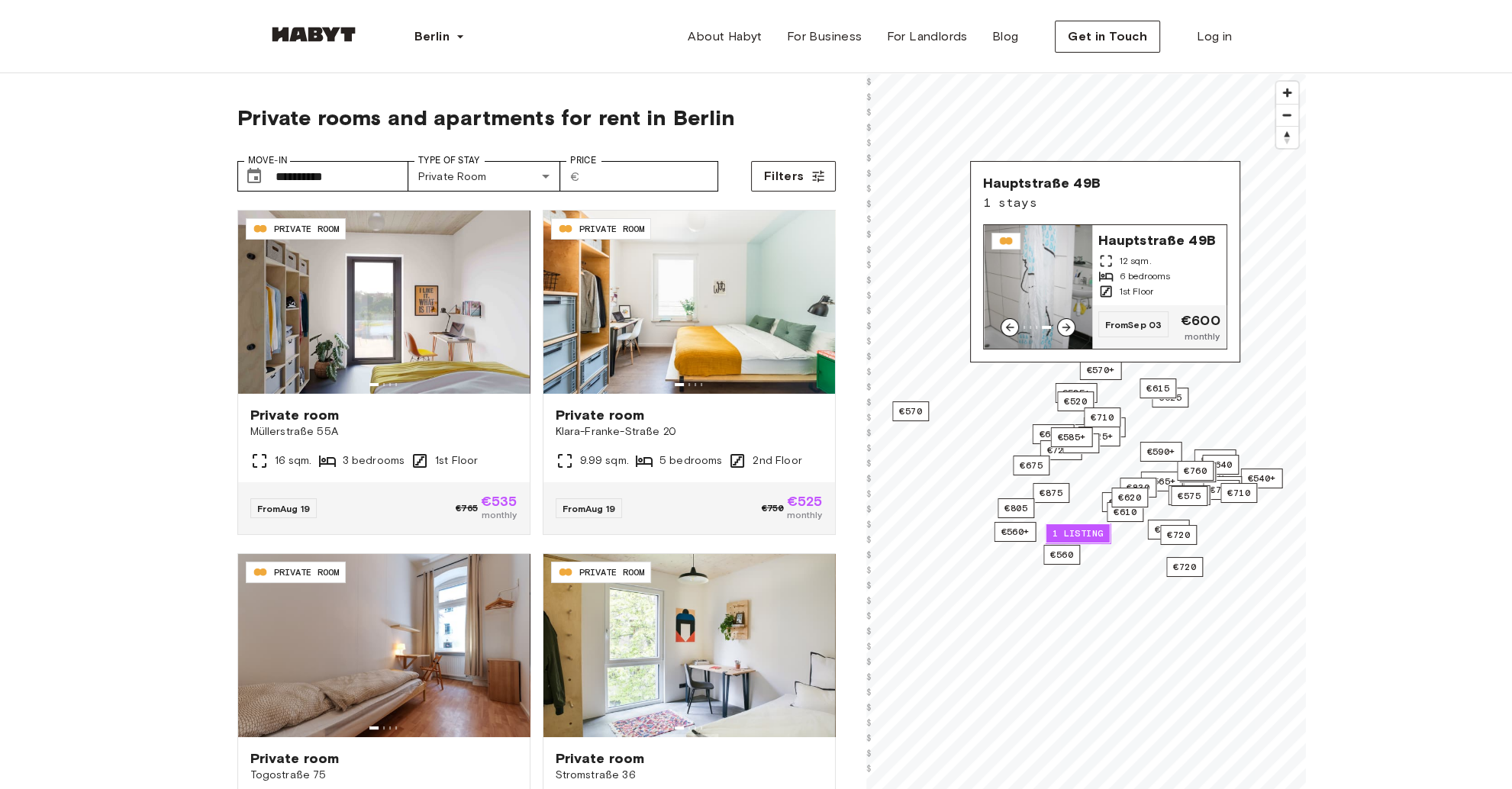 click 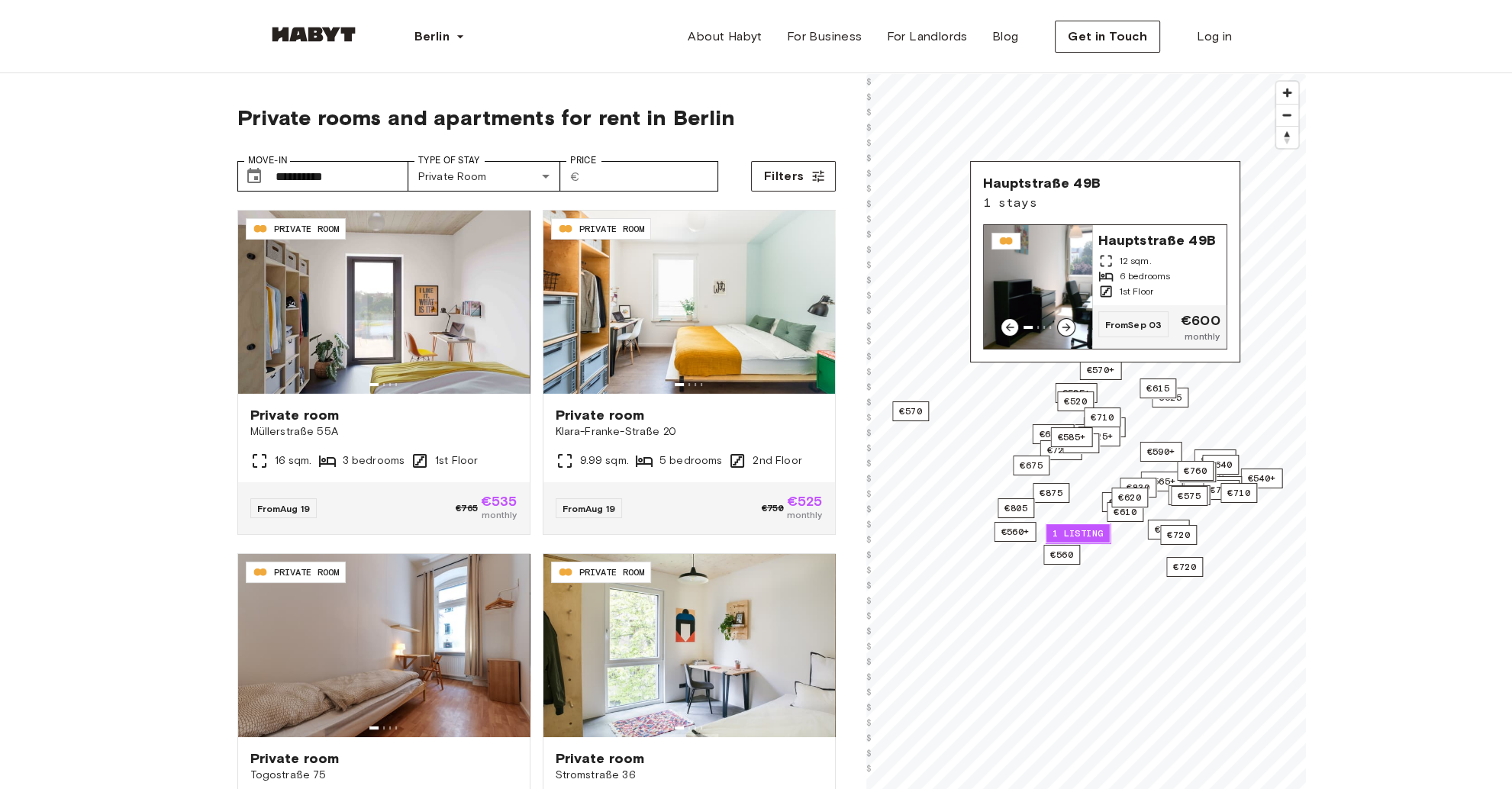 click 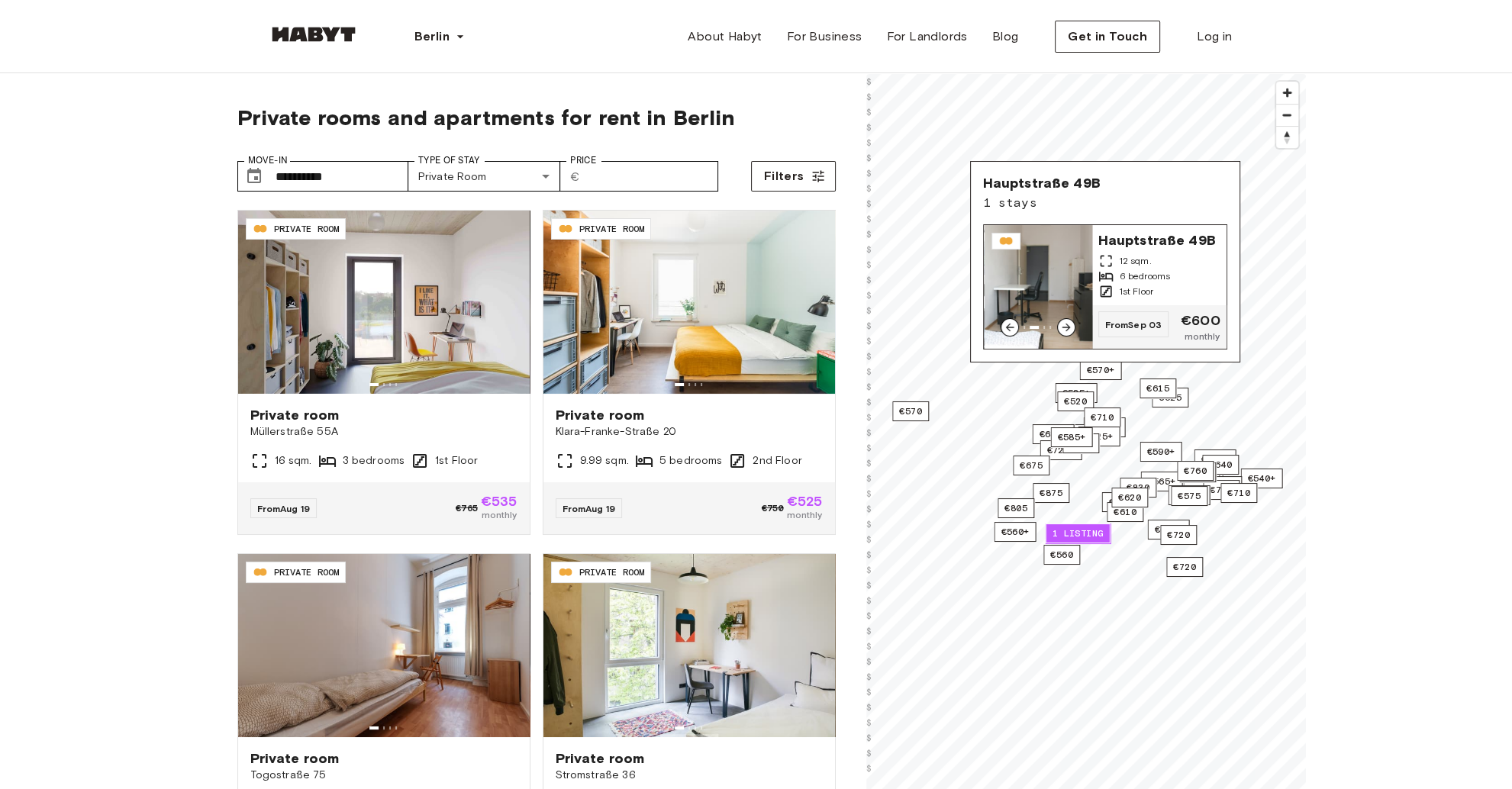 click 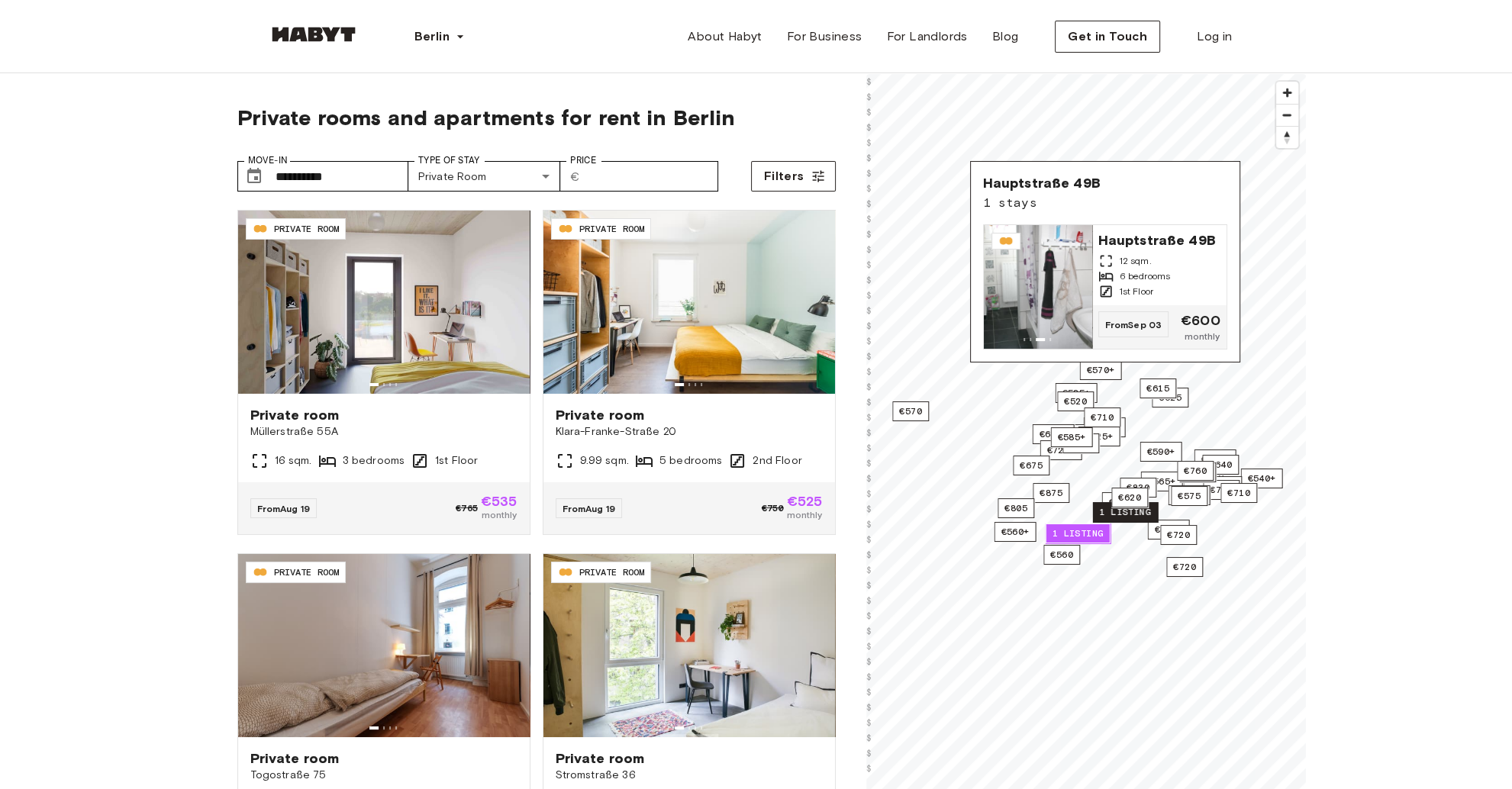 click on "1 listing" at bounding box center [1124, 512] 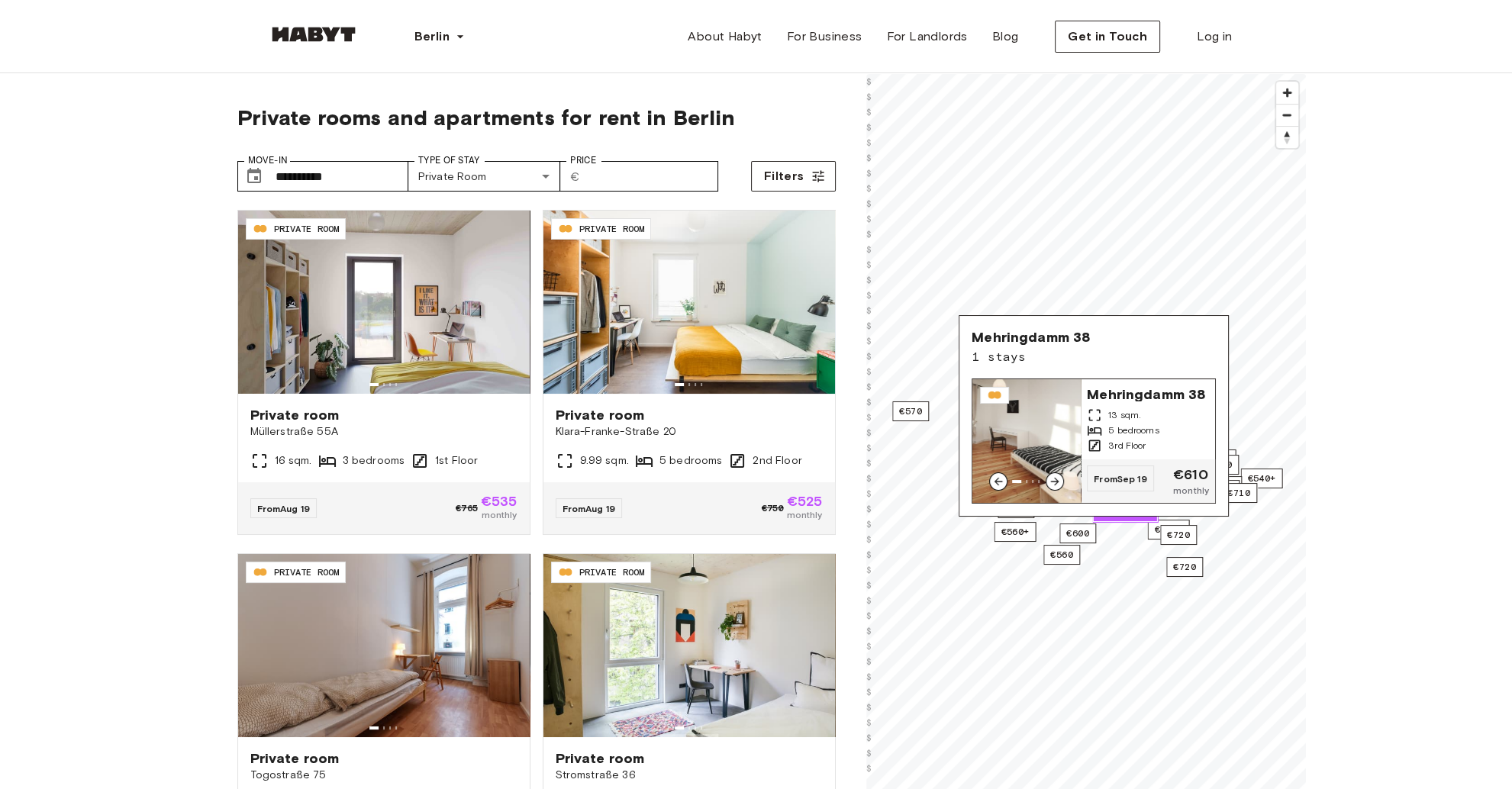 click 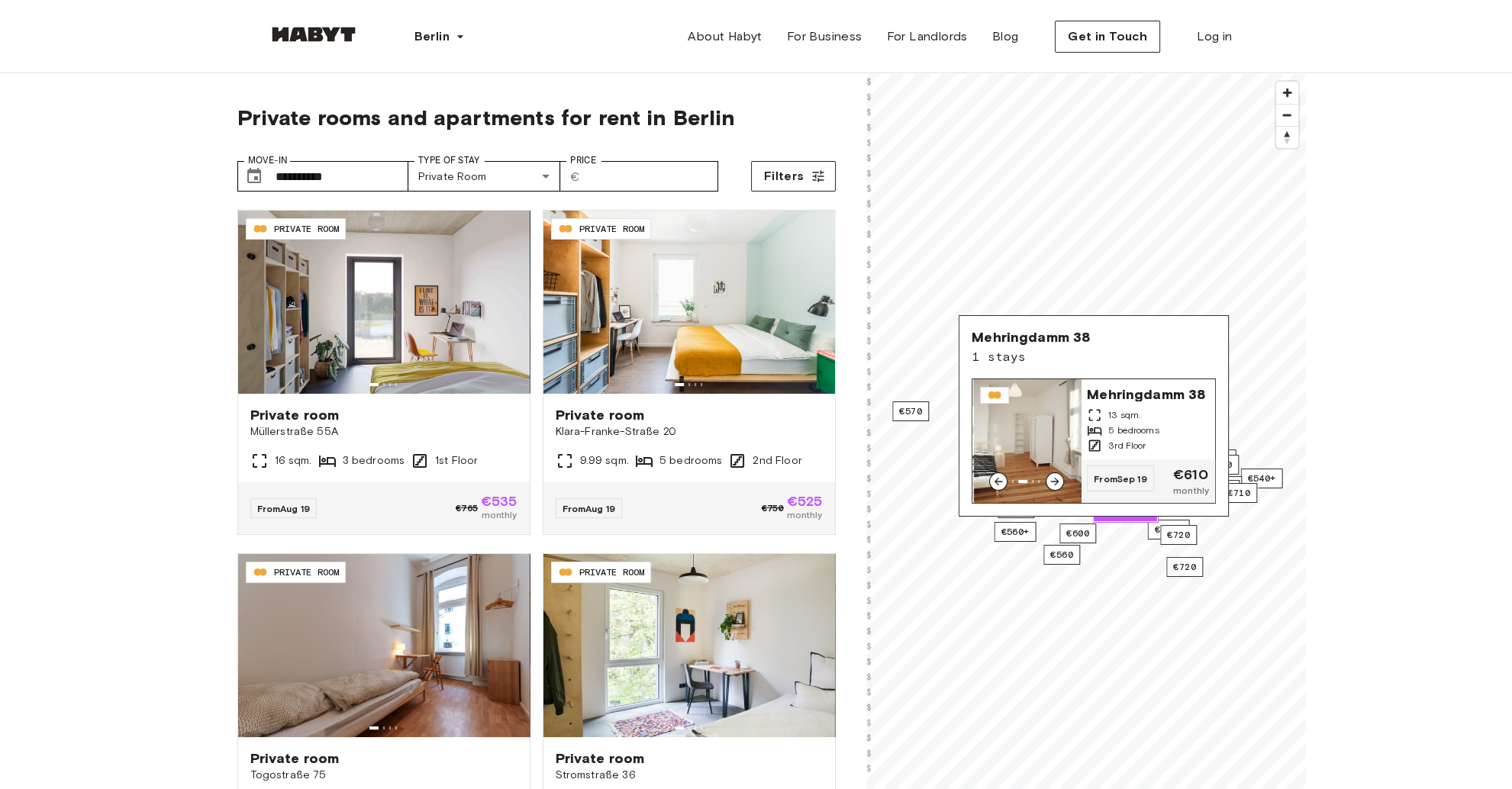 click 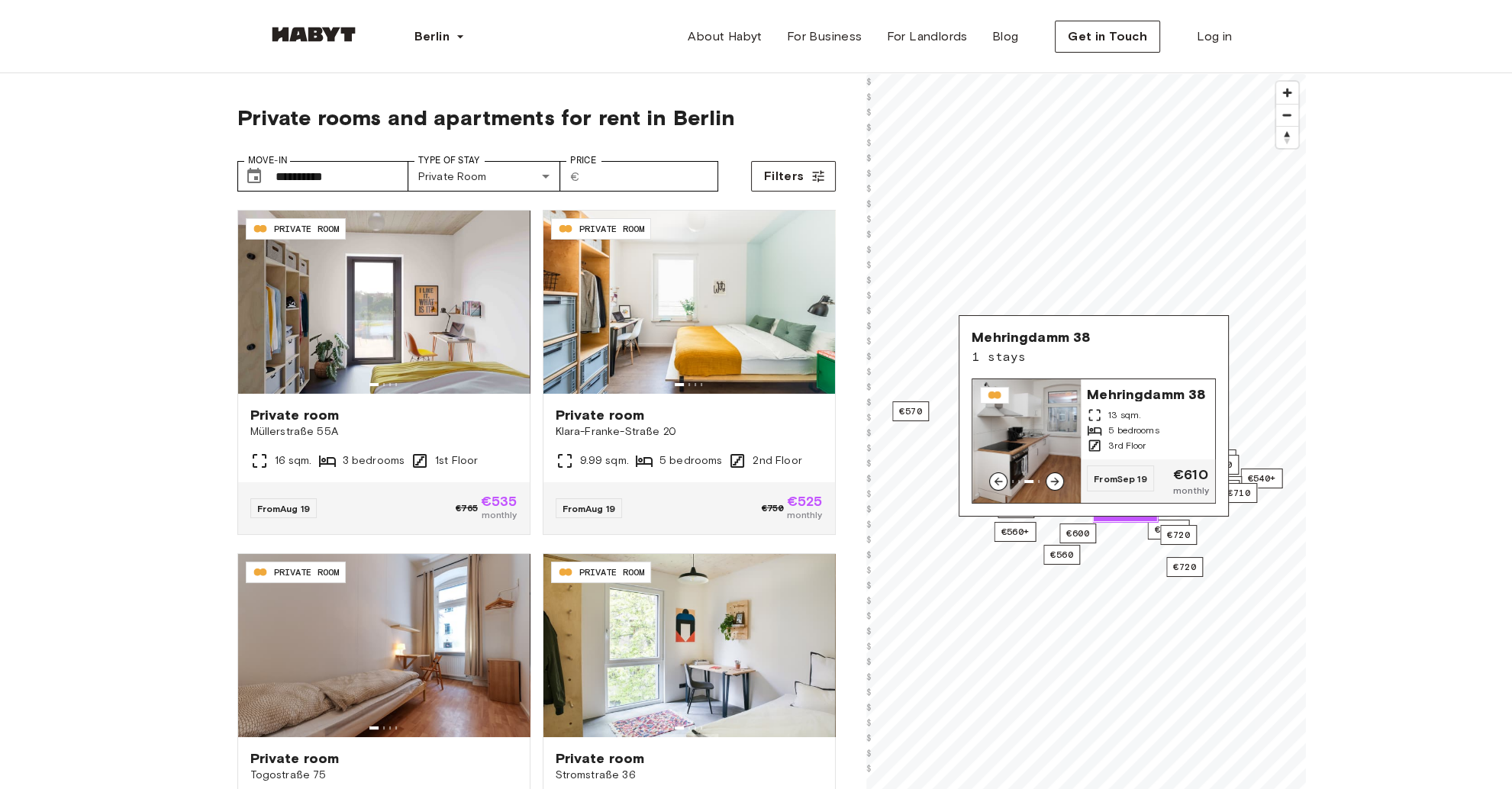 click 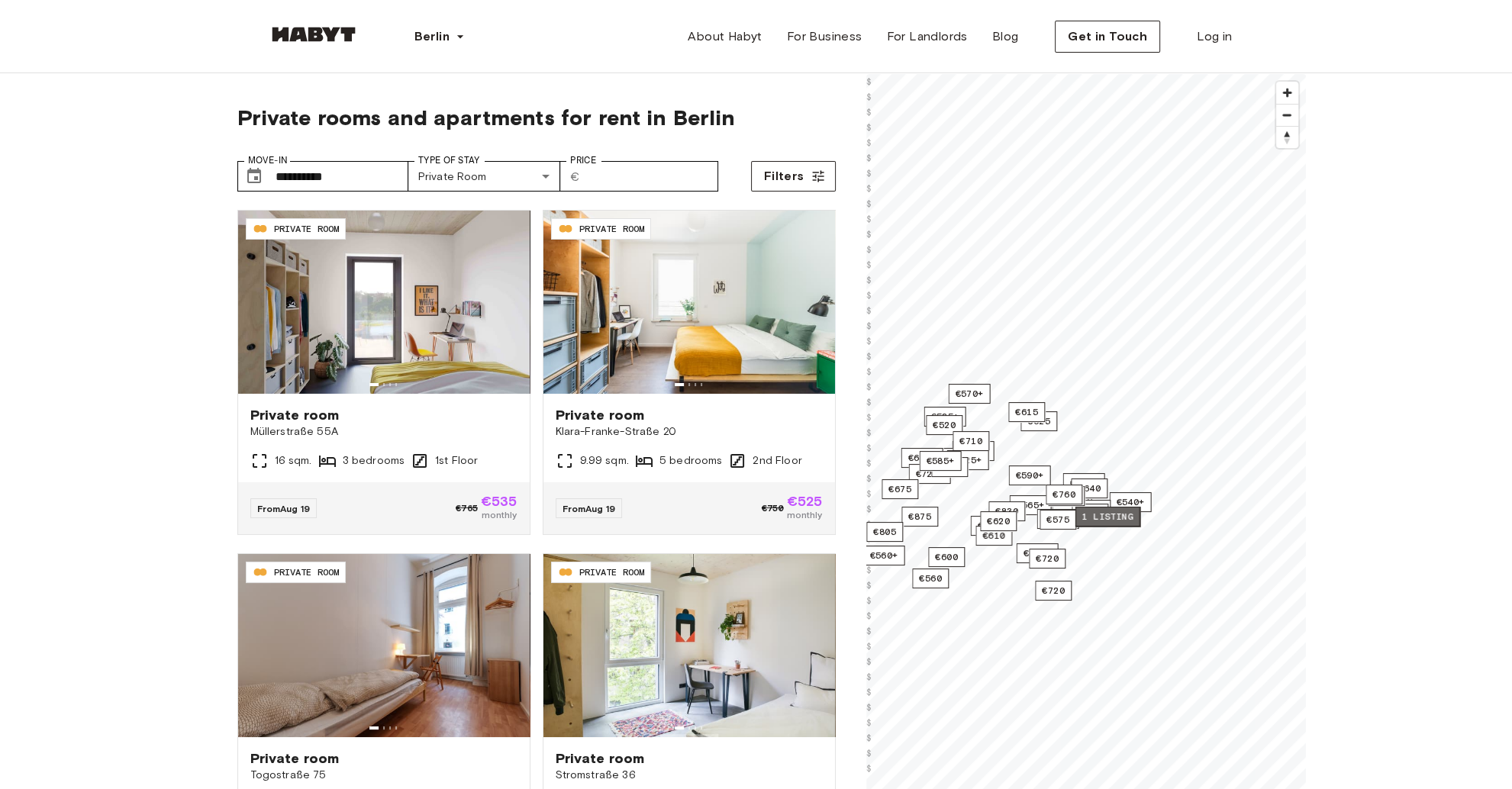 drag, startPoint x: 1227, startPoint y: 486, endPoint x: 1114, endPoint y: 523, distance: 118.9033 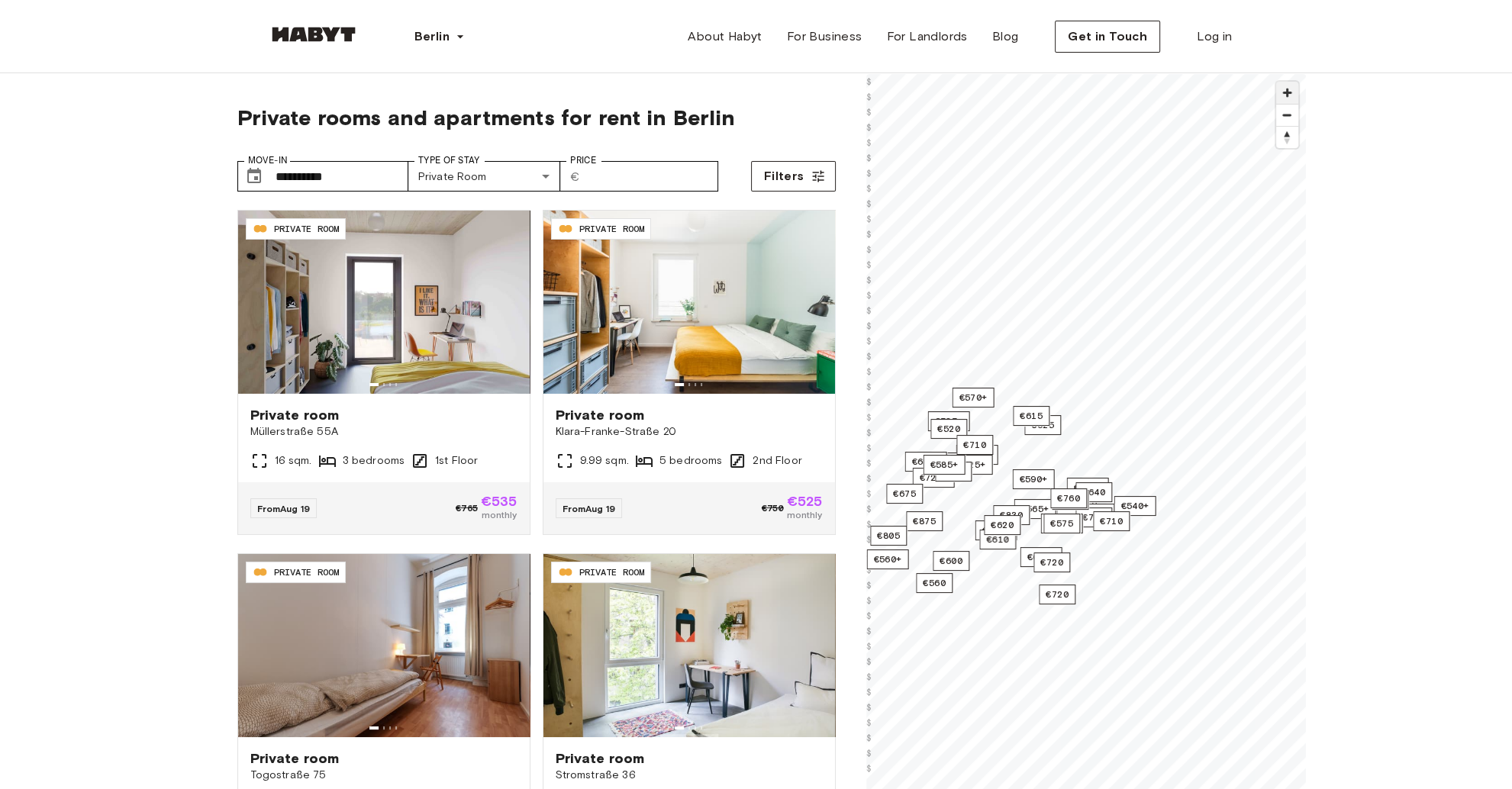 click at bounding box center (1287, 92) 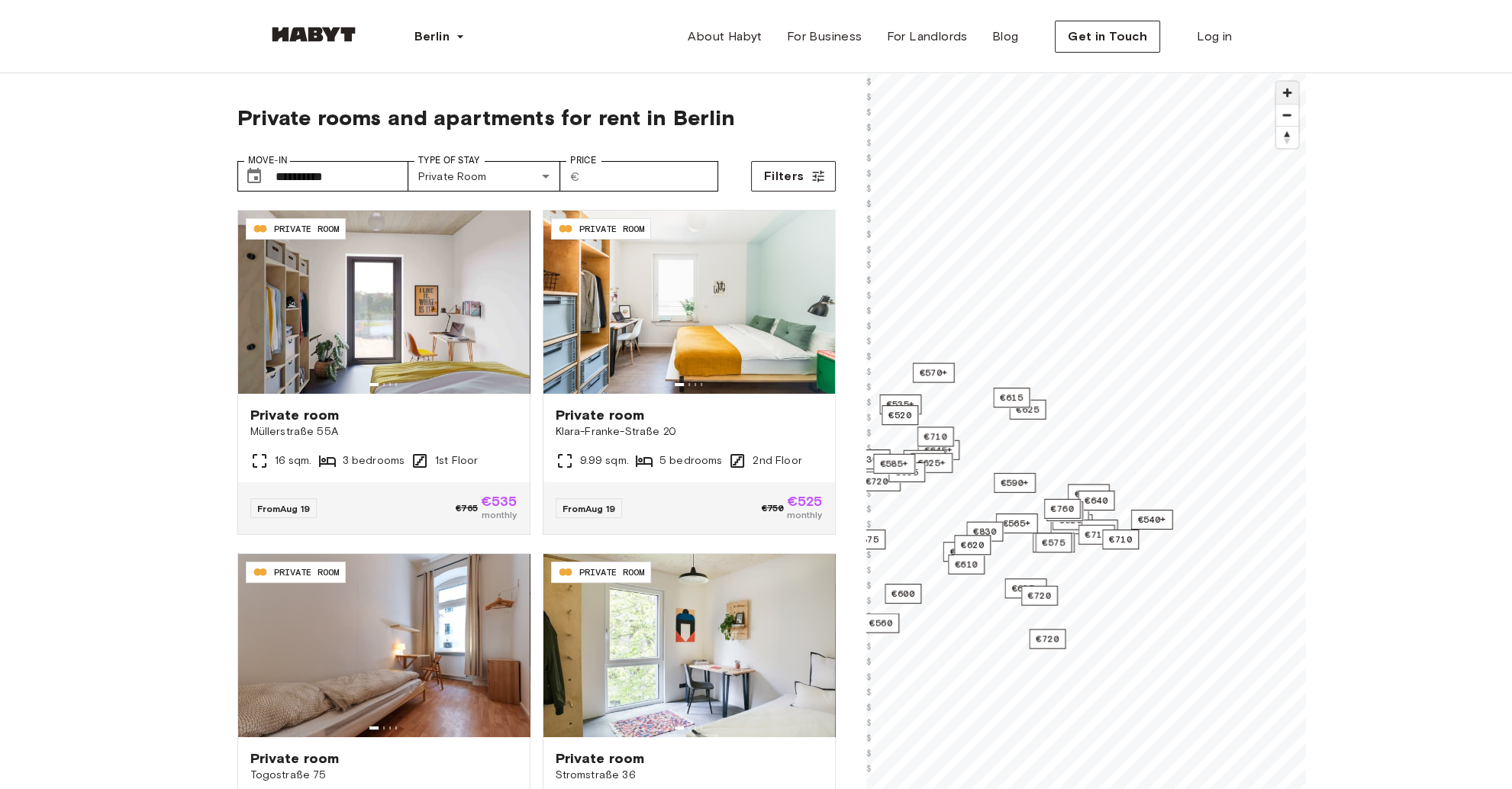 click at bounding box center (1287, 92) 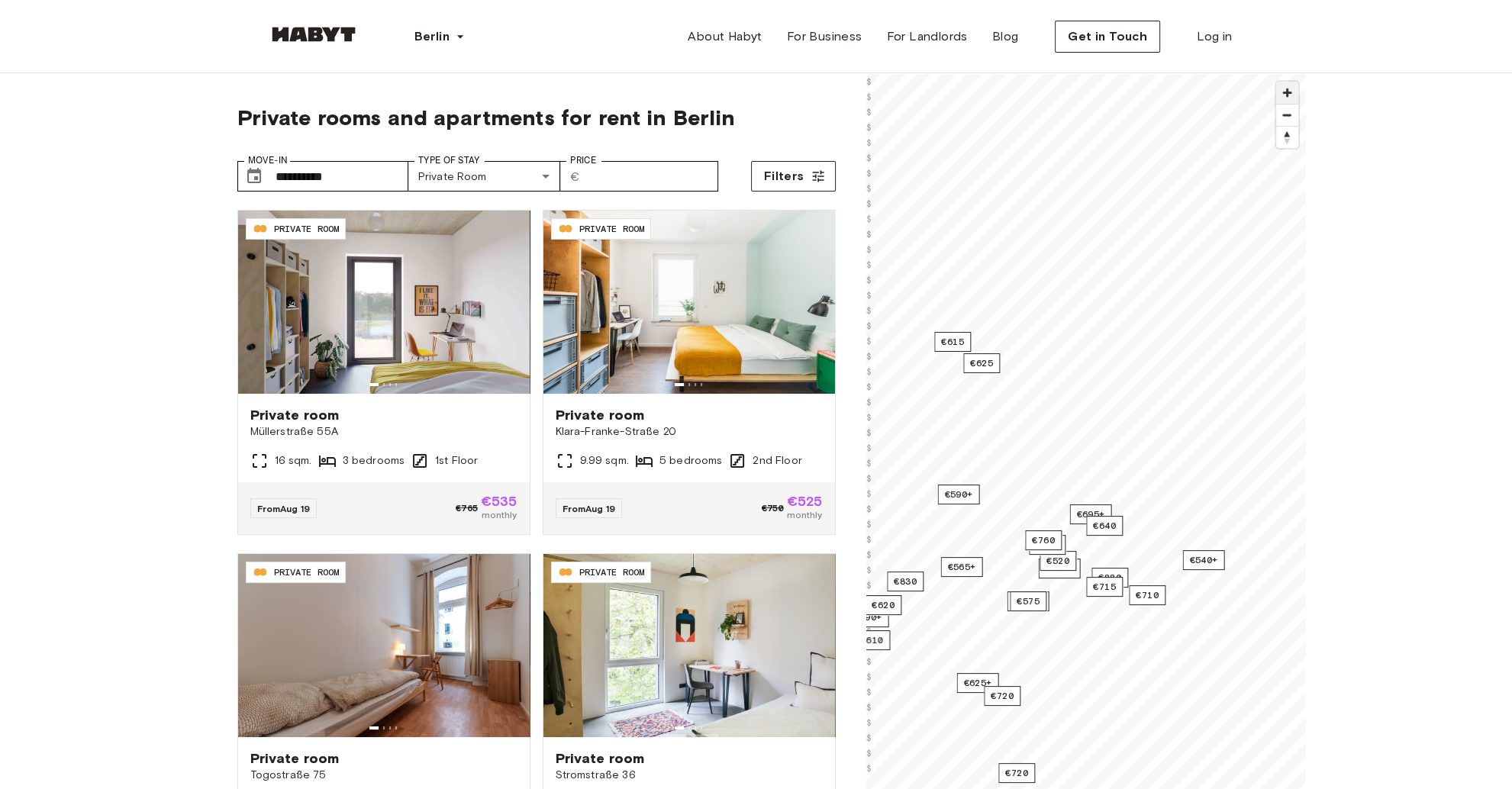 click at bounding box center (1287, 92) 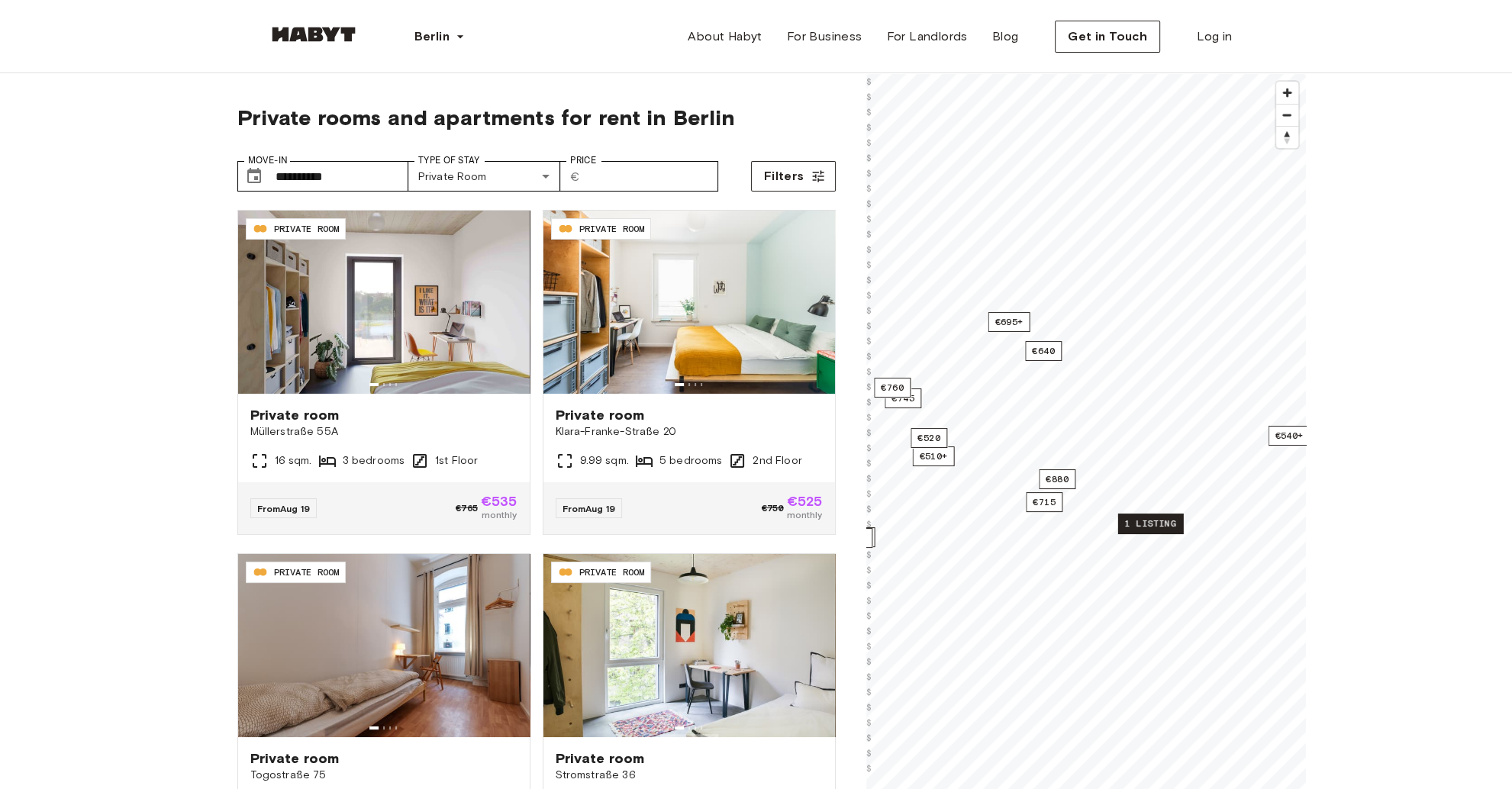 click on "1 listing" at bounding box center (1149, 523) 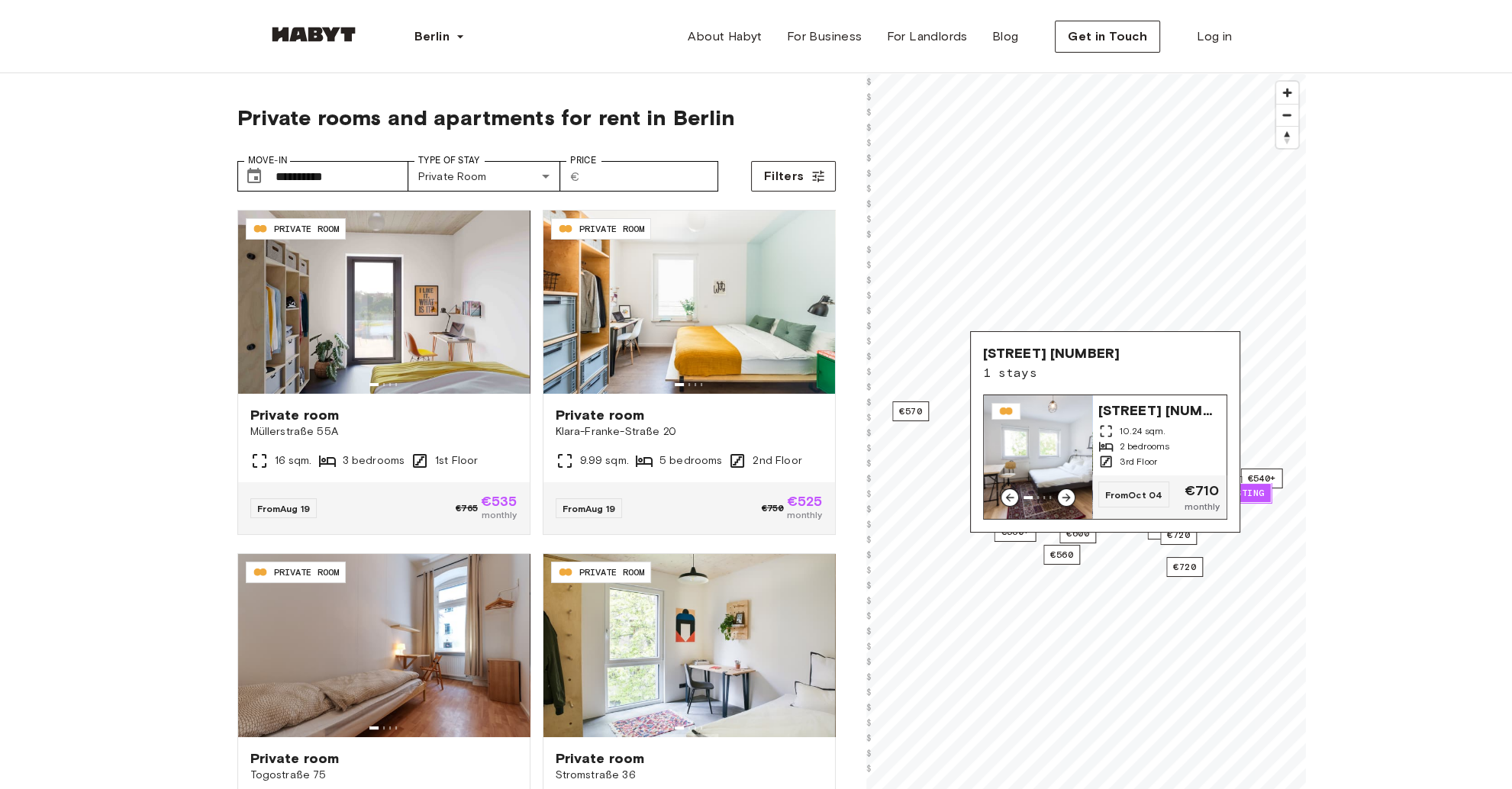 click 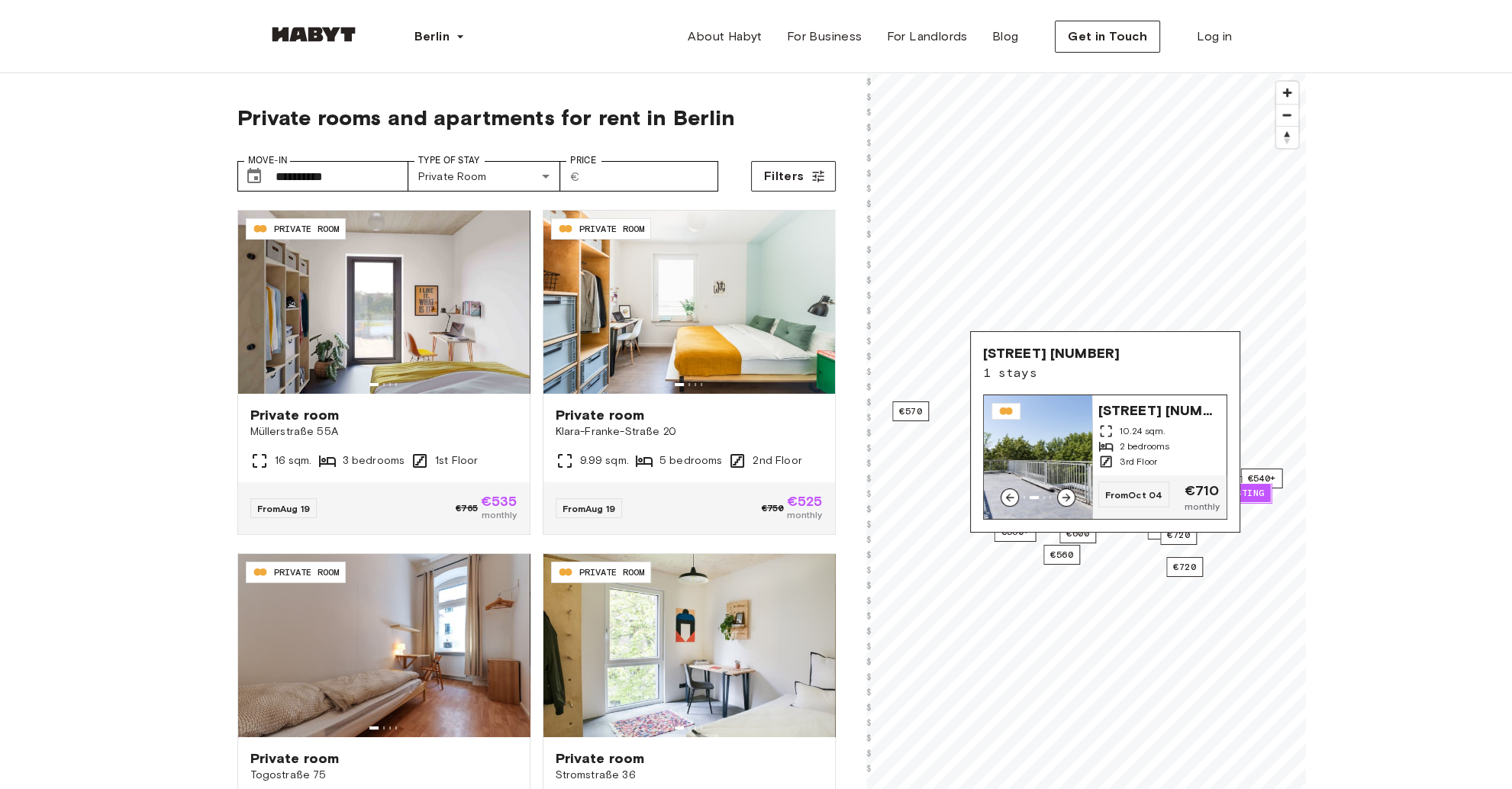 click 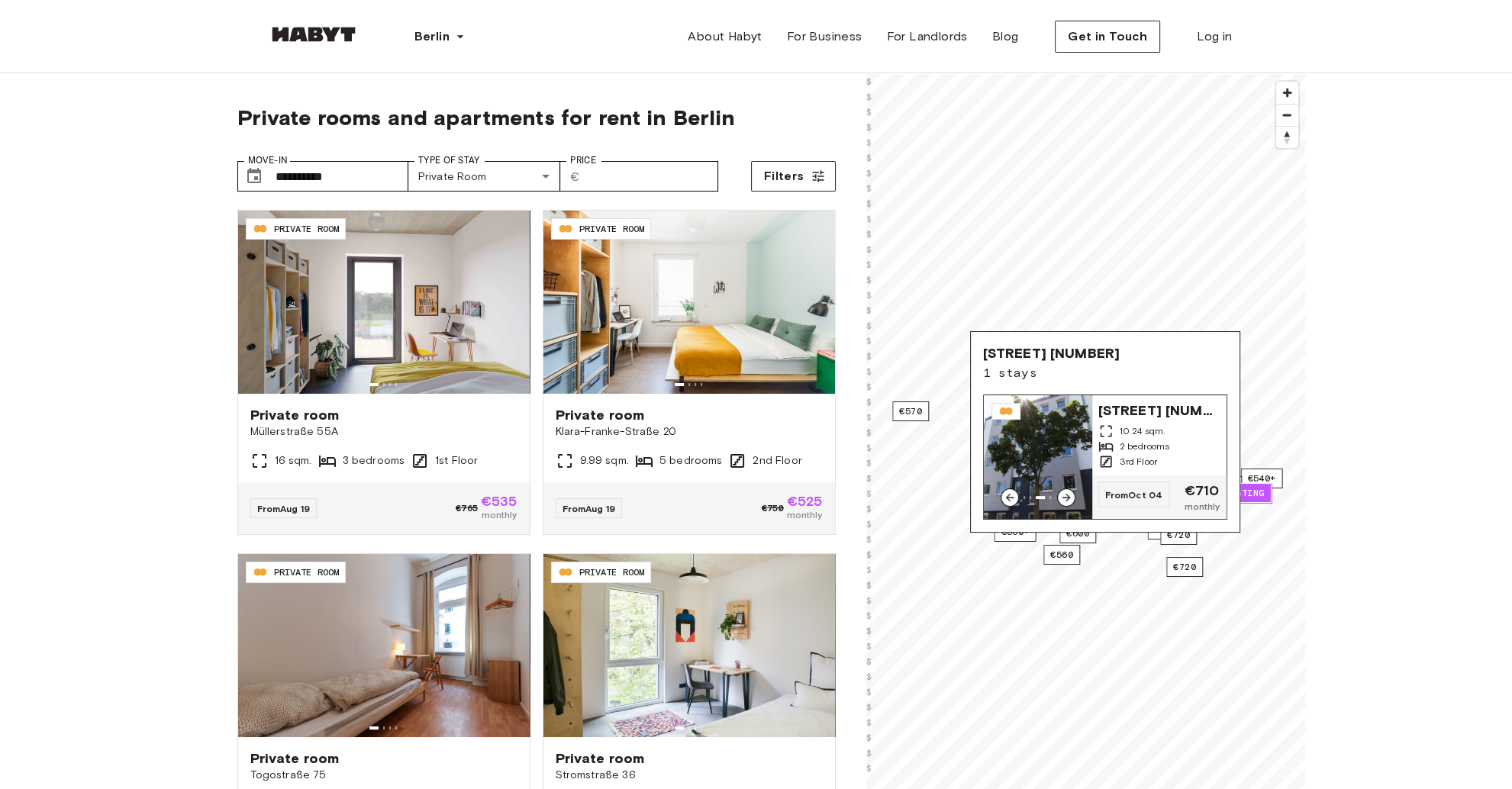 click 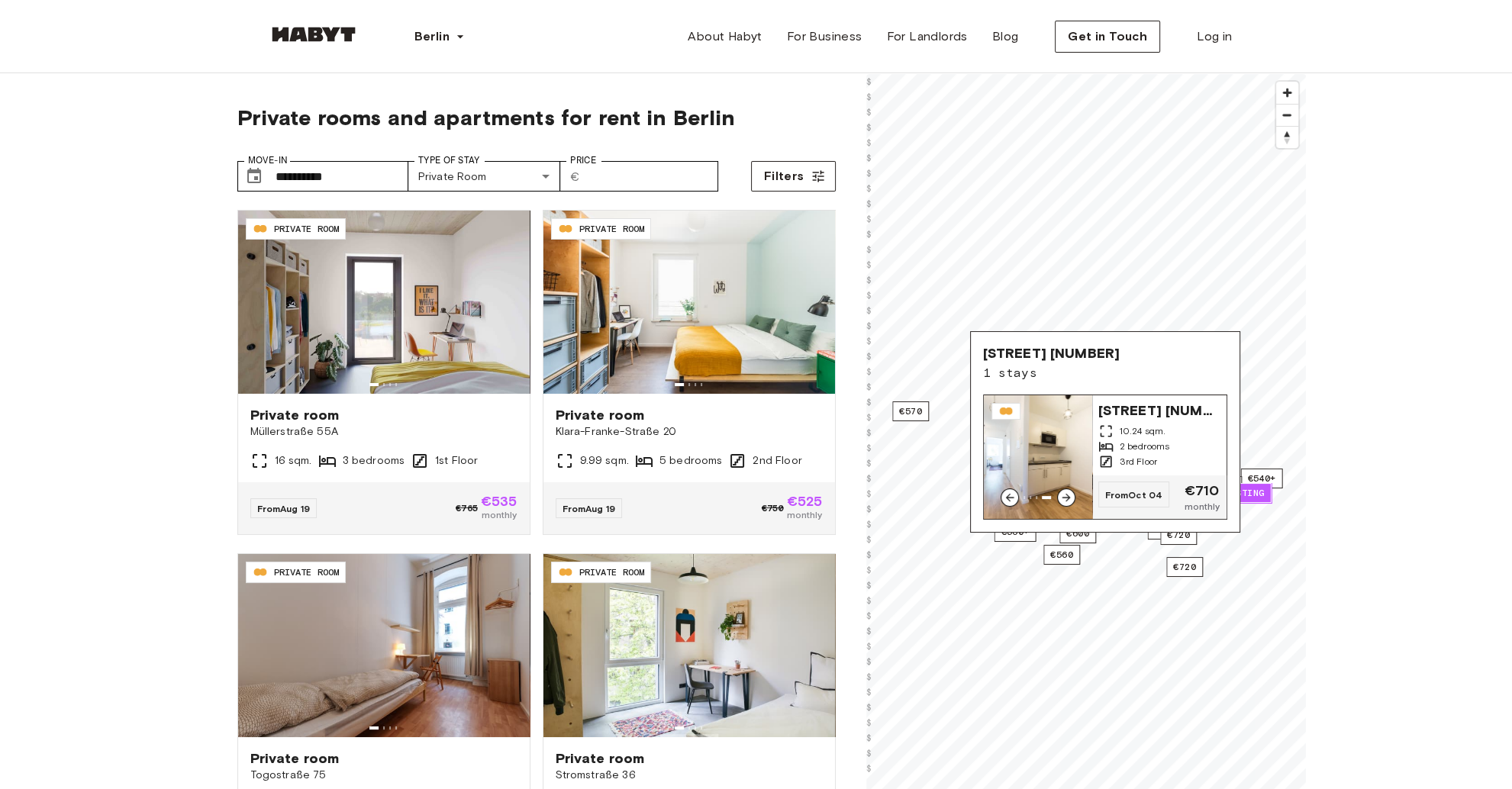click 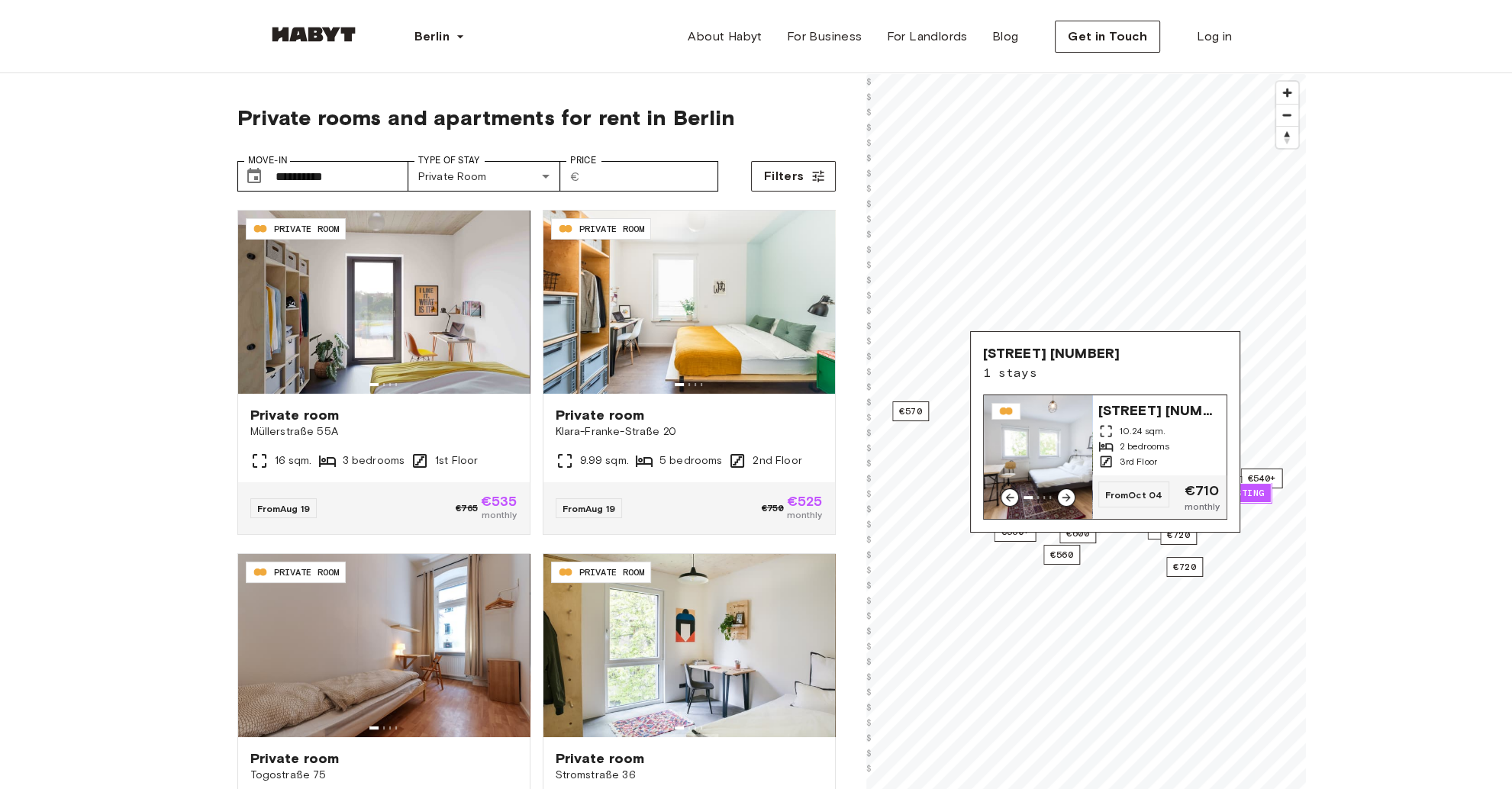 click at bounding box center (1038, 457) 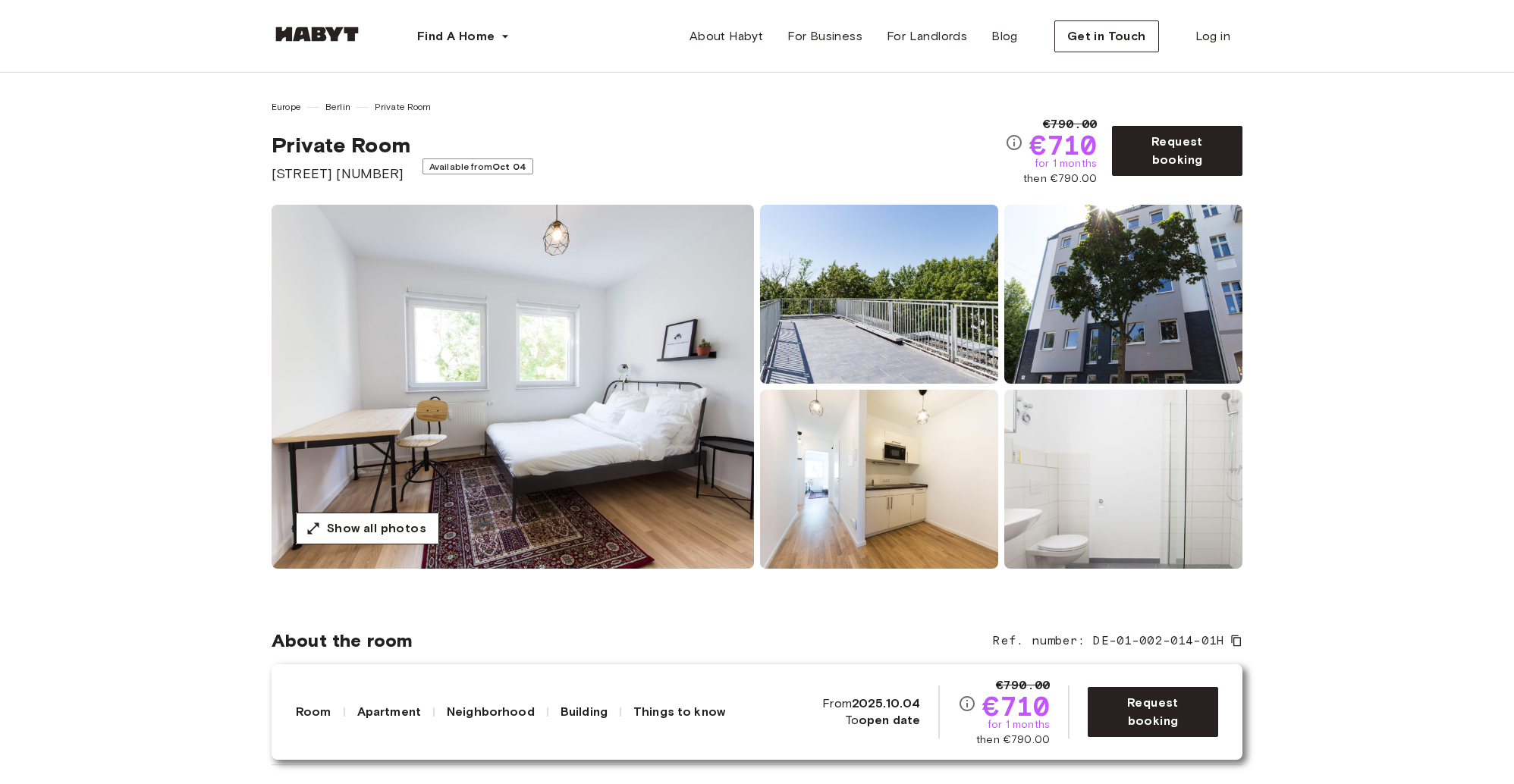 scroll, scrollTop: 0, scrollLeft: 0, axis: both 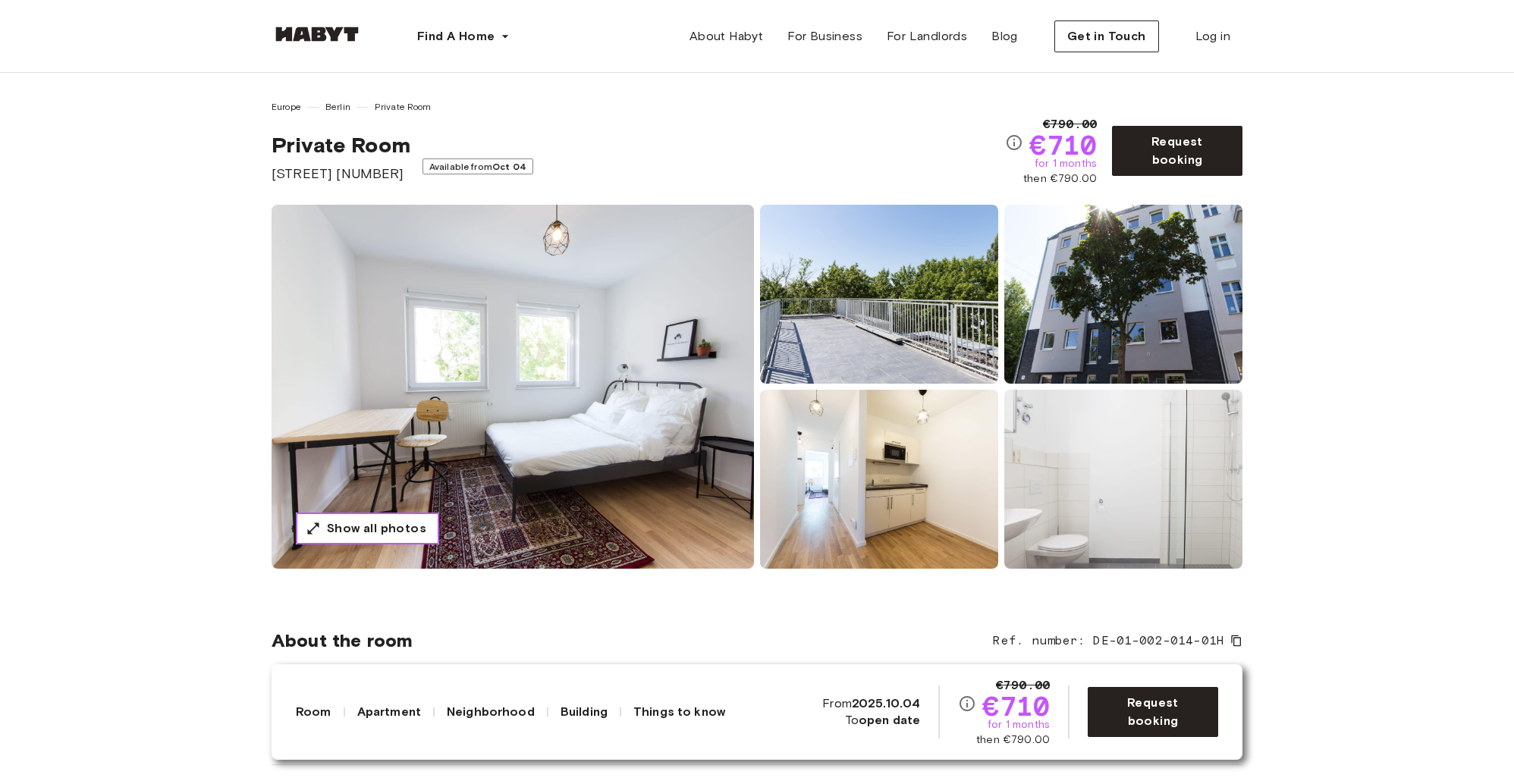 click on "Show all photos" at bounding box center [376, 528] 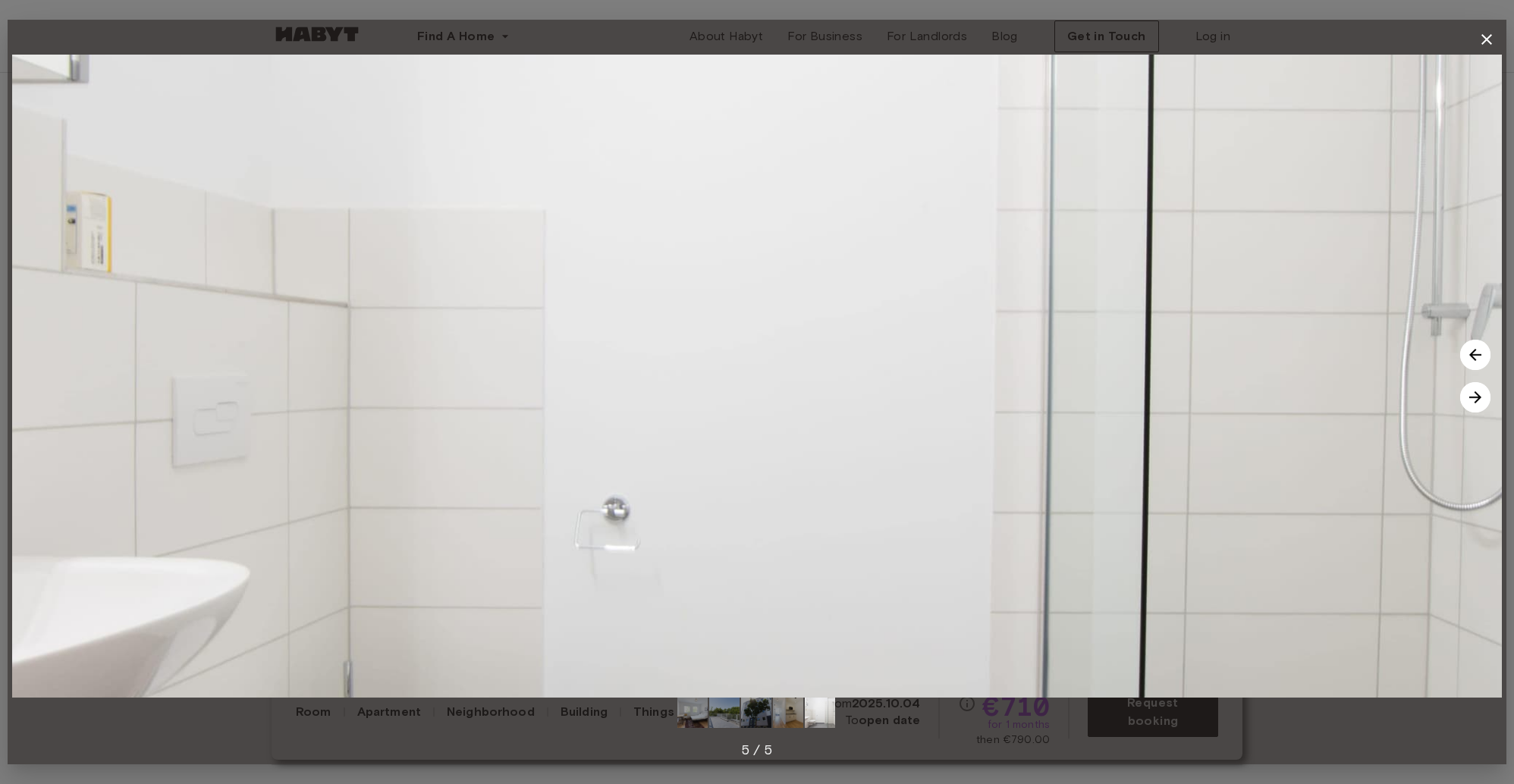 click on "5 / 5" at bounding box center (757, 392) 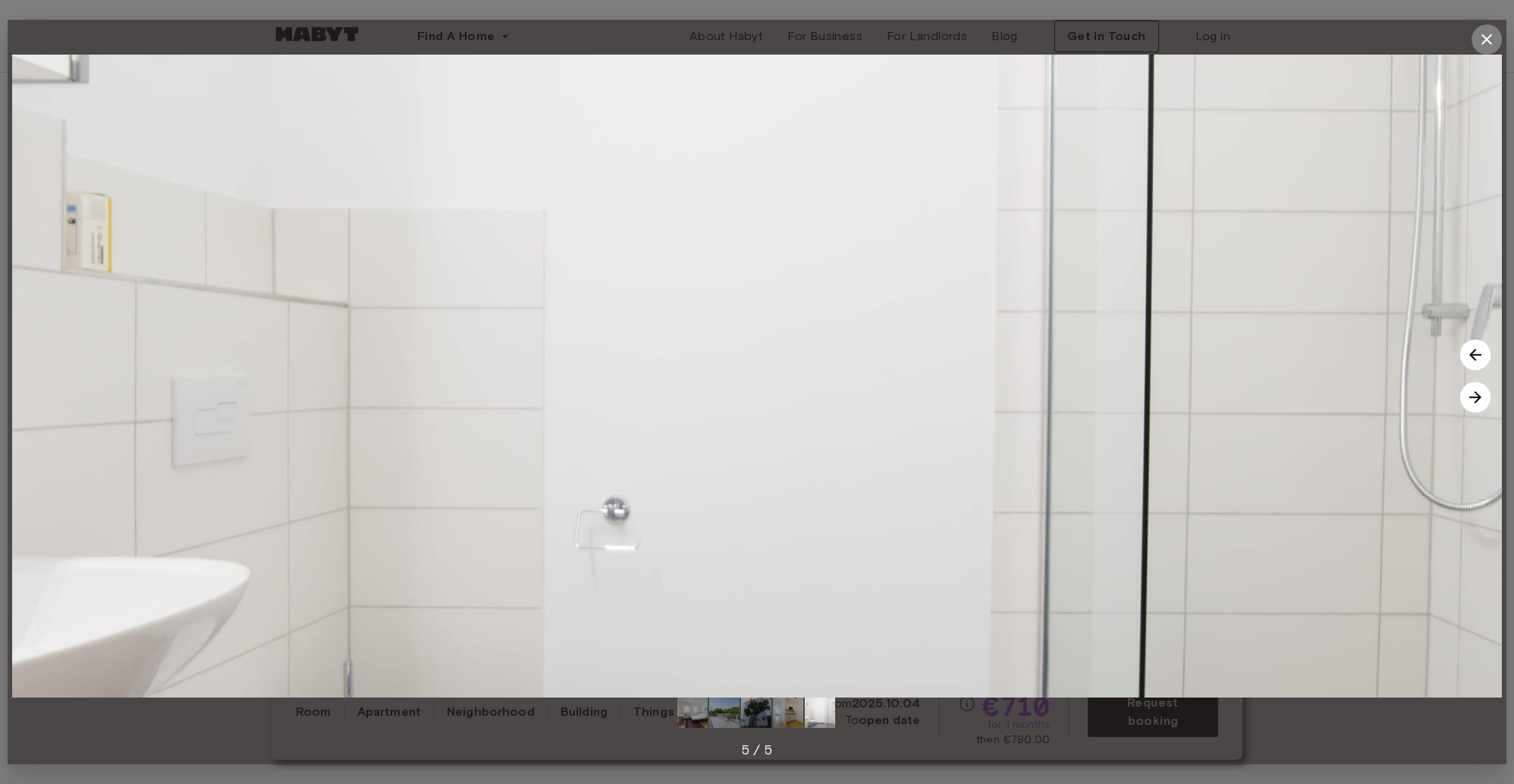 click 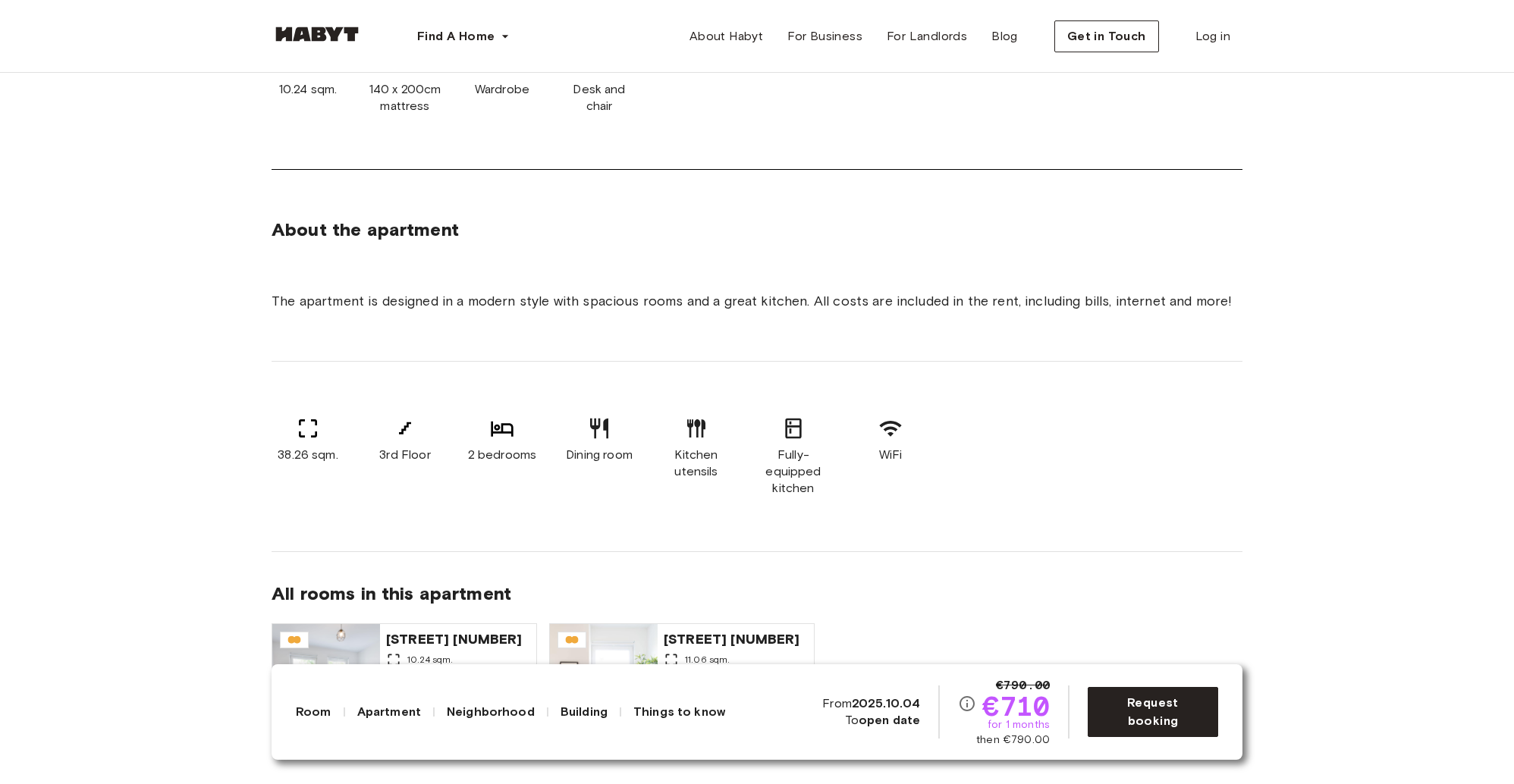 scroll, scrollTop: 546, scrollLeft: 0, axis: vertical 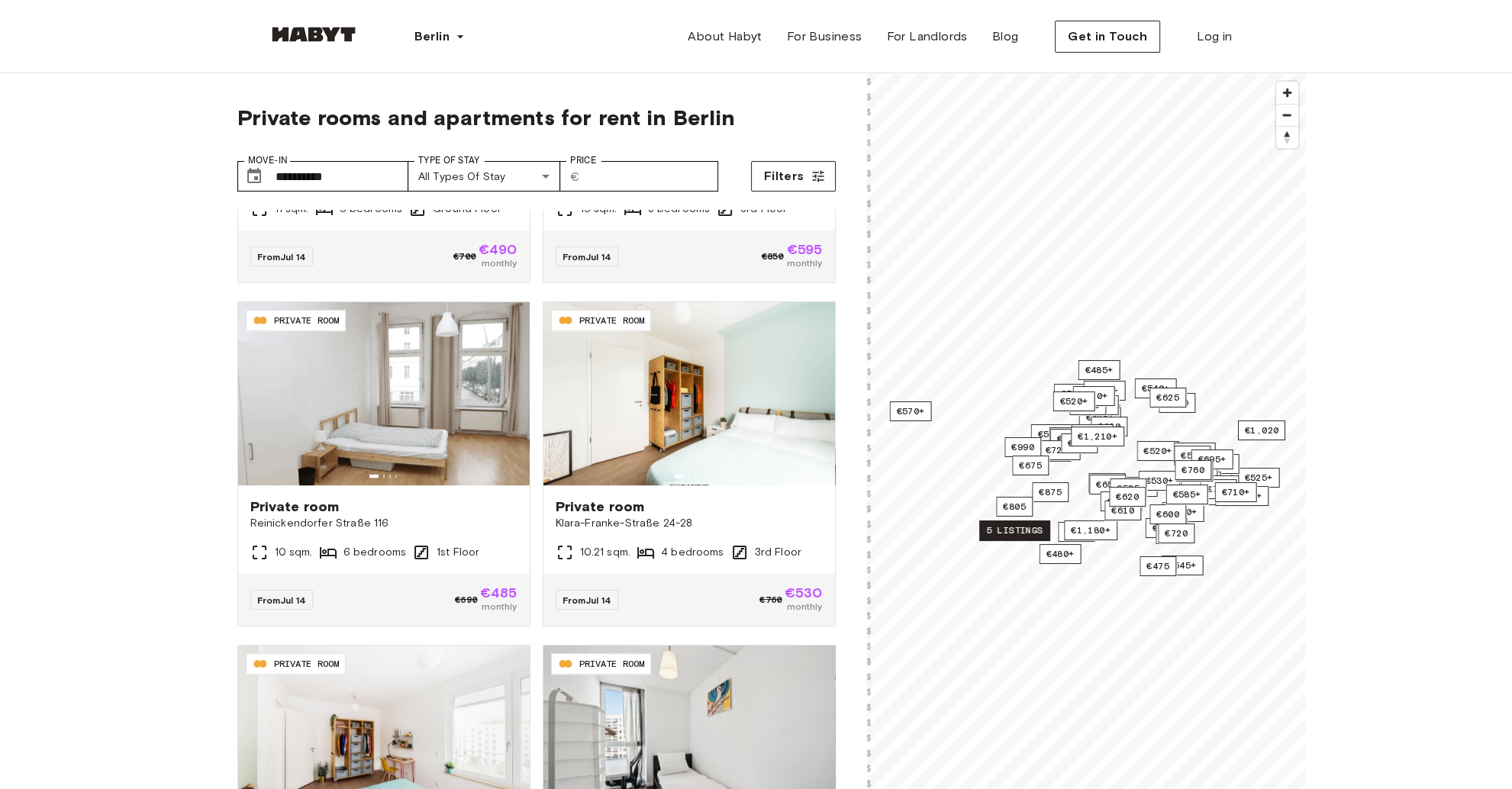 click on "5 listings" at bounding box center [1014, 530] 